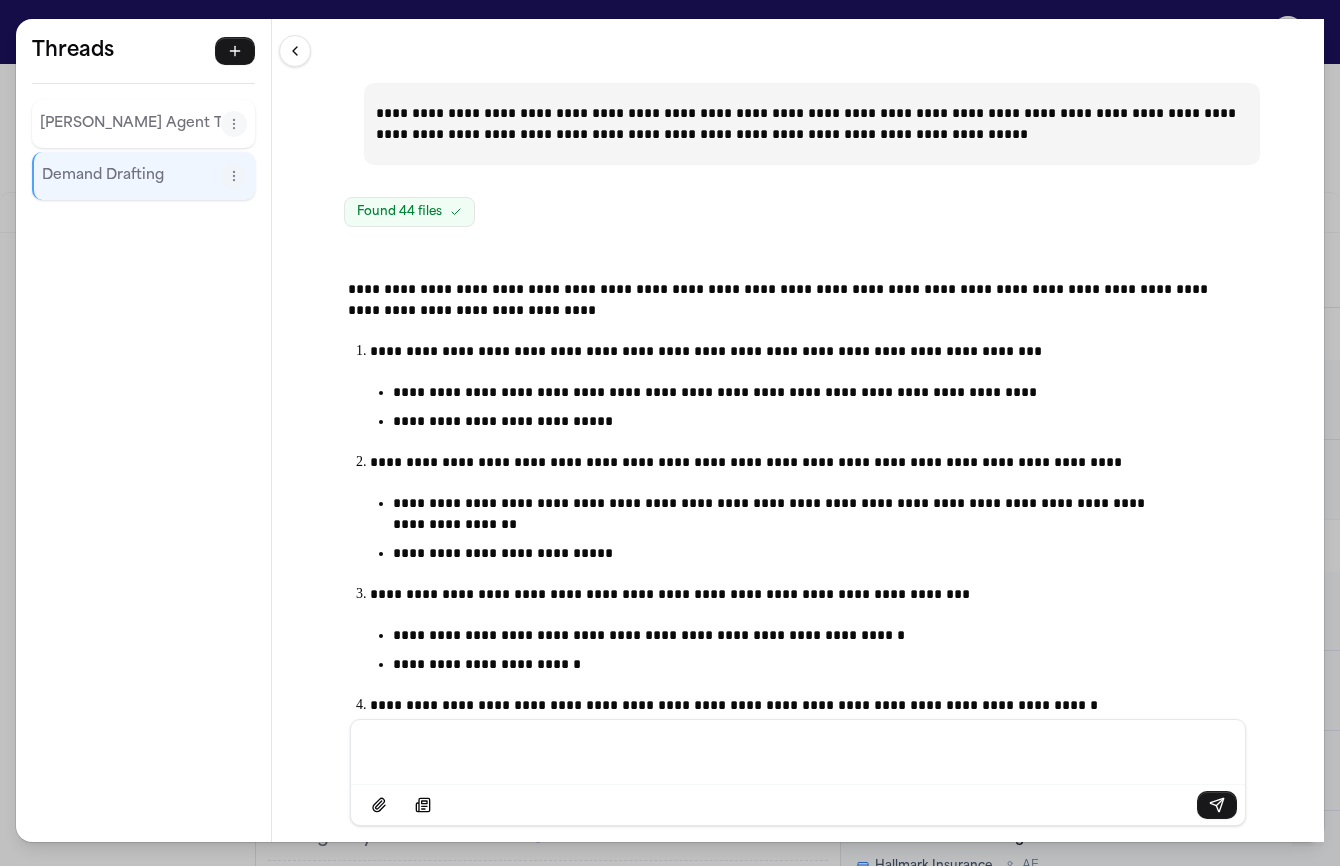 scroll, scrollTop: 0, scrollLeft: 0, axis: both 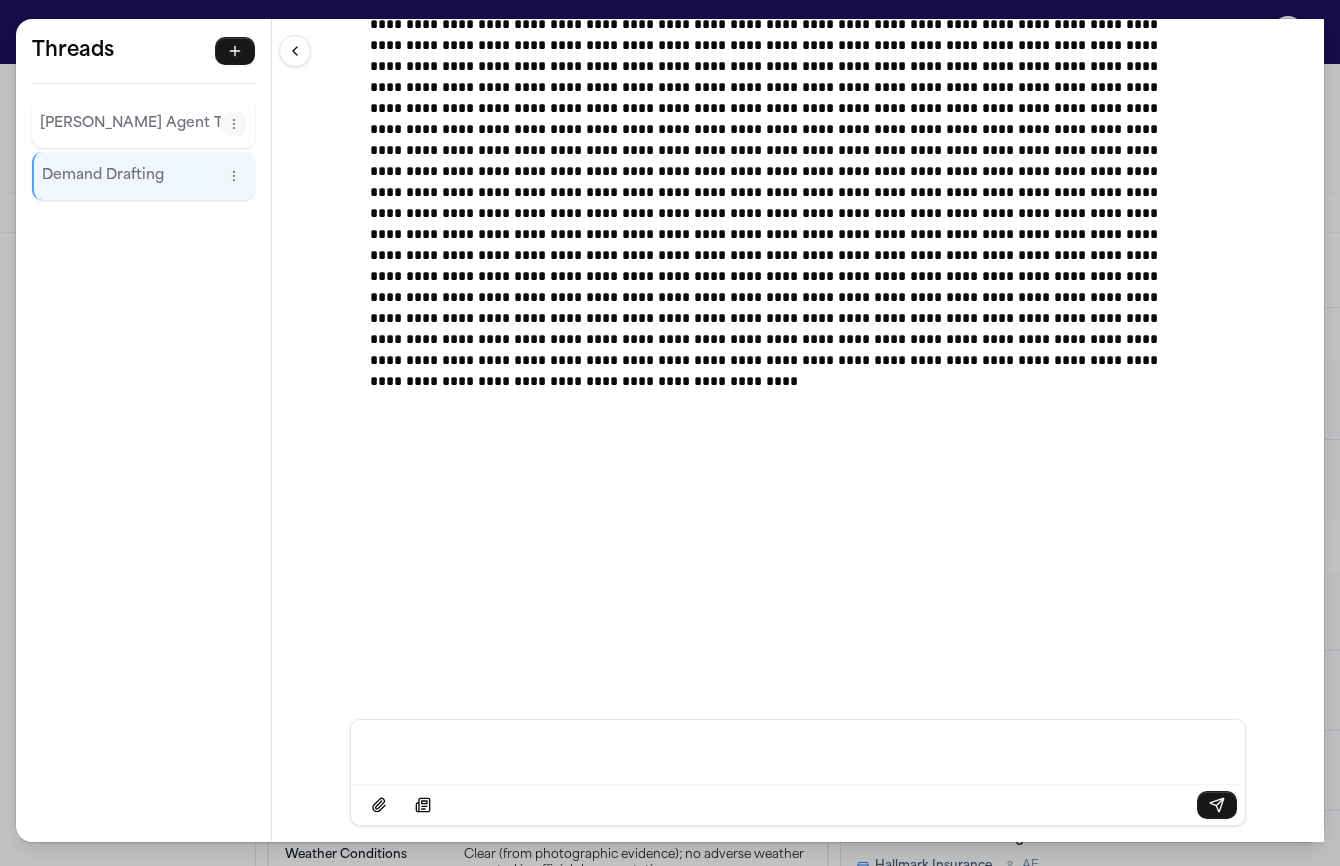 click on "Threads Finch Agent Thread Demand Drafting" at bounding box center (143, 119) 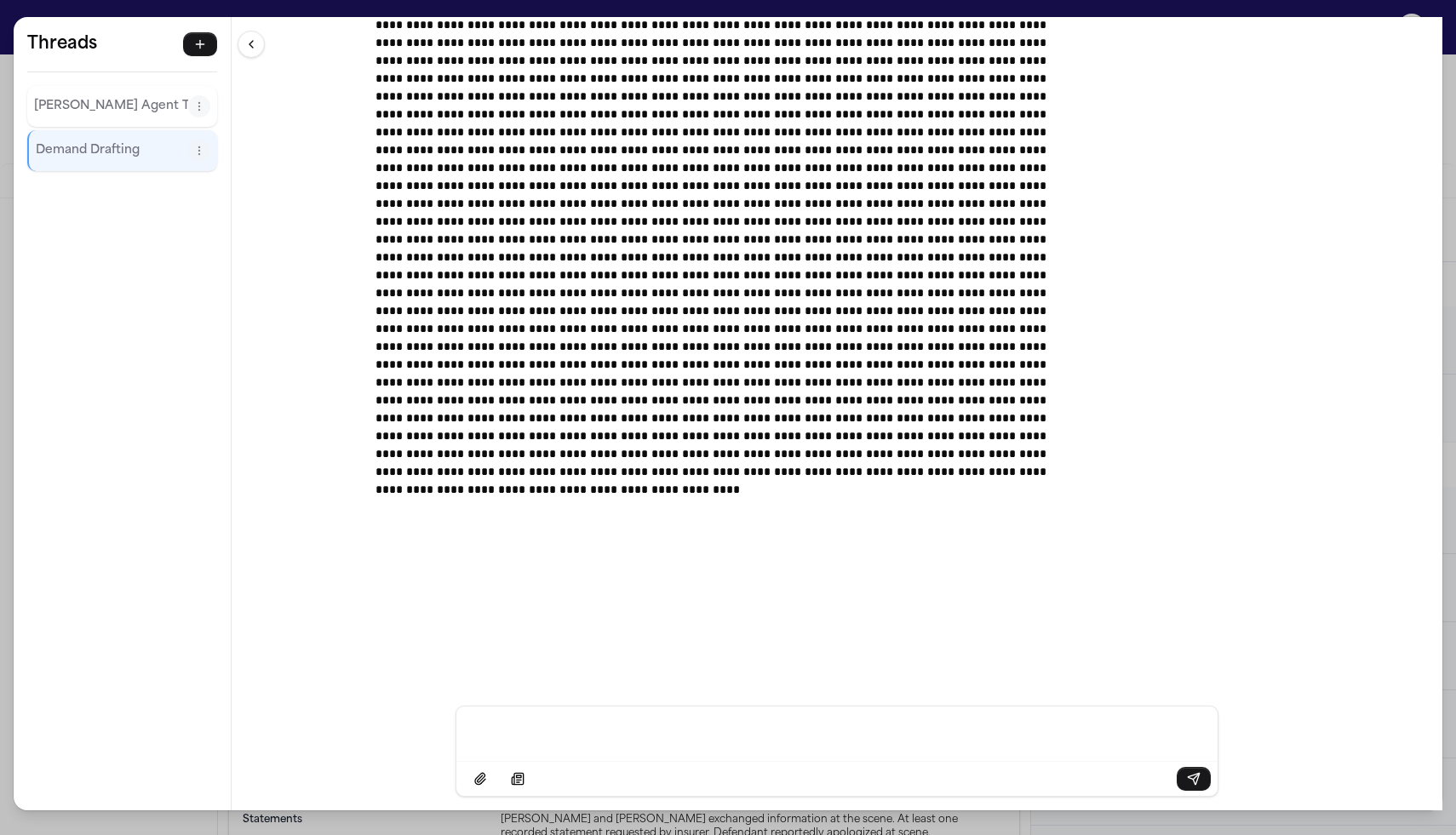 scroll, scrollTop: 20119, scrollLeft: 0, axis: vertical 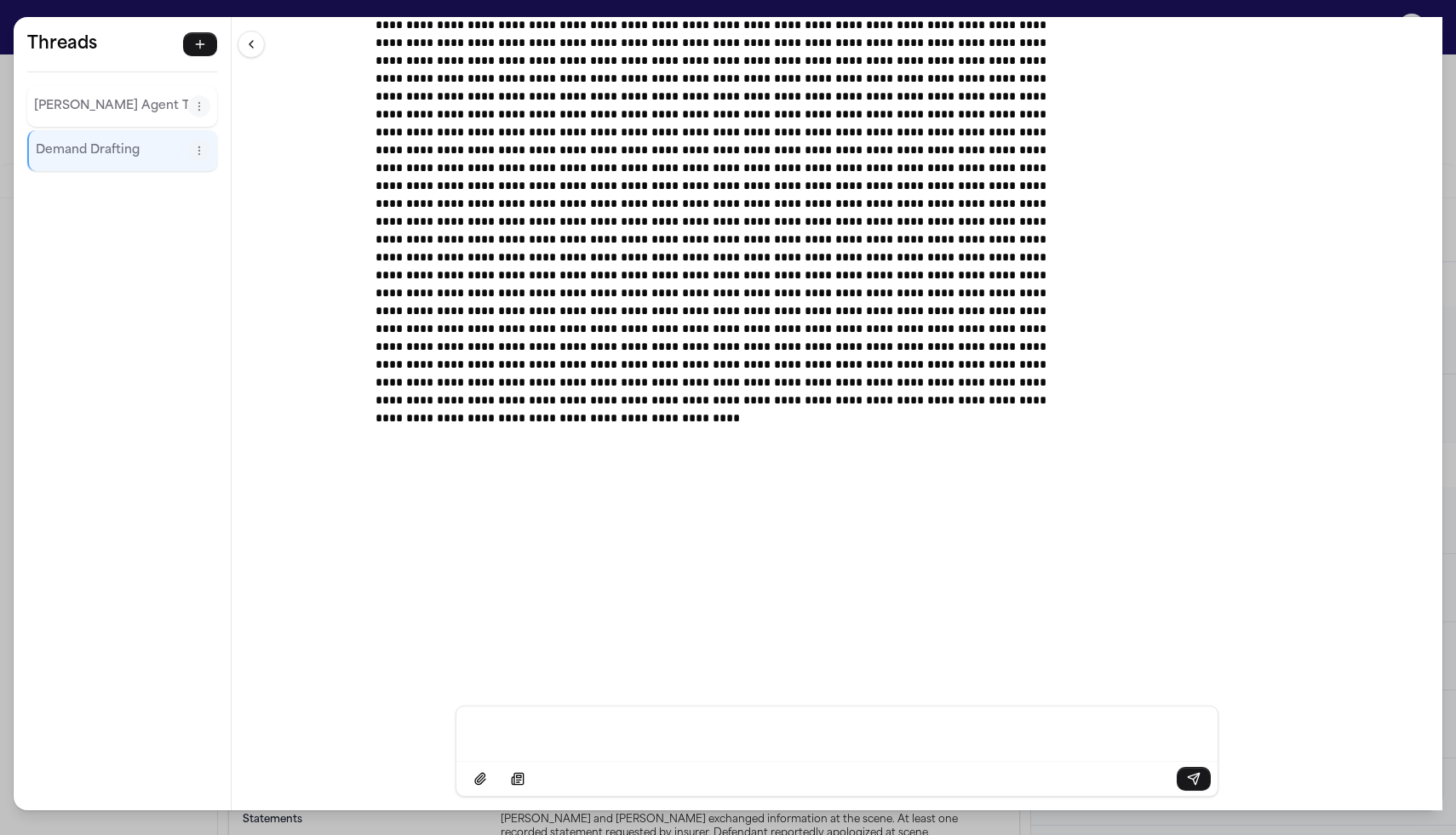 click on "**********" at bounding box center [728, 417] 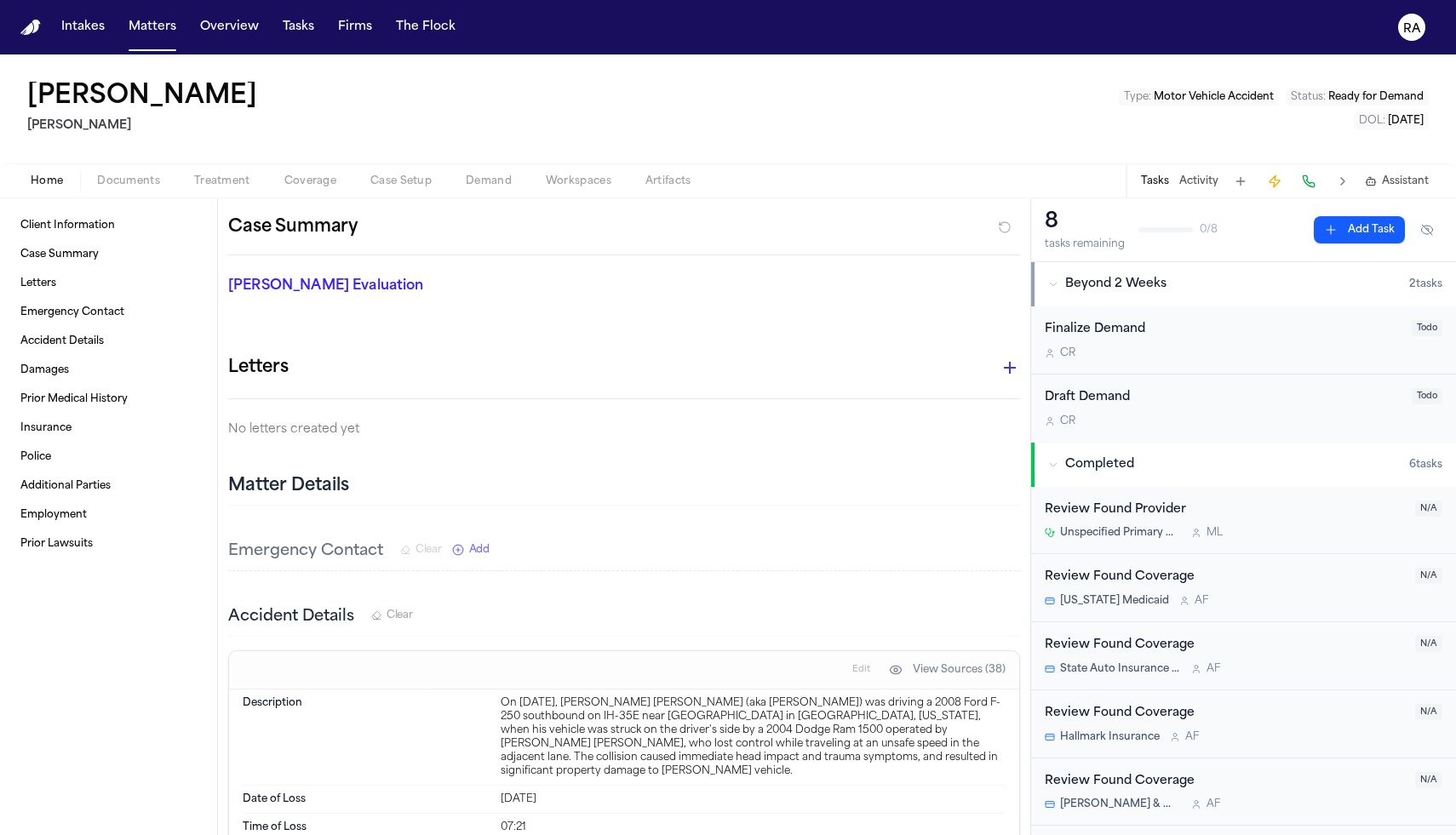 scroll, scrollTop: 0, scrollLeft: 0, axis: both 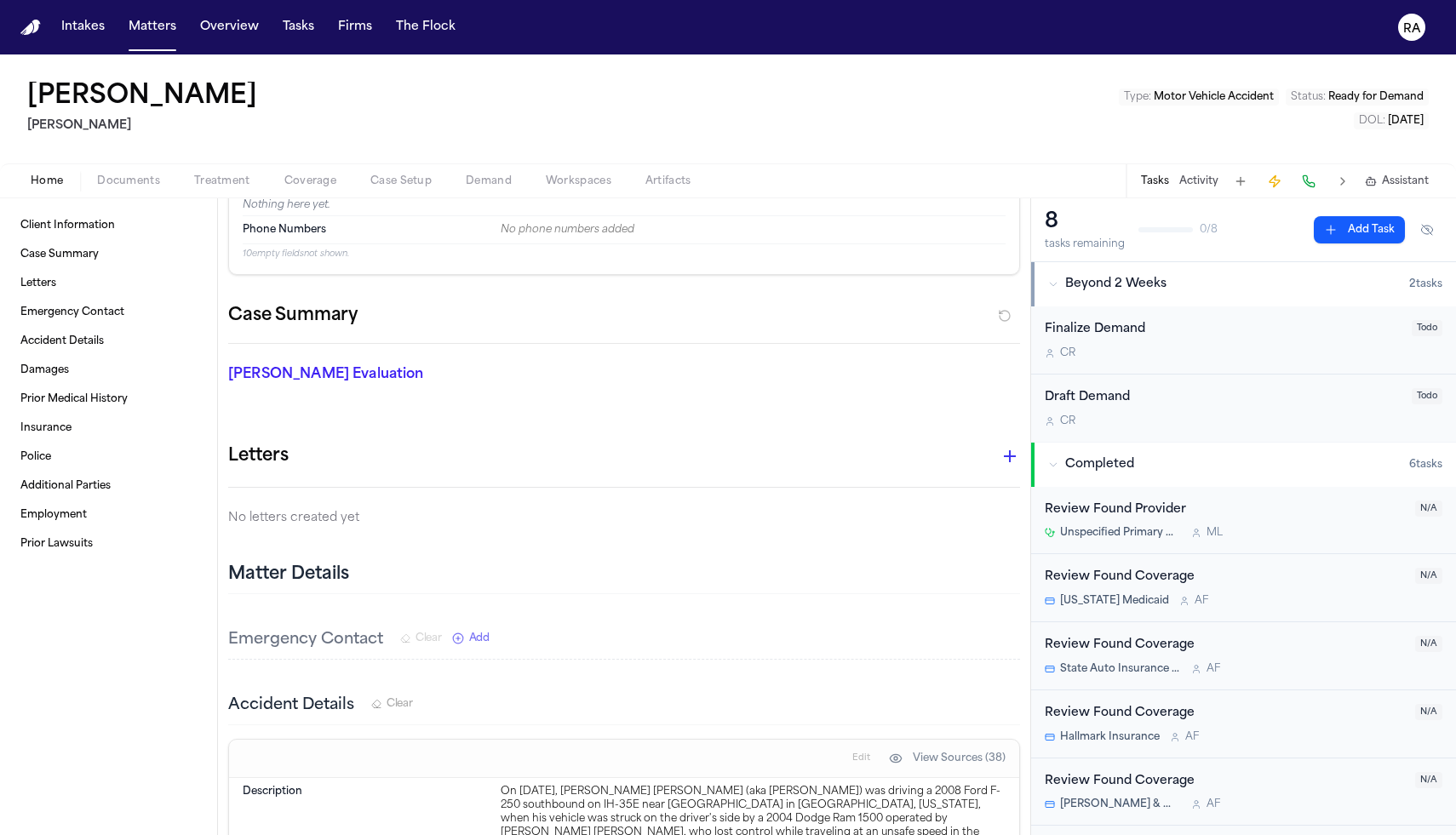 click on "Assistant" at bounding box center (1405, 181) 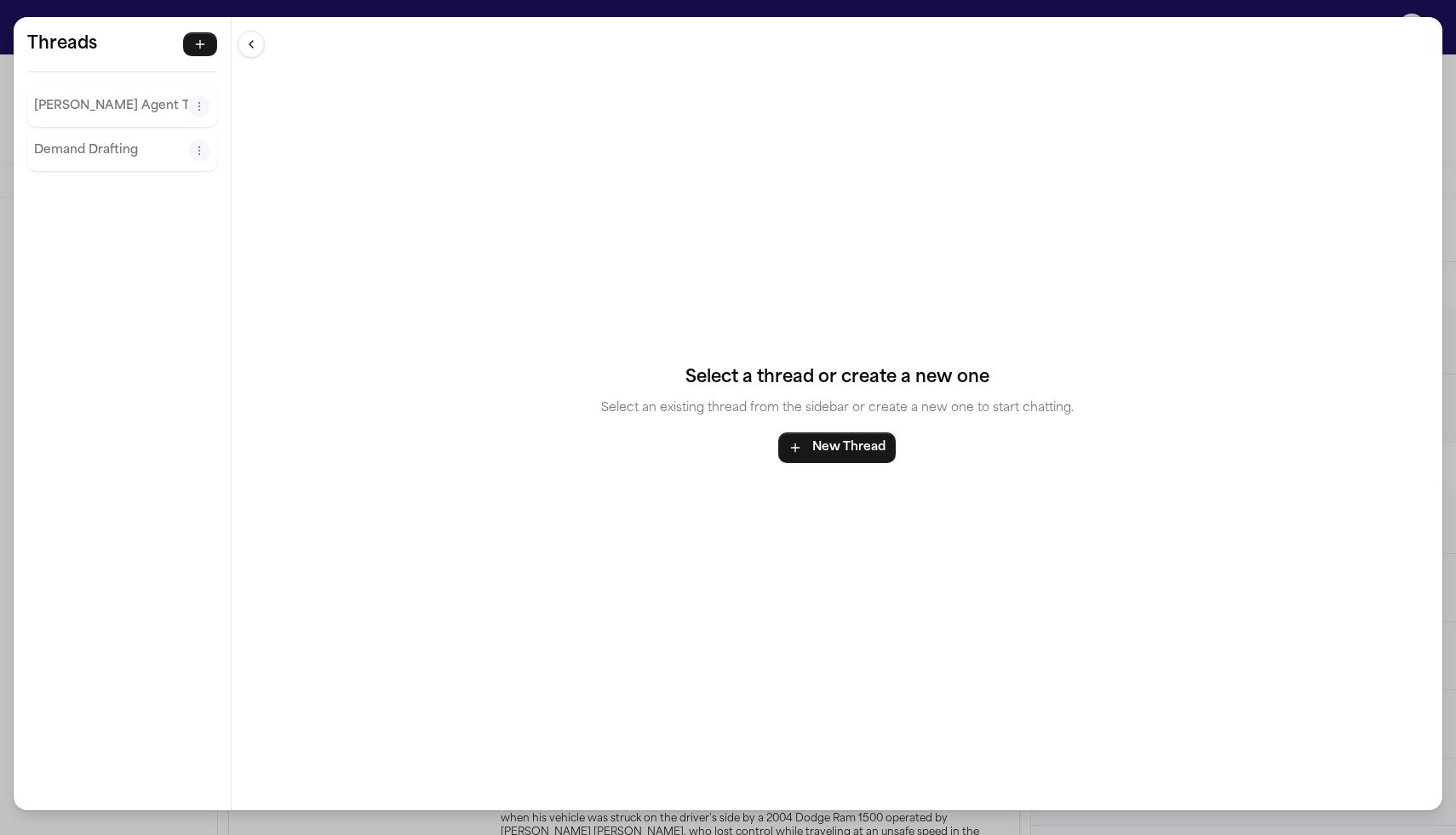 click on "Demand Drafting" at bounding box center [111, 151] 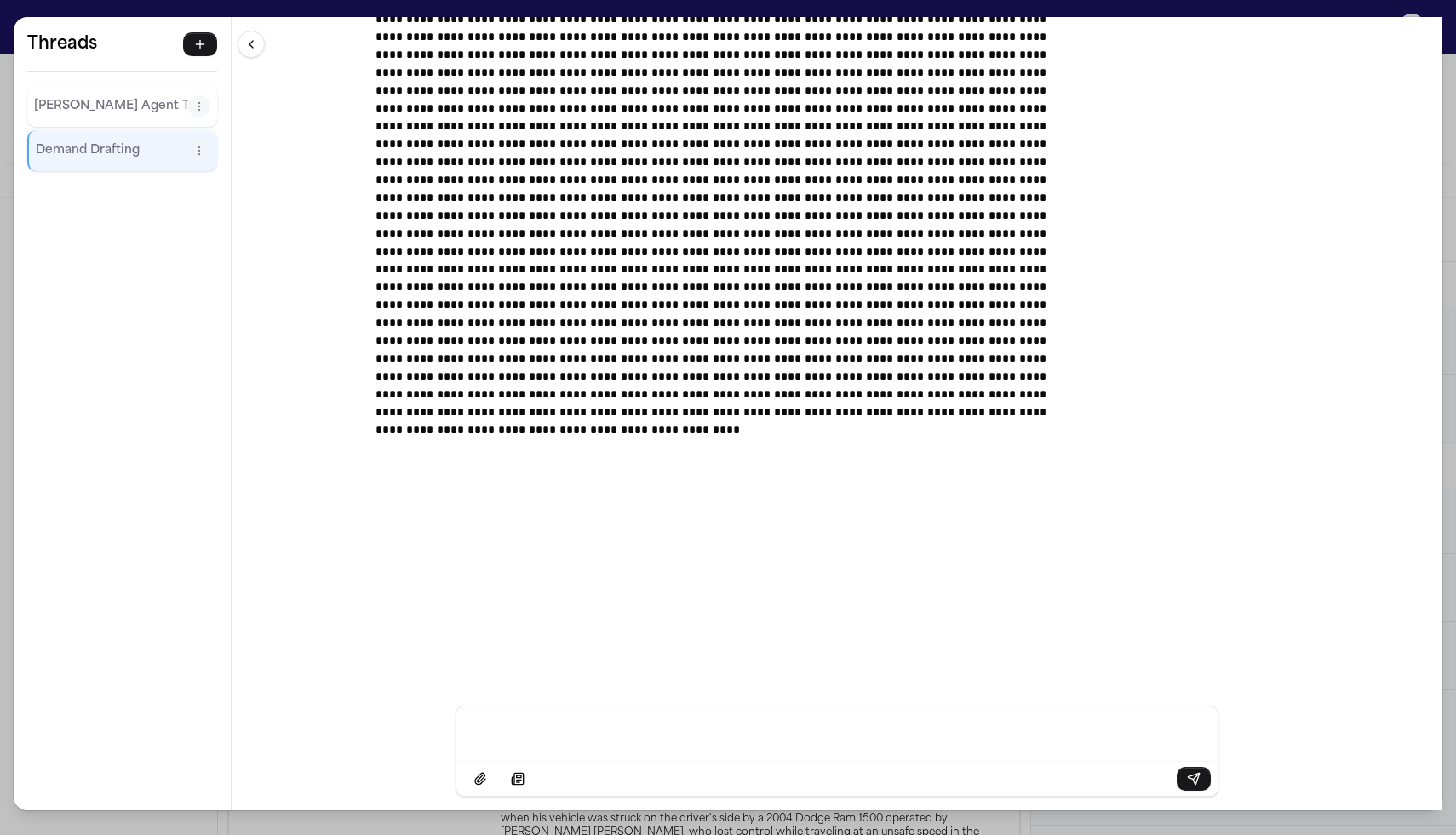 scroll, scrollTop: 20119, scrollLeft: 0, axis: vertical 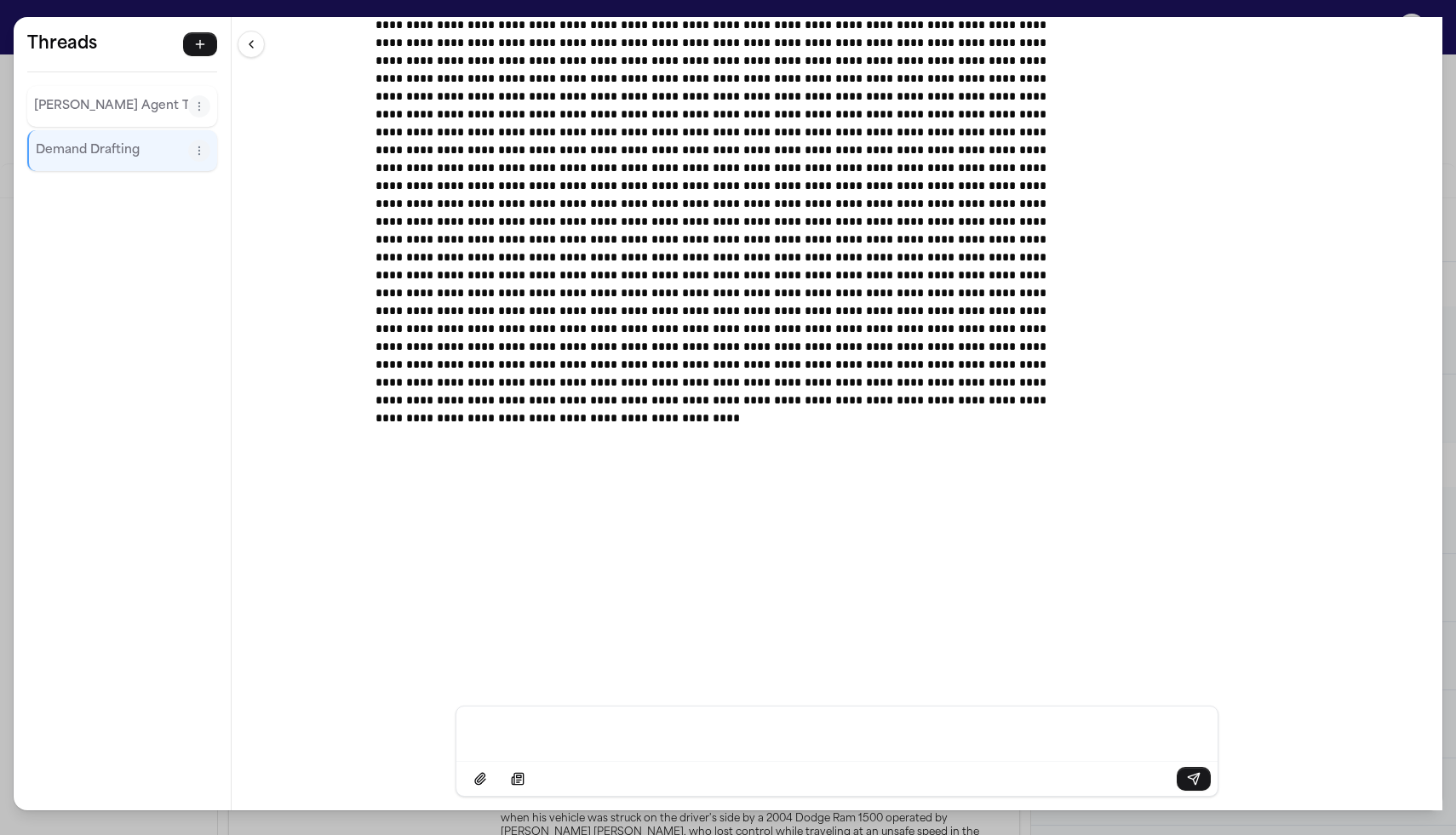 type 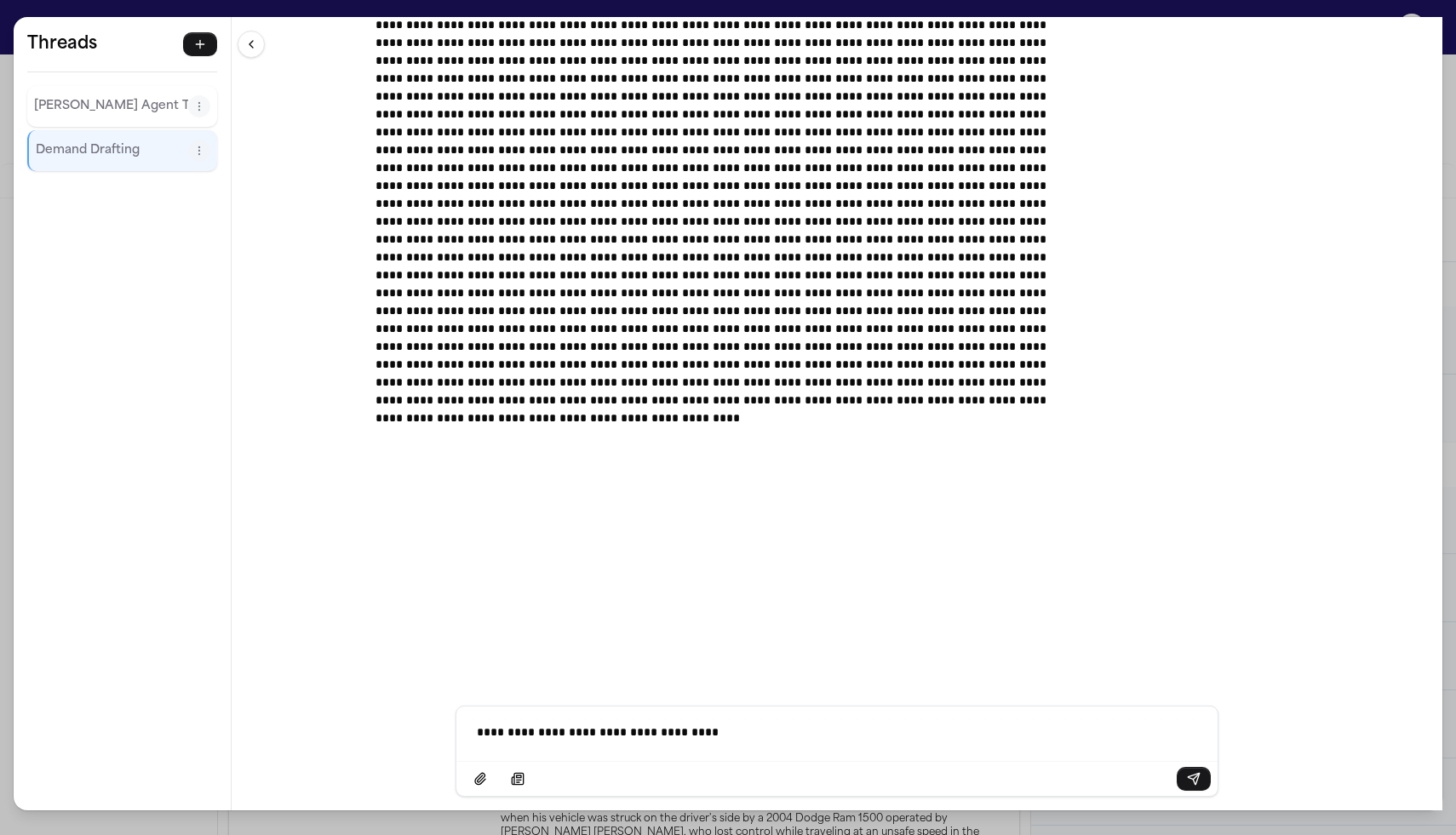 click on "**********" at bounding box center [728, 417] 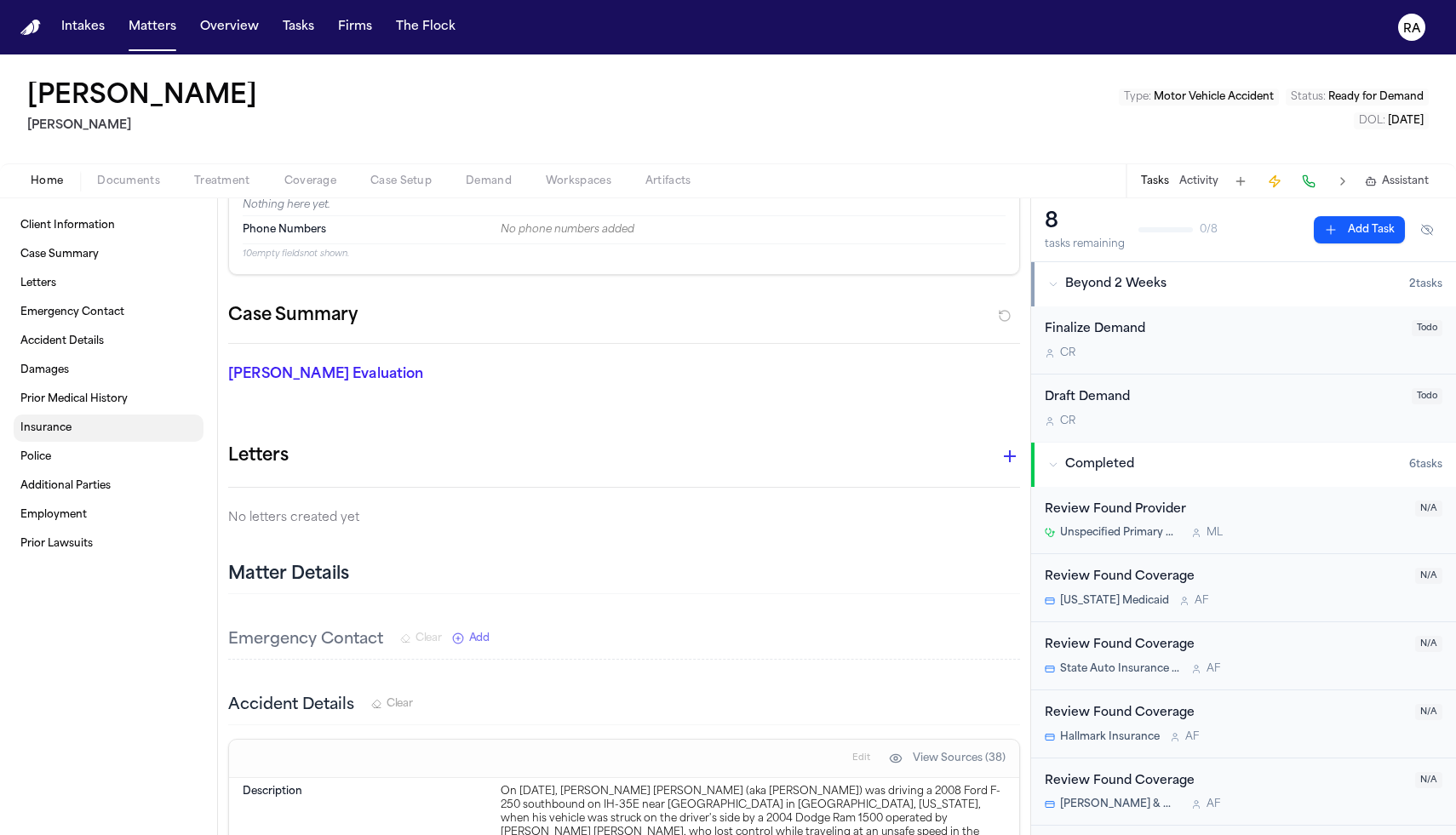 click on "Insurance" at bounding box center (108, 428) 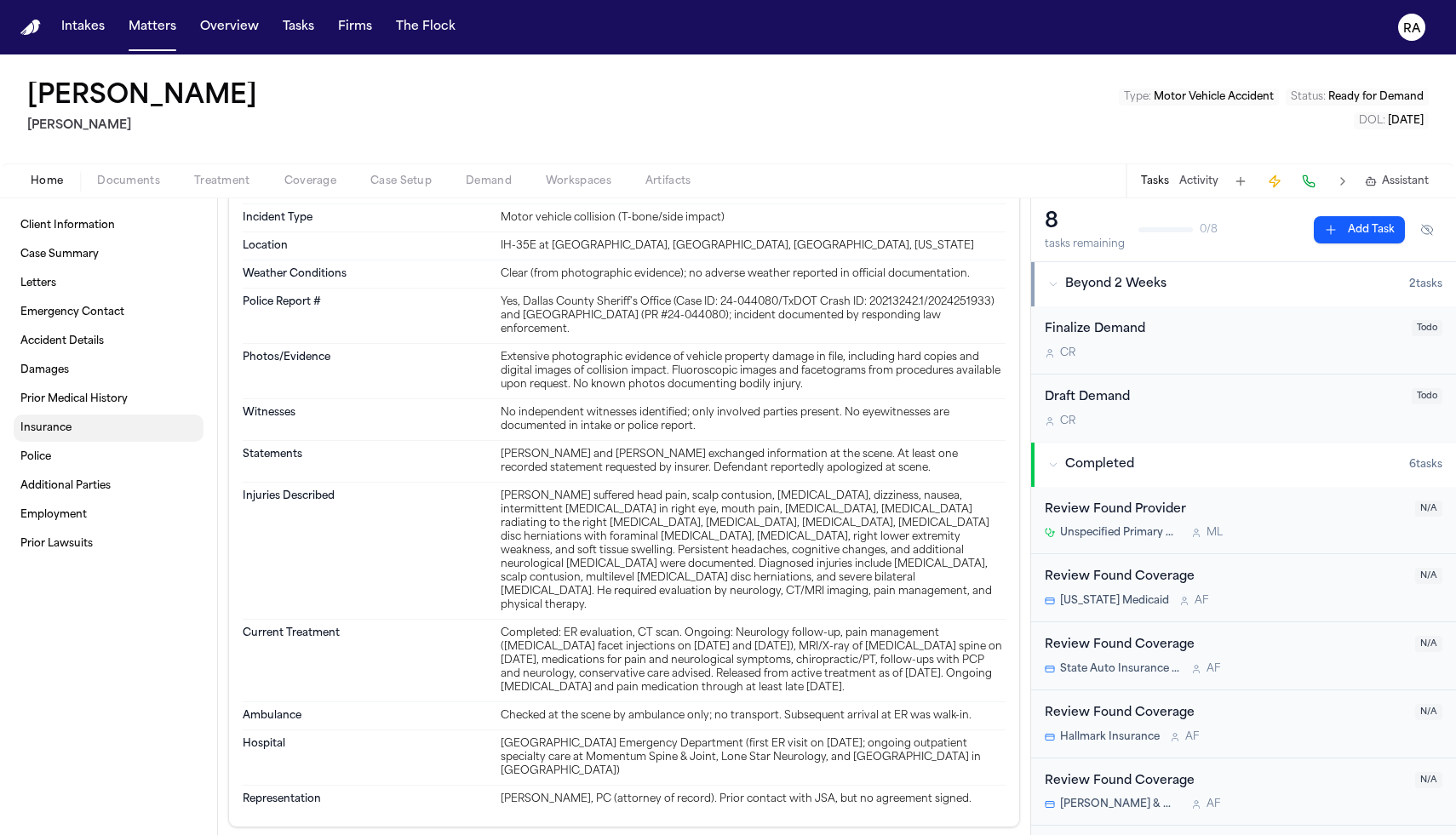 scroll, scrollTop: 1505, scrollLeft: 0, axis: vertical 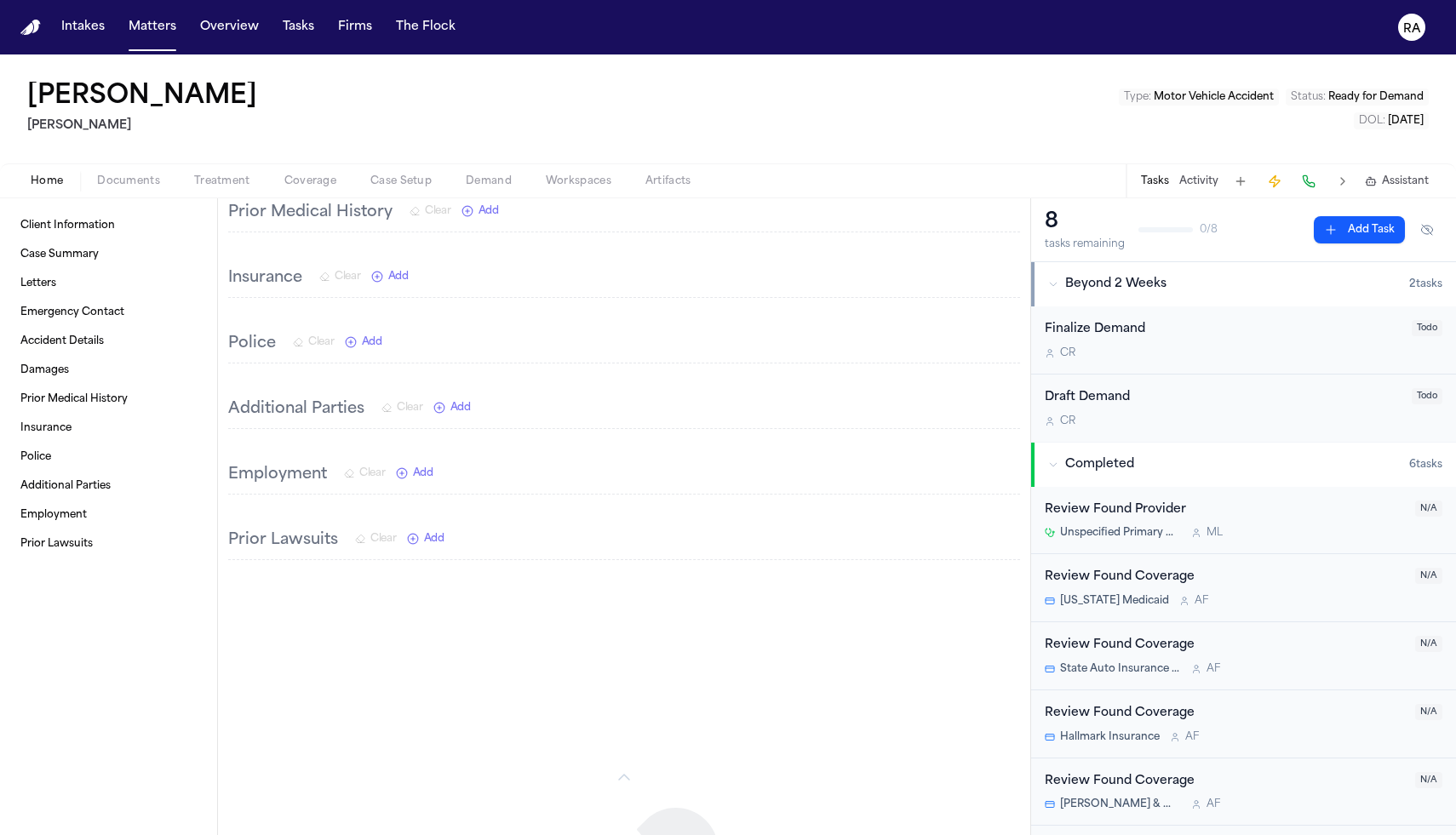 click on "Documents" at bounding box center (129, 181) 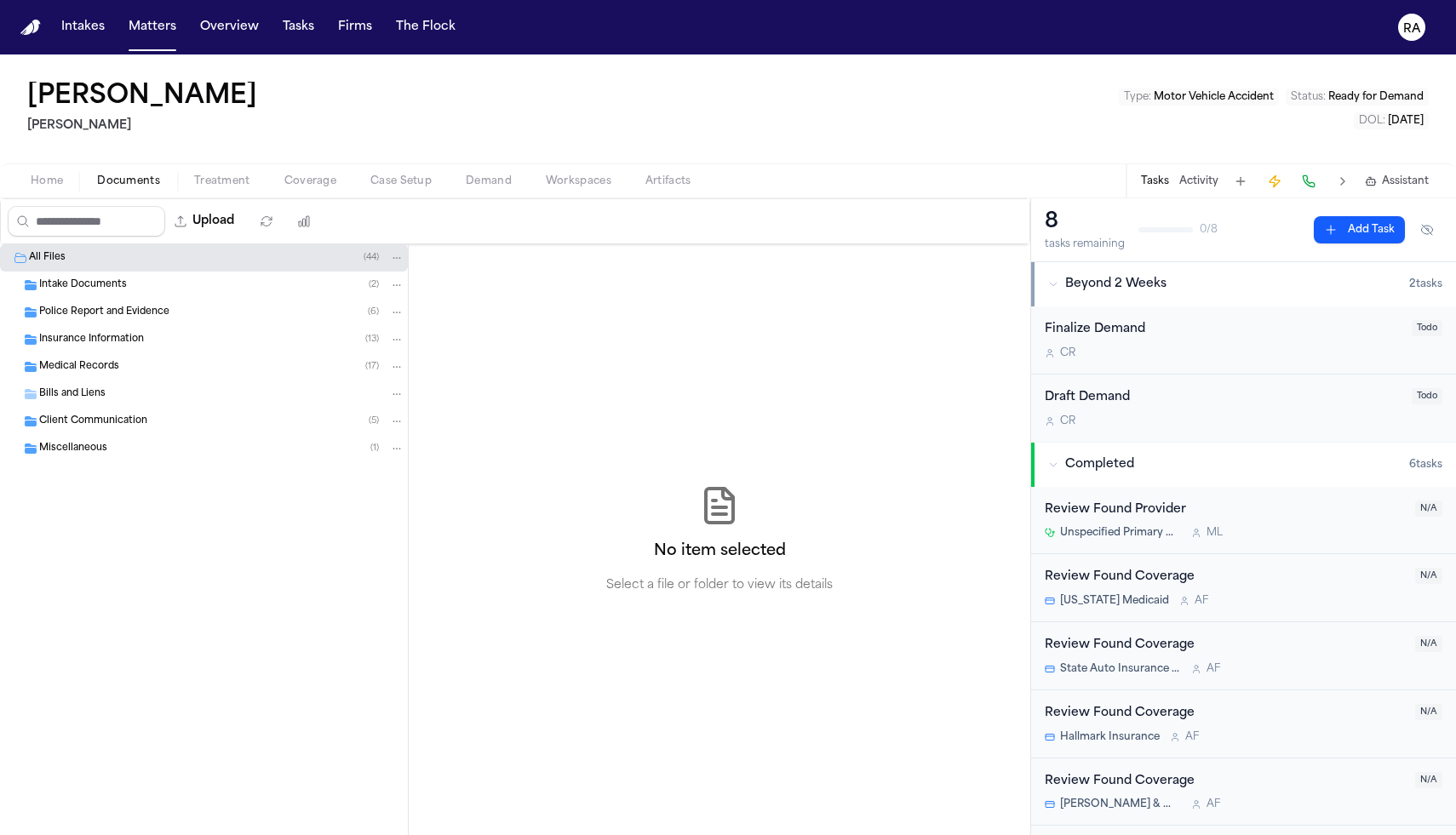 click on "Intake Documents" at bounding box center (83, 285) 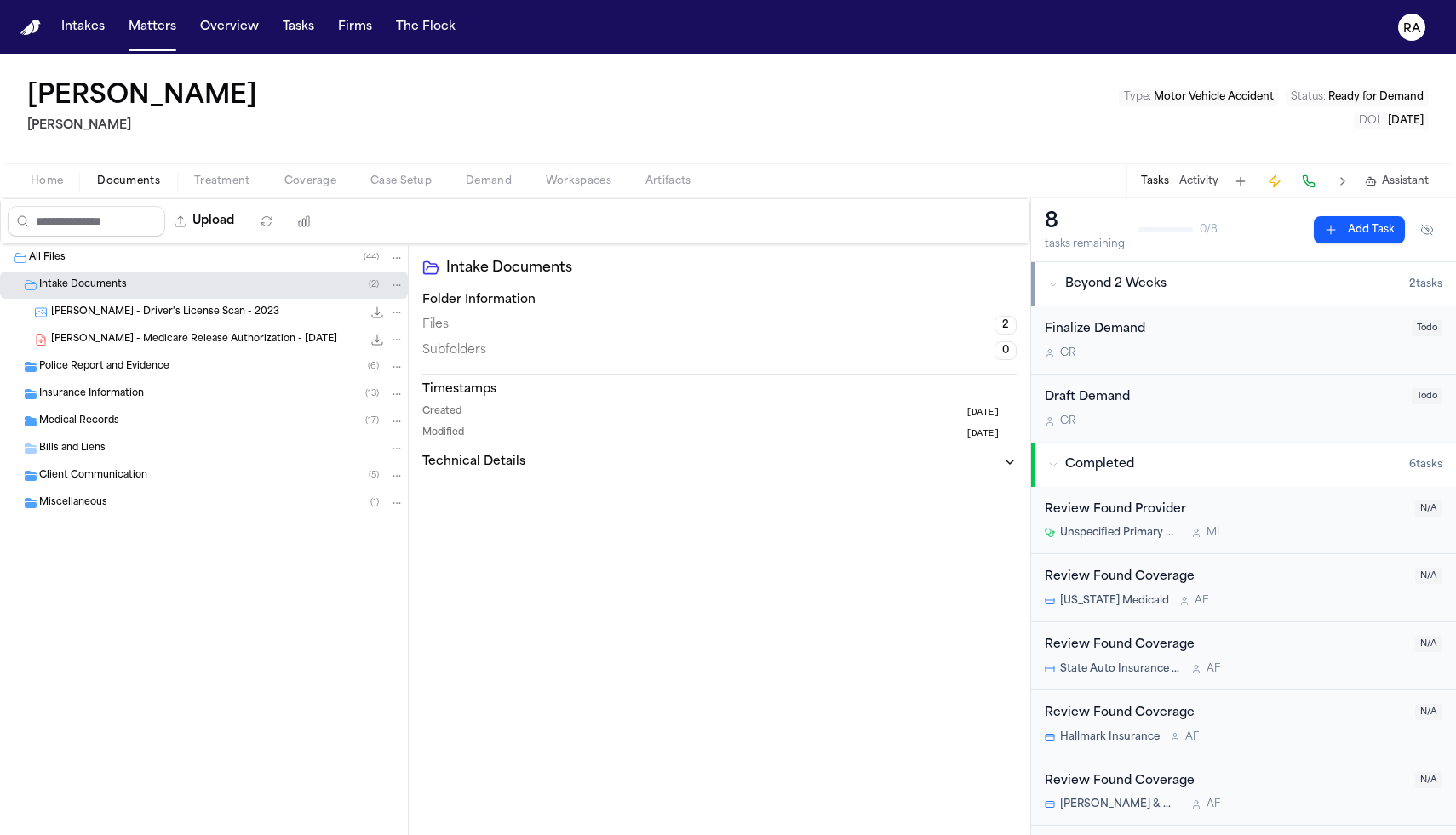 click on "Insurance Information" at bounding box center (91, 394) 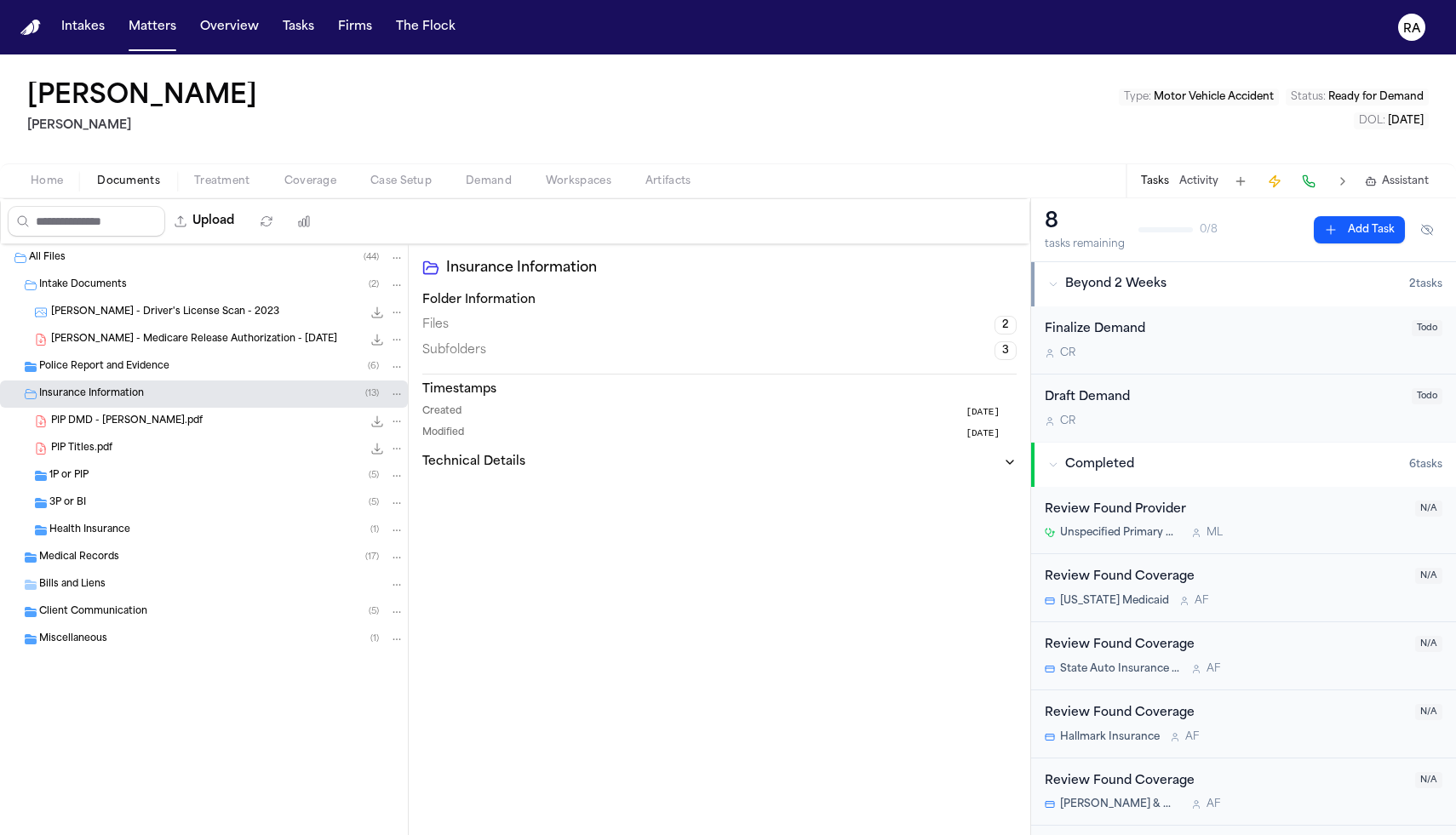 click on "3P or BI ( 5 )" at bounding box center (226, 503) 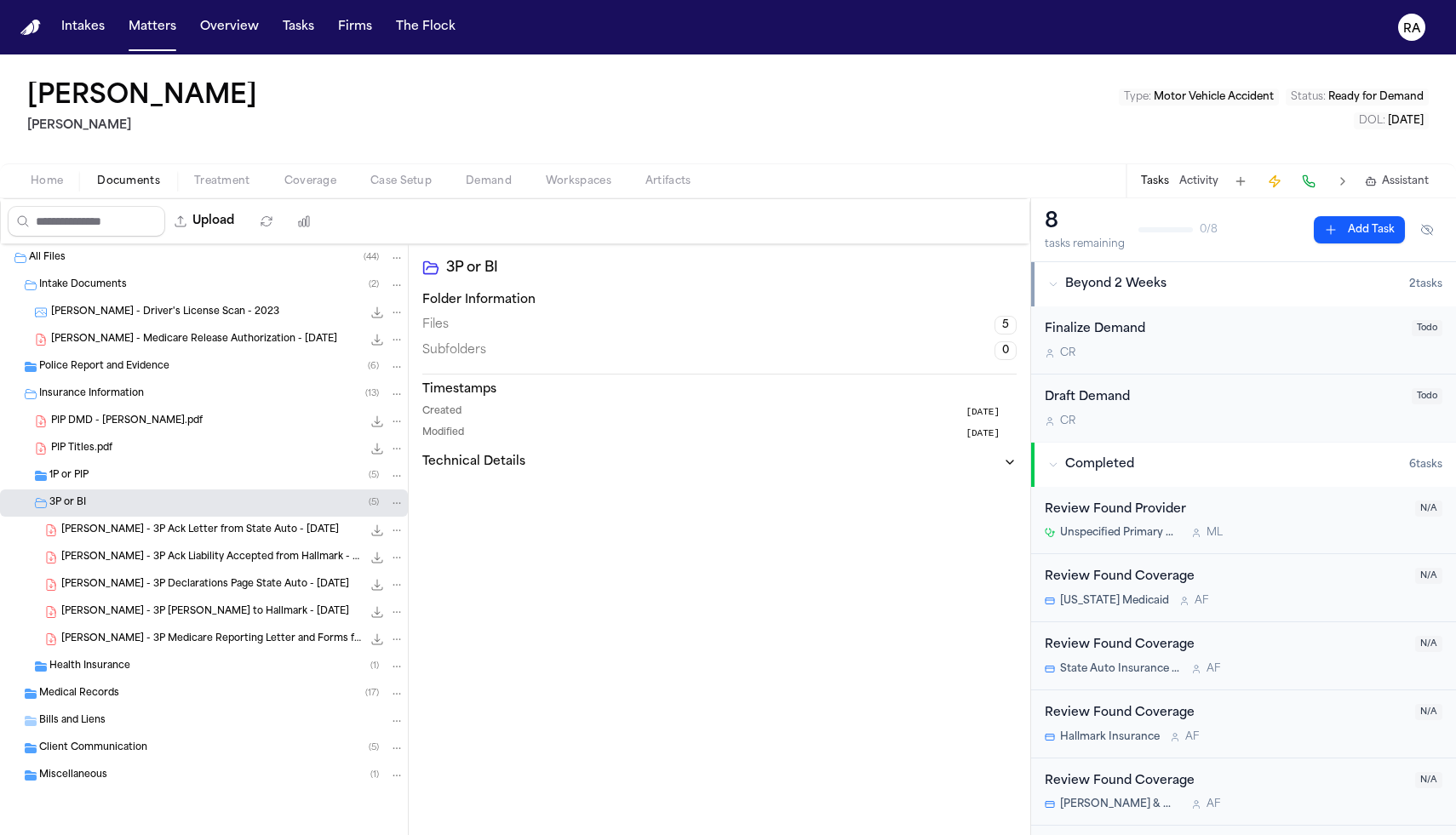 click on "J. Molina - 3P Ack Letter from State Auto - 8.3.24" at bounding box center (200, 530) 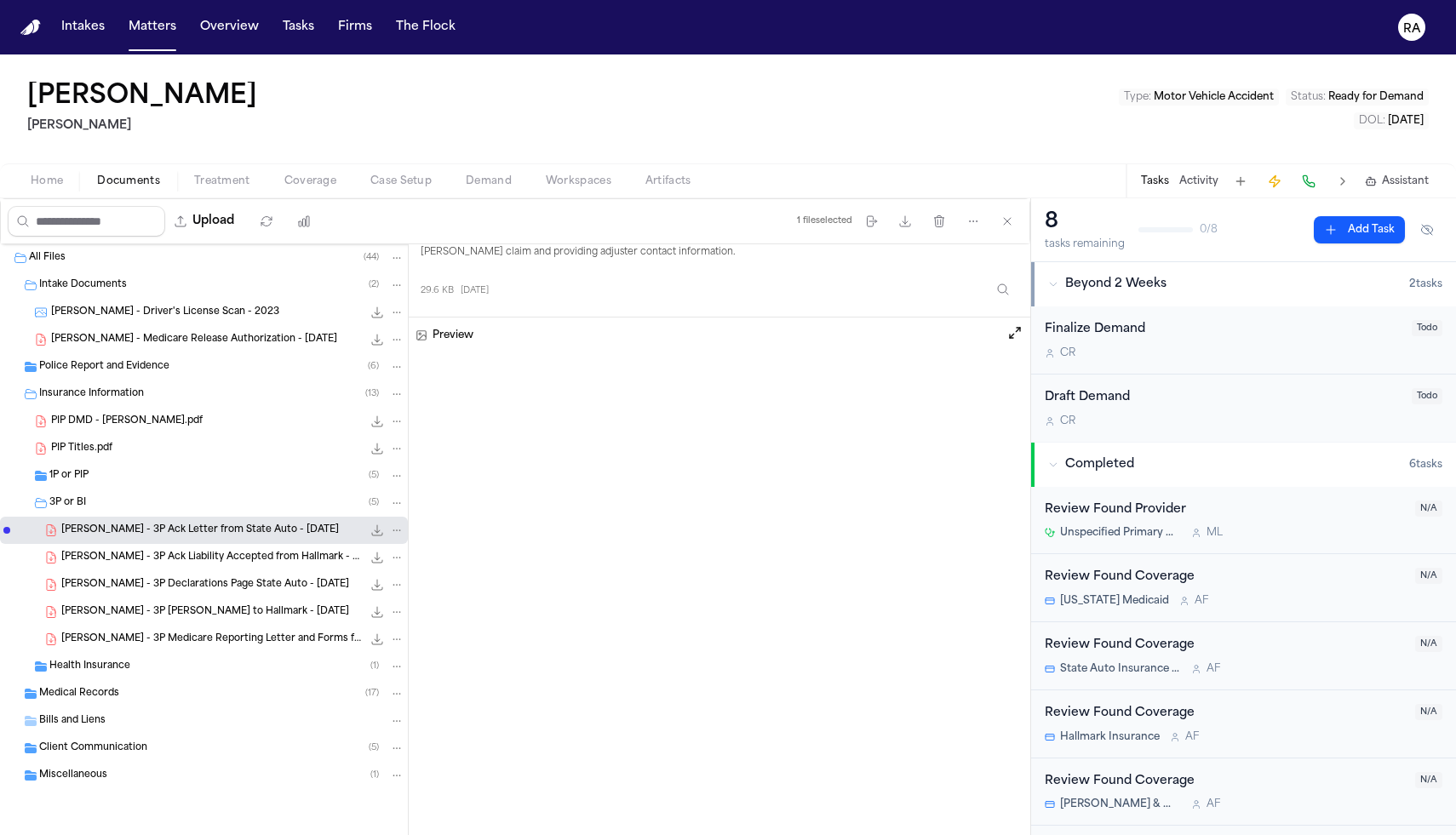 scroll, scrollTop: 96, scrollLeft: 0, axis: vertical 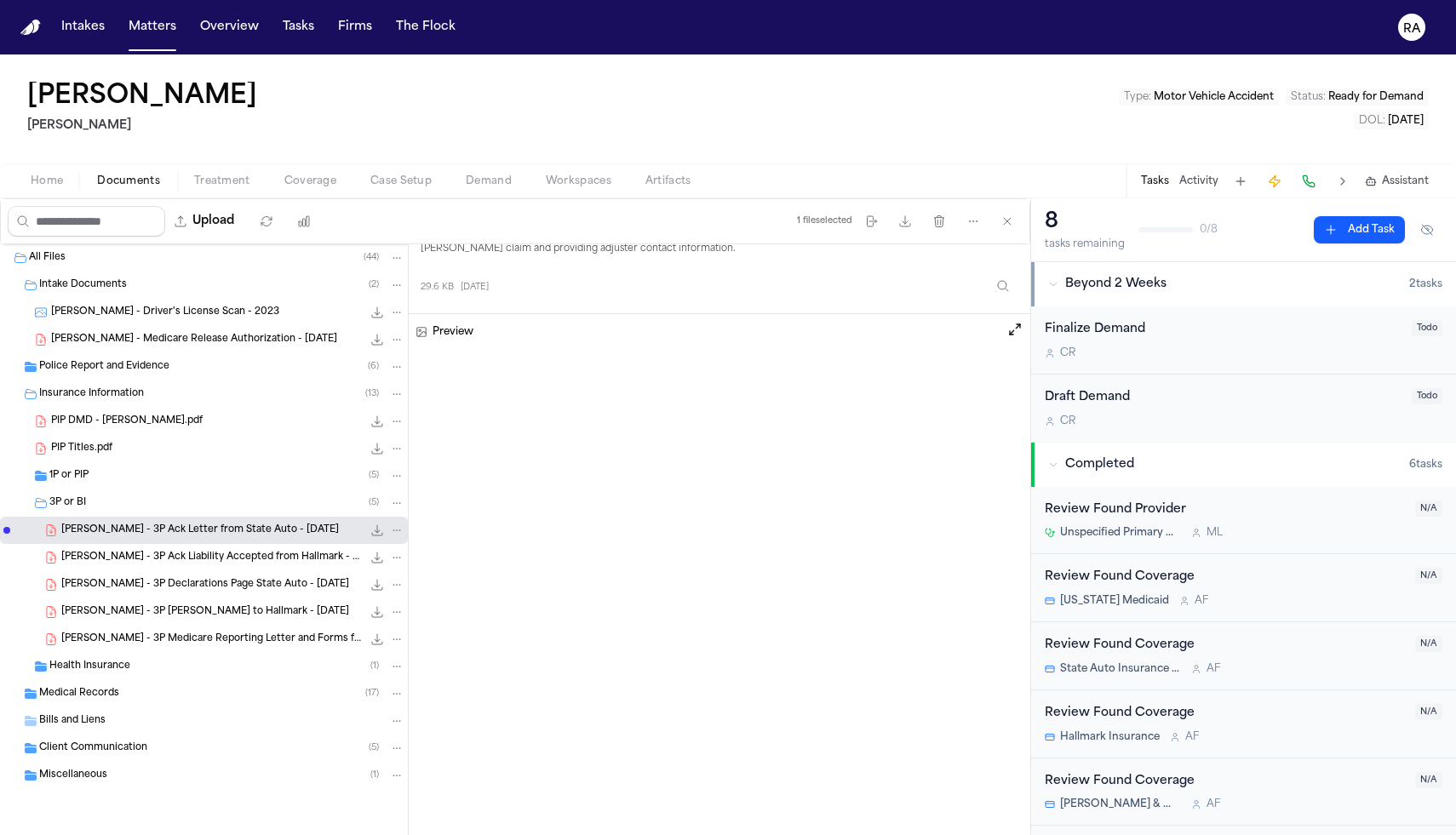 click on "J. Molina - 3P Ack Liability Accepted from Hallmark - 8.16.24" at bounding box center (211, 558) 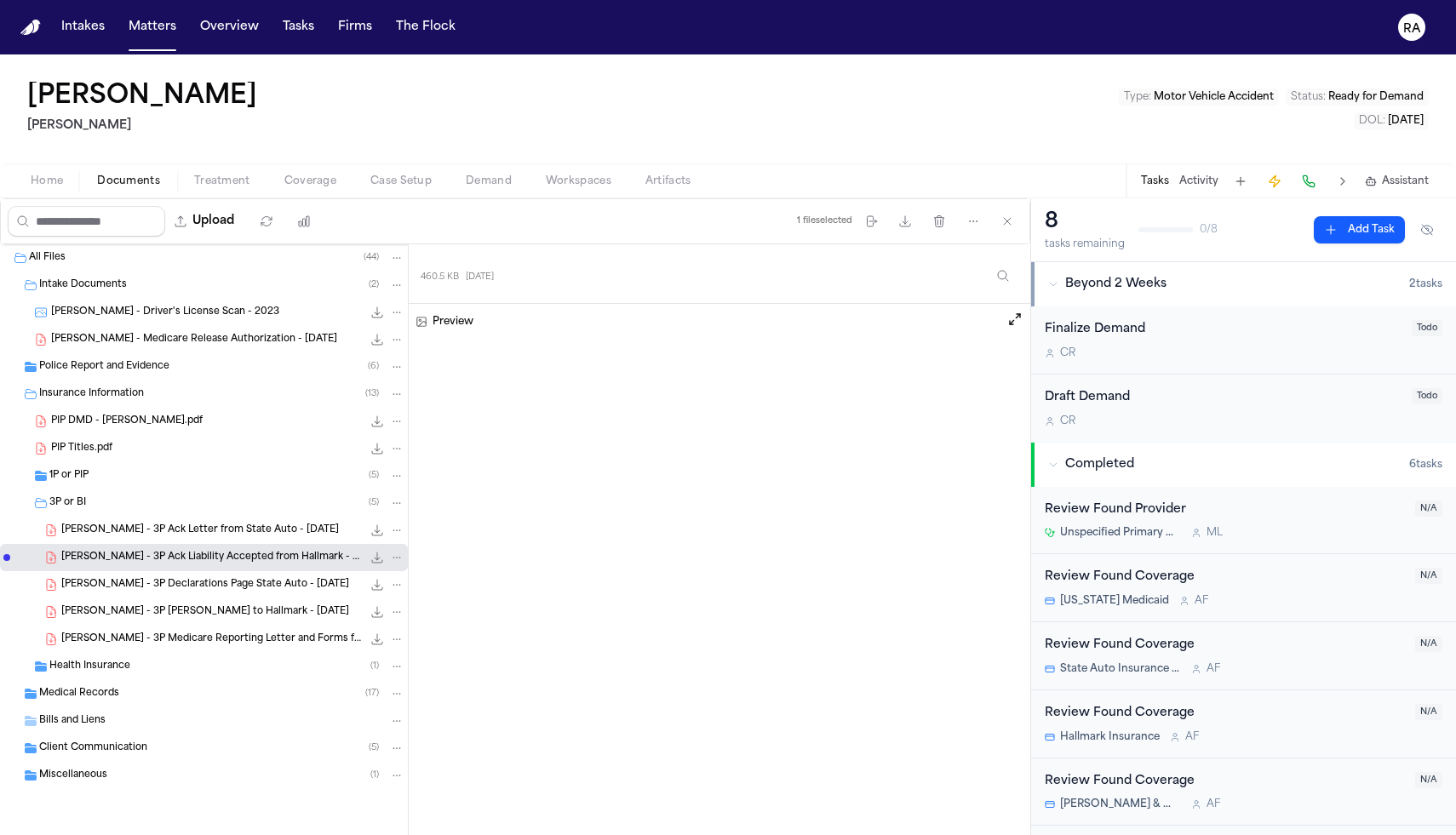 click on "Assistant" at bounding box center (1405, 181) 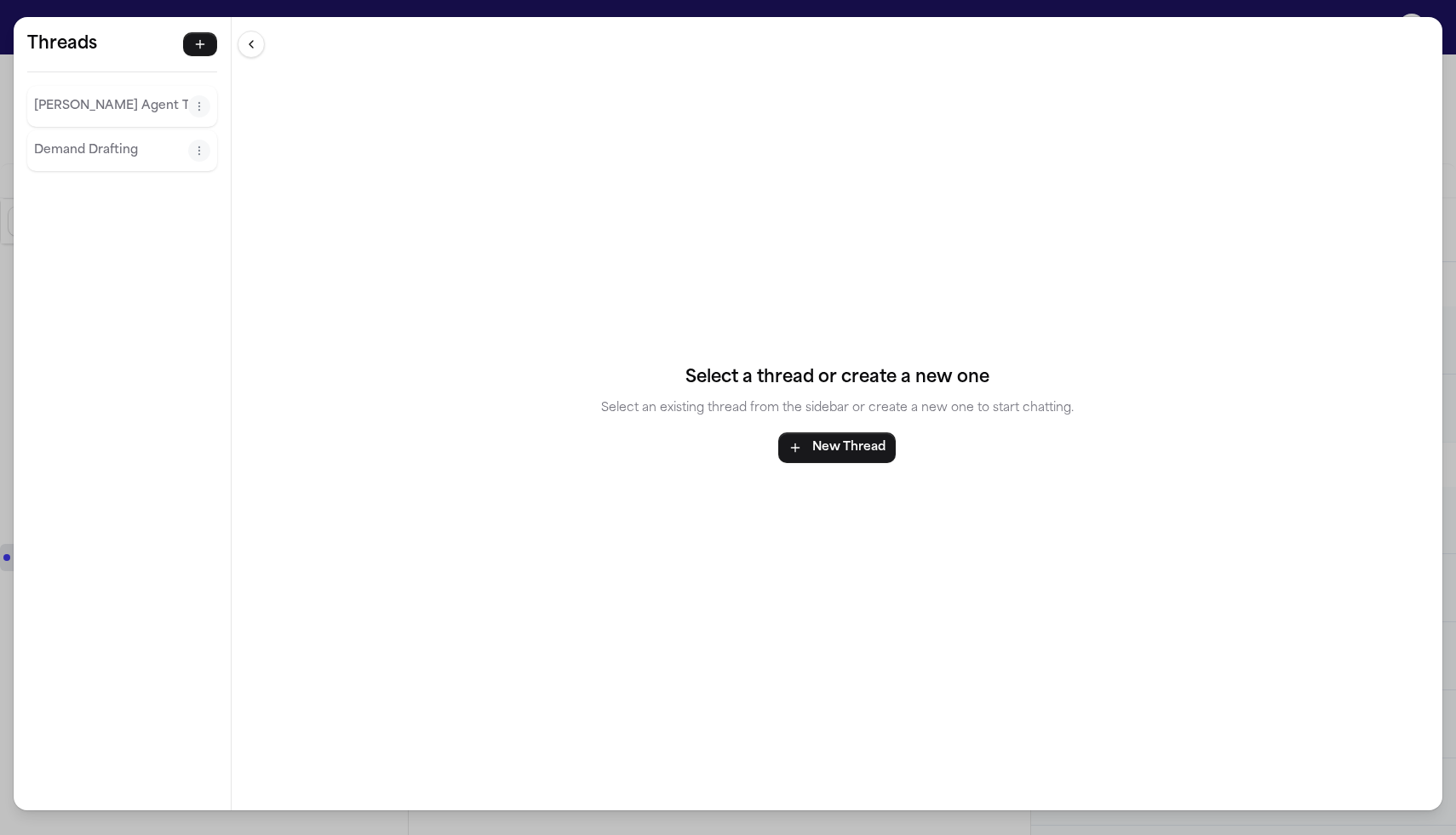 click on "Demand Drafting" at bounding box center [111, 151] 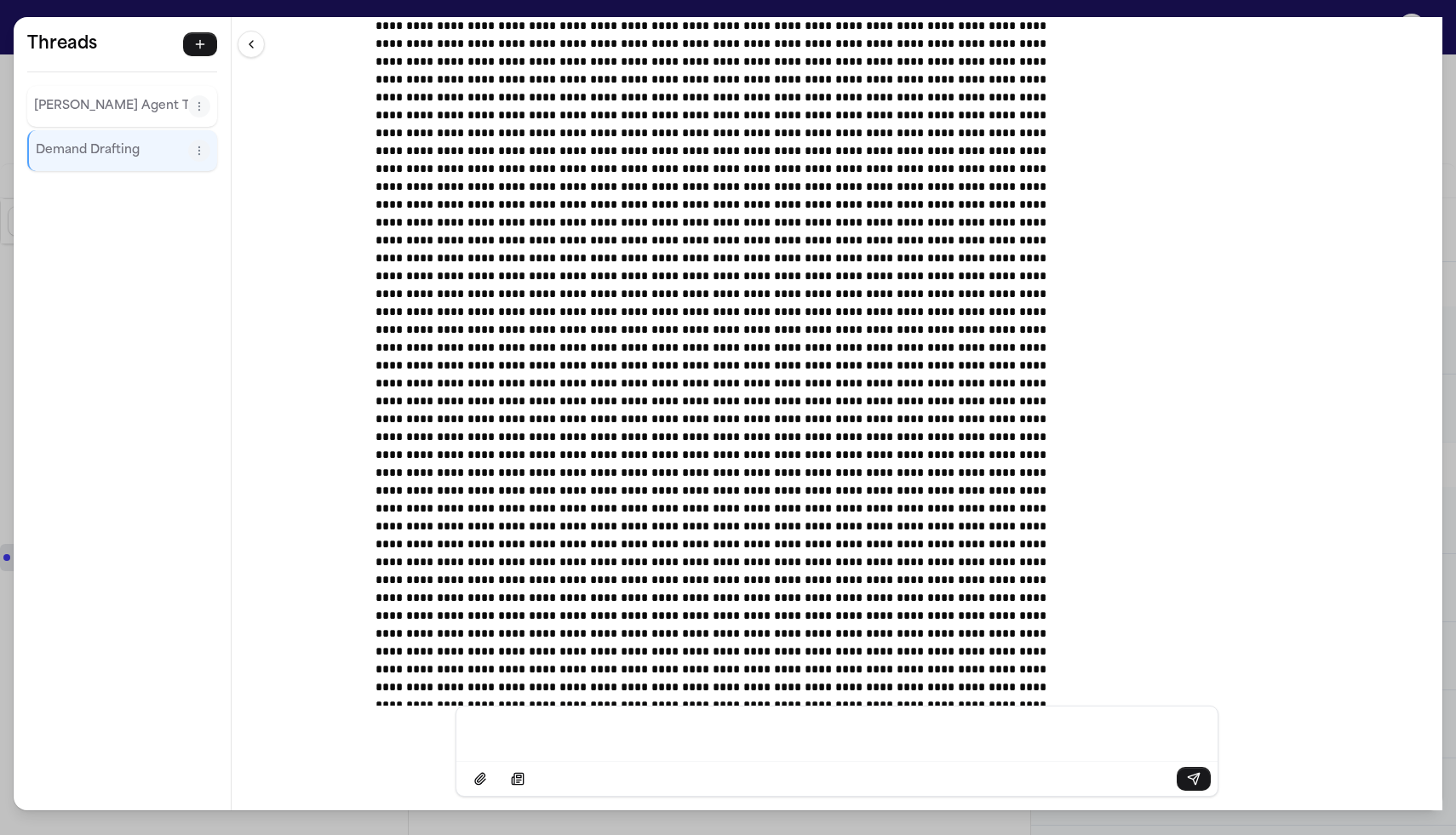 scroll, scrollTop: 19756, scrollLeft: 0, axis: vertical 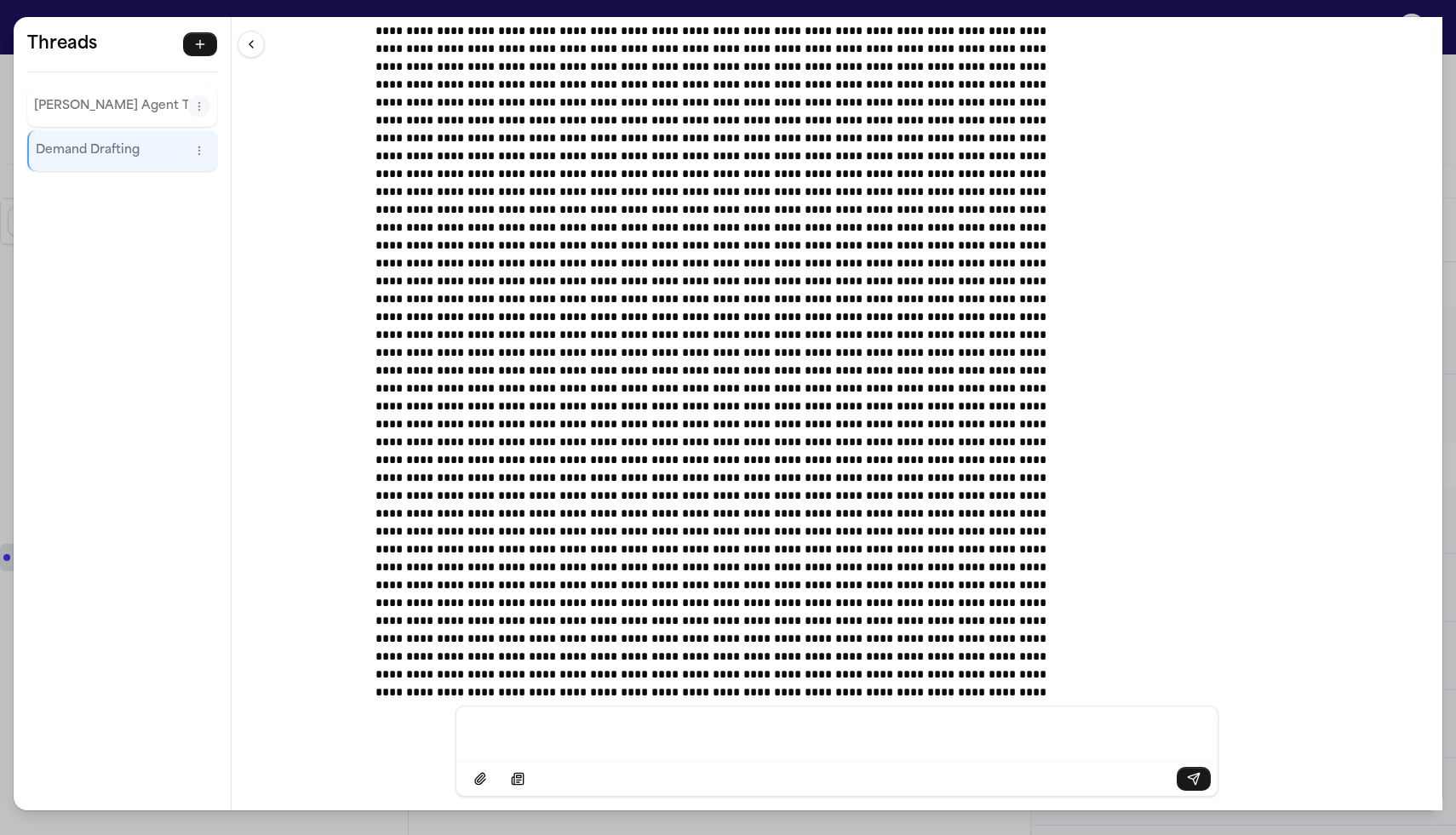 type 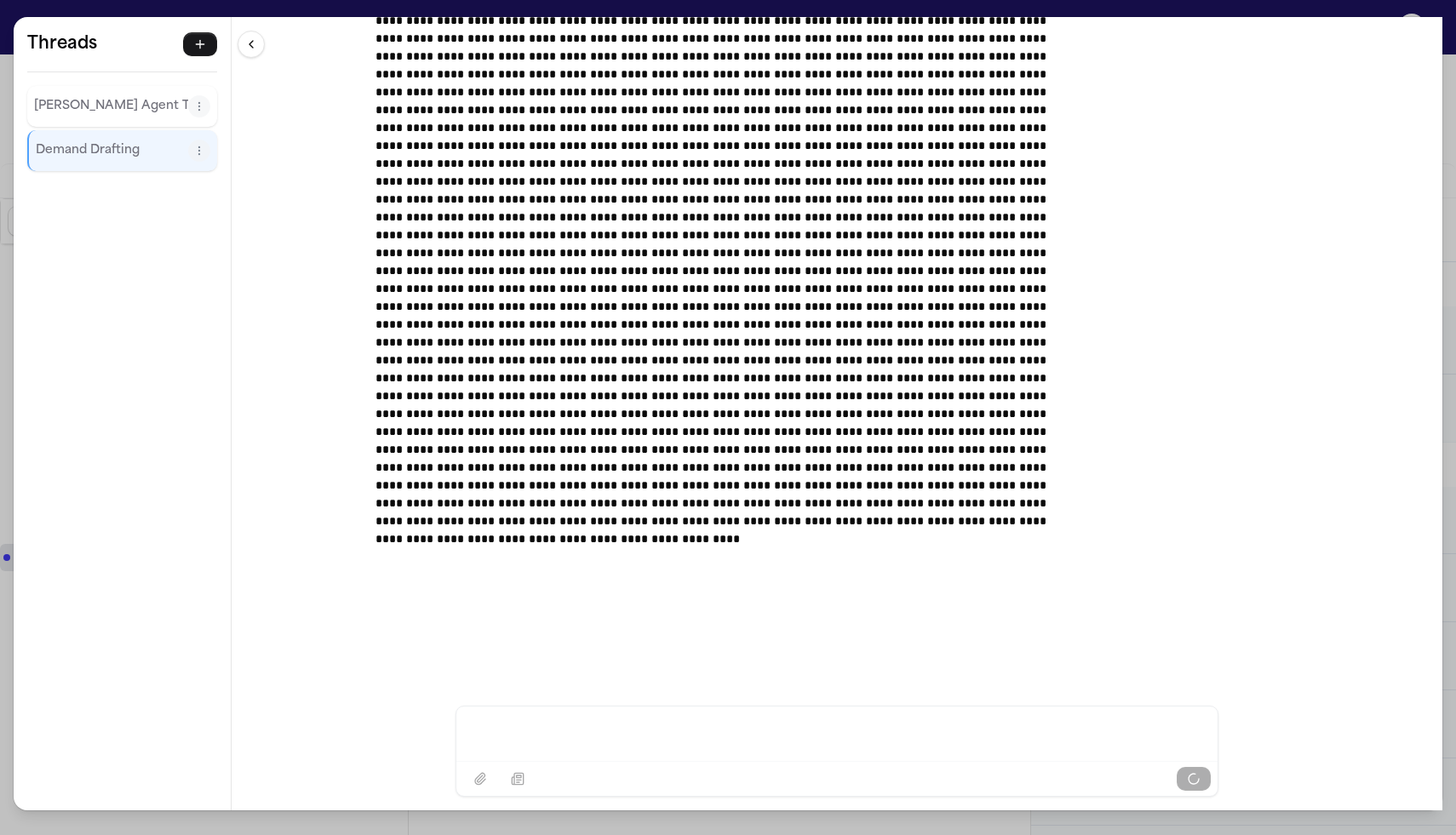 scroll, scrollTop: 20192, scrollLeft: 0, axis: vertical 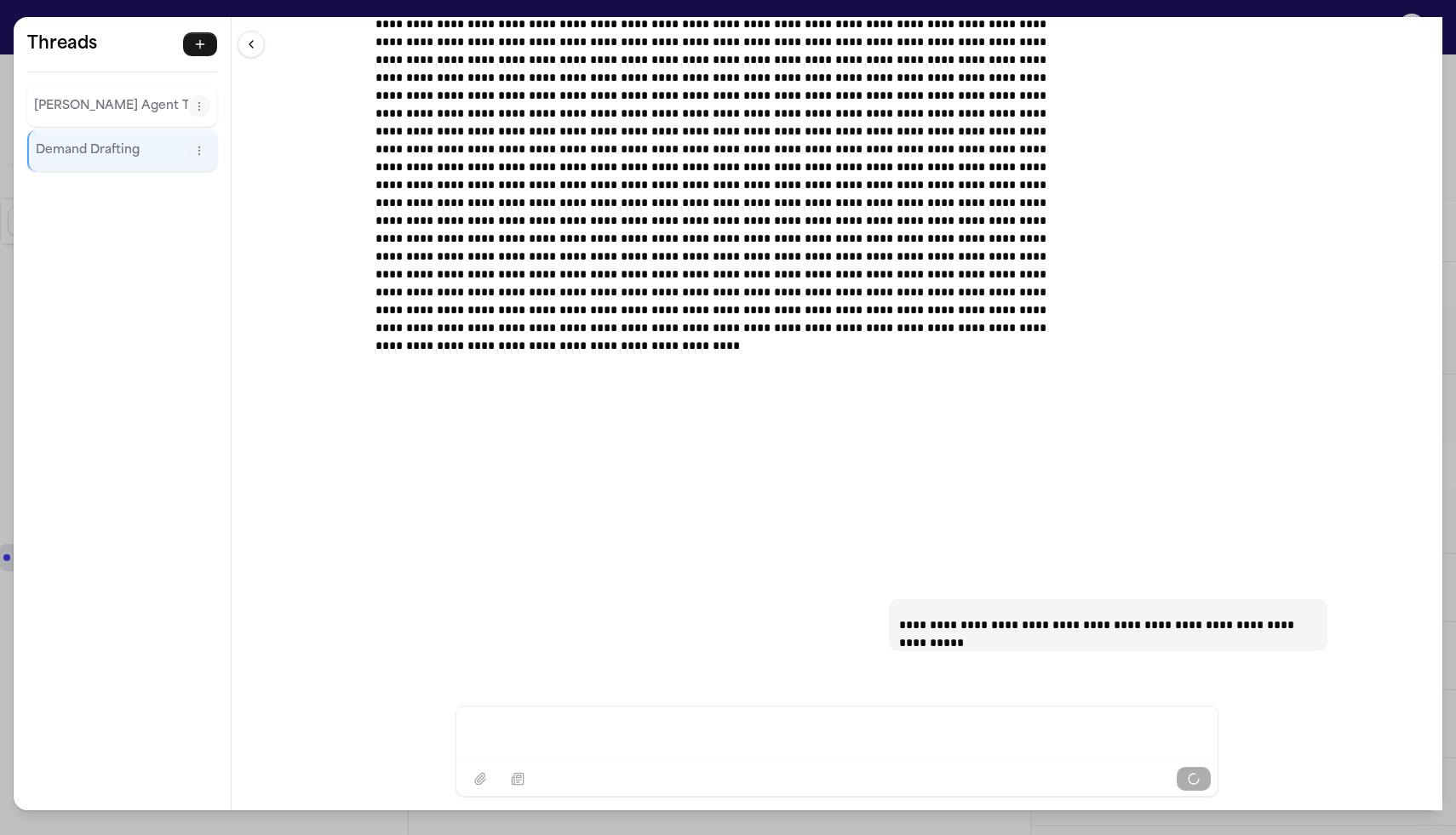 click at bounding box center (837, 732) 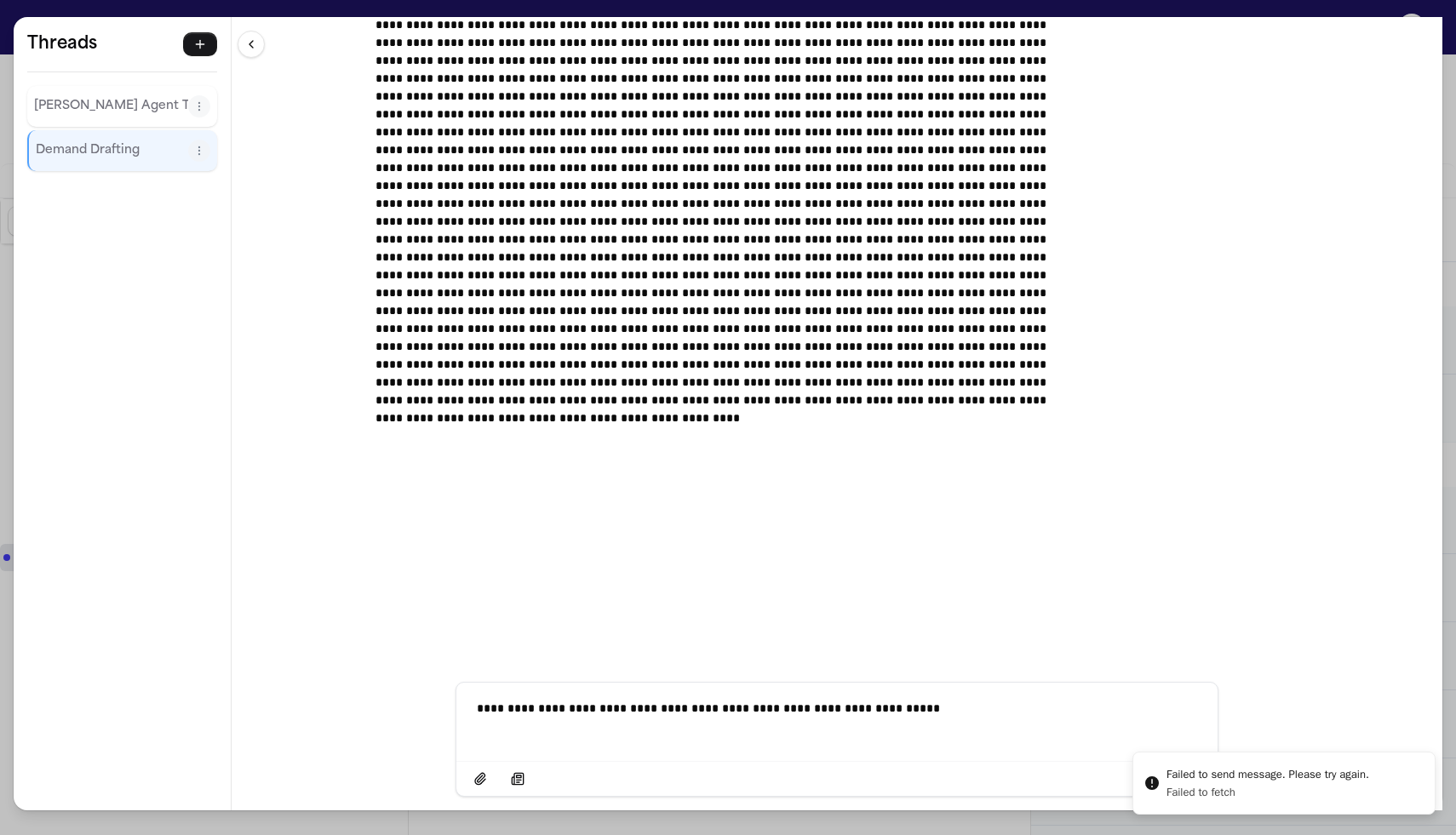 scroll, scrollTop: 20143, scrollLeft: 0, axis: vertical 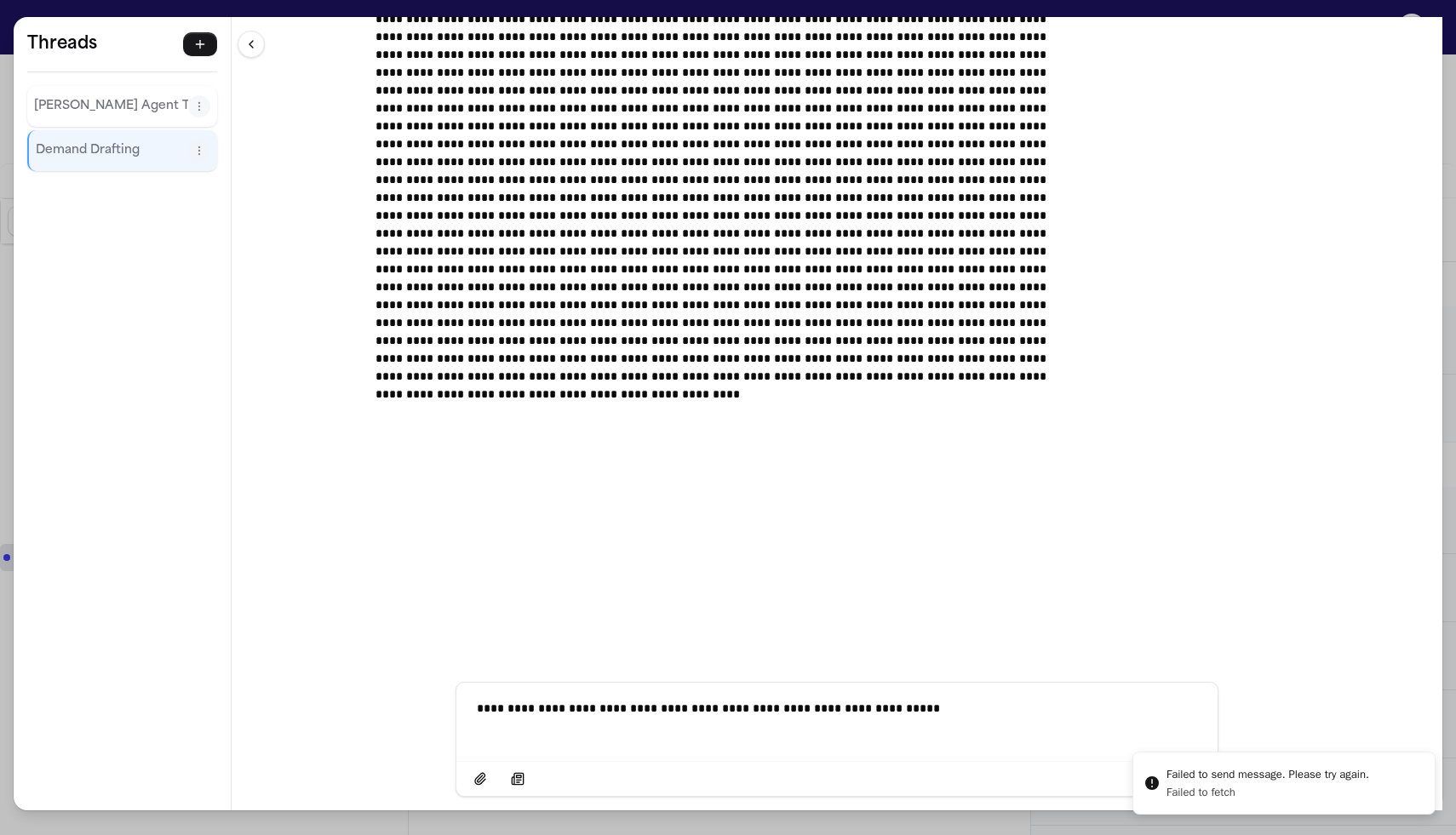 click on "**********" at bounding box center [728, 417] 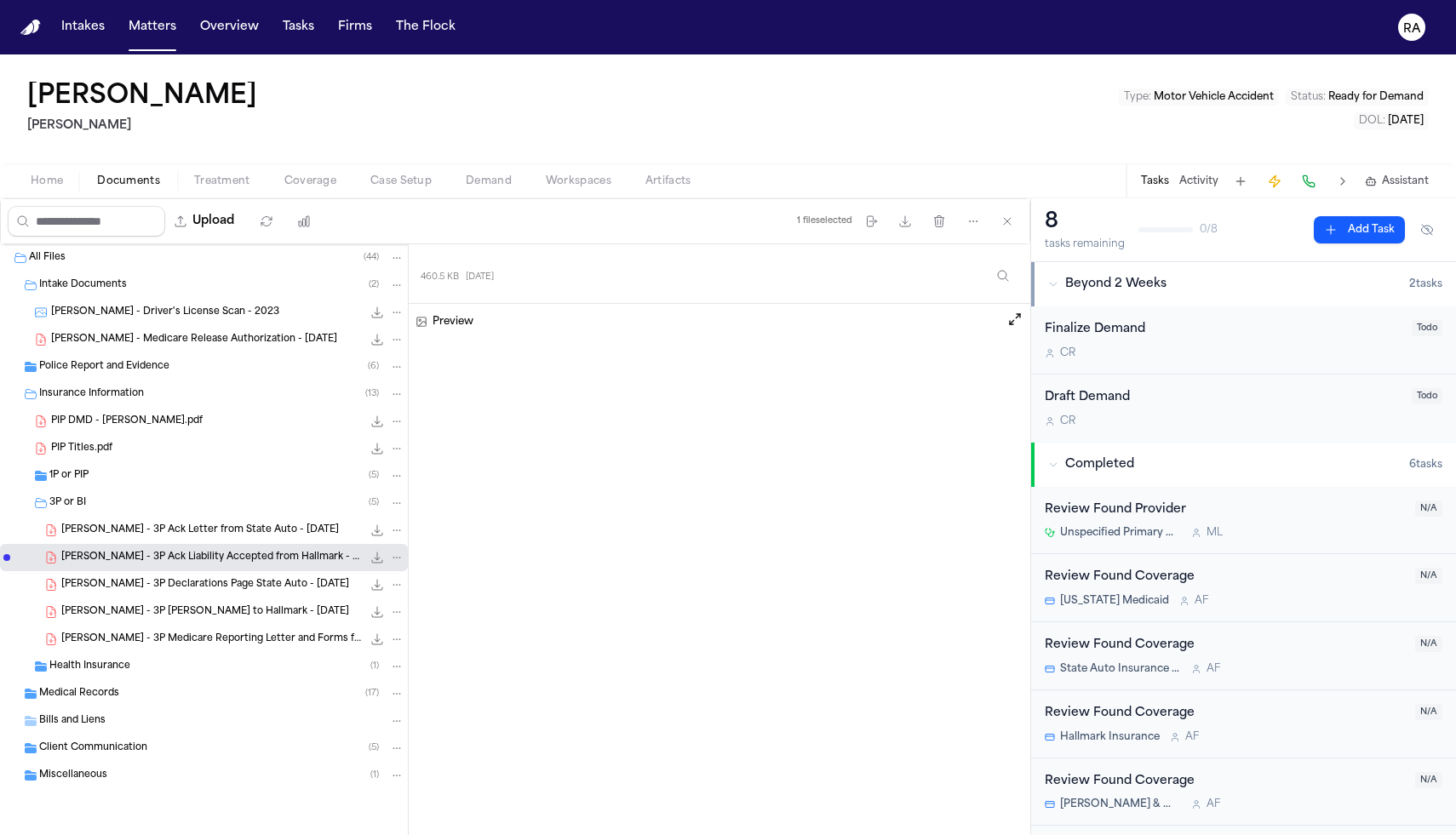 click on "Assistant" at bounding box center [1405, 181] 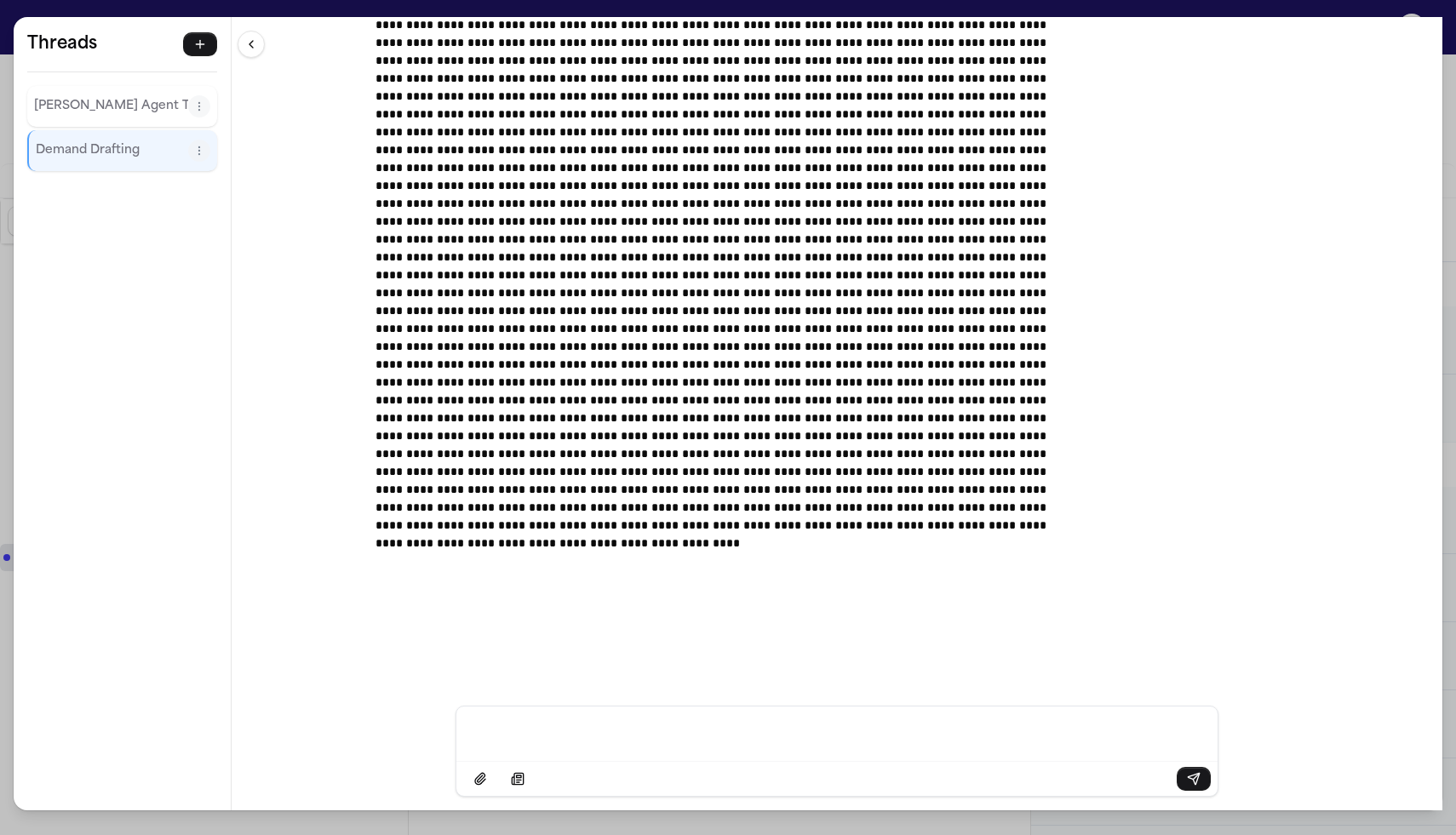 scroll, scrollTop: 20119, scrollLeft: 0, axis: vertical 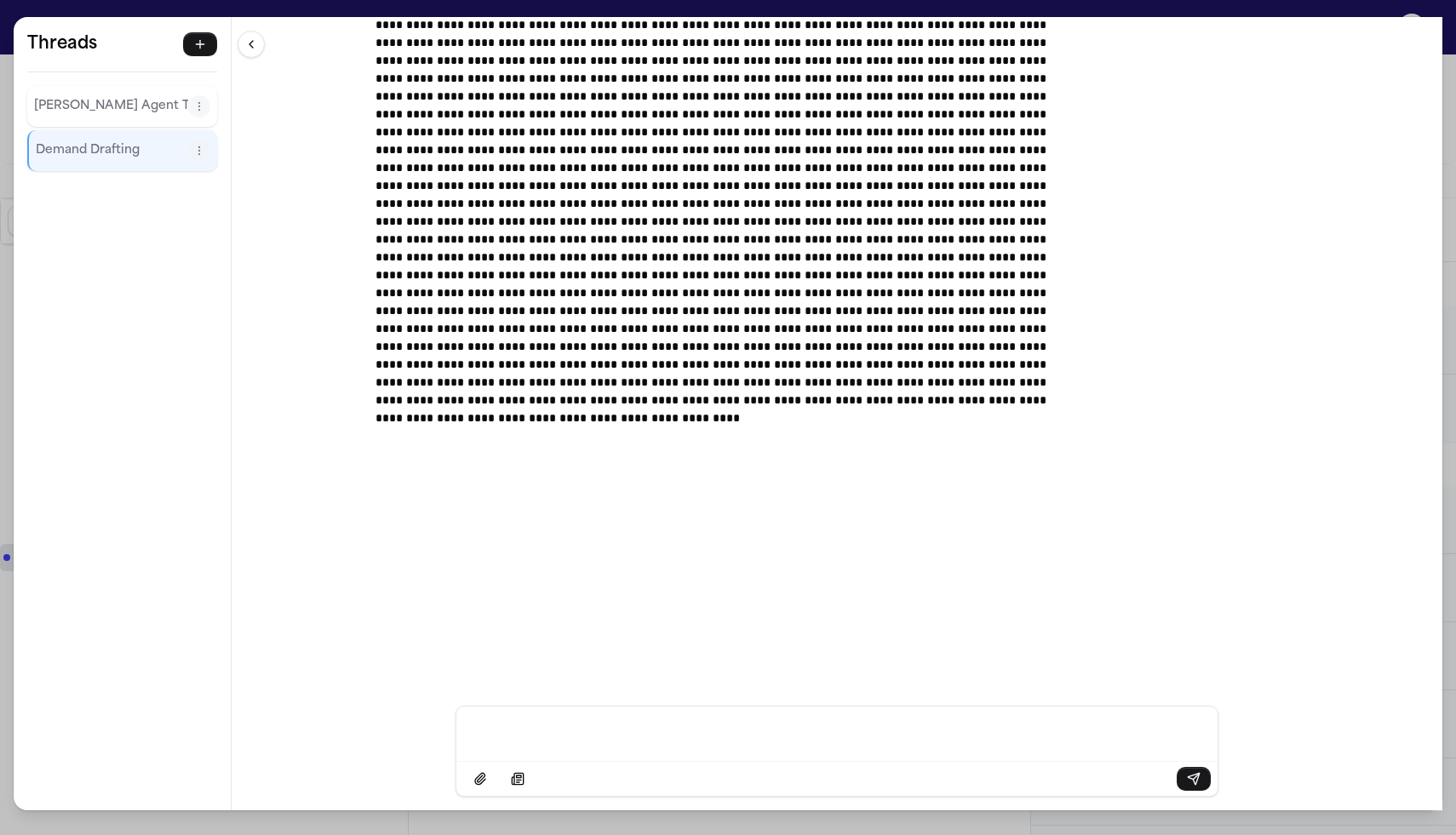 type 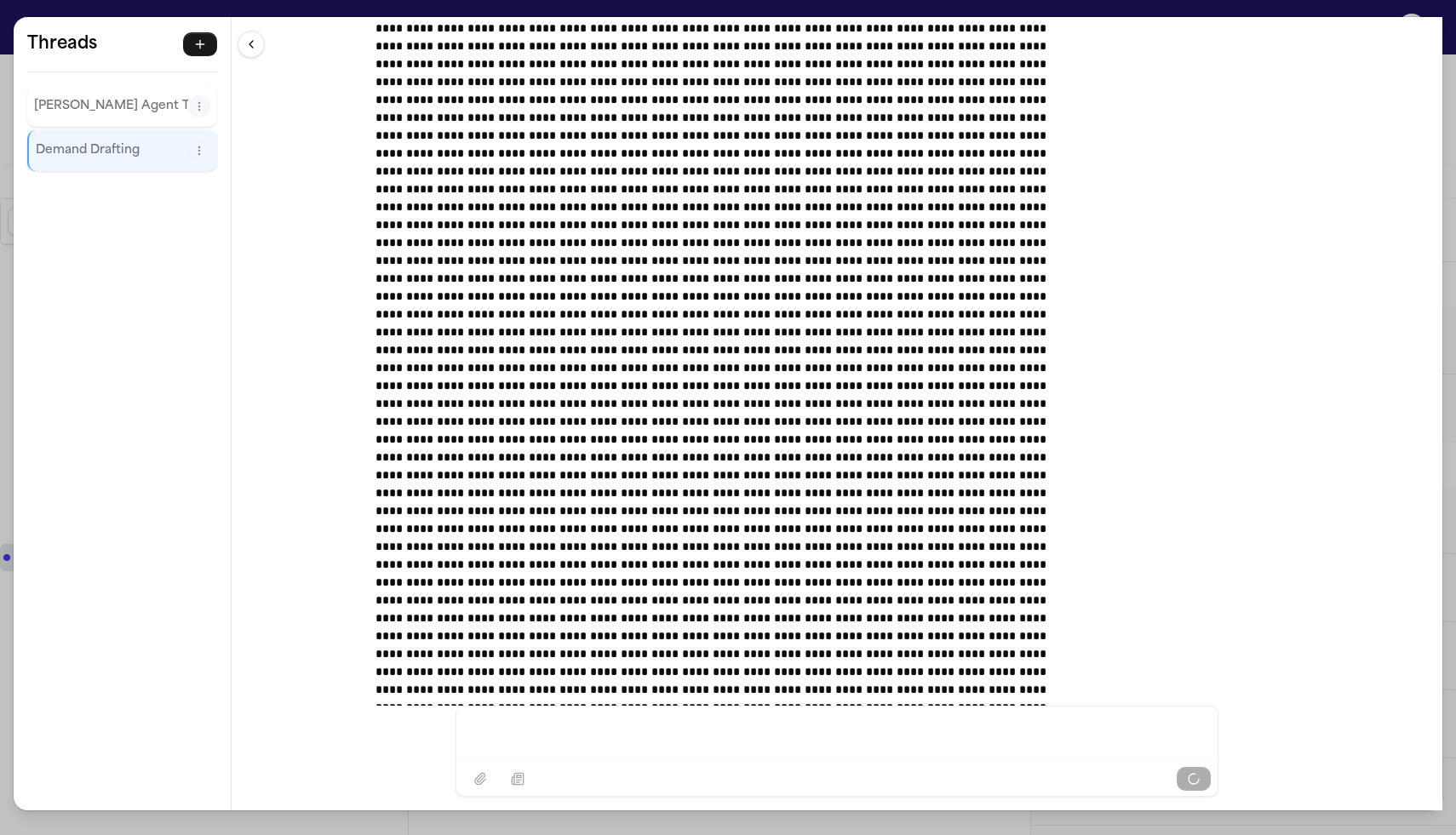 scroll, scrollTop: 20192, scrollLeft: 0, axis: vertical 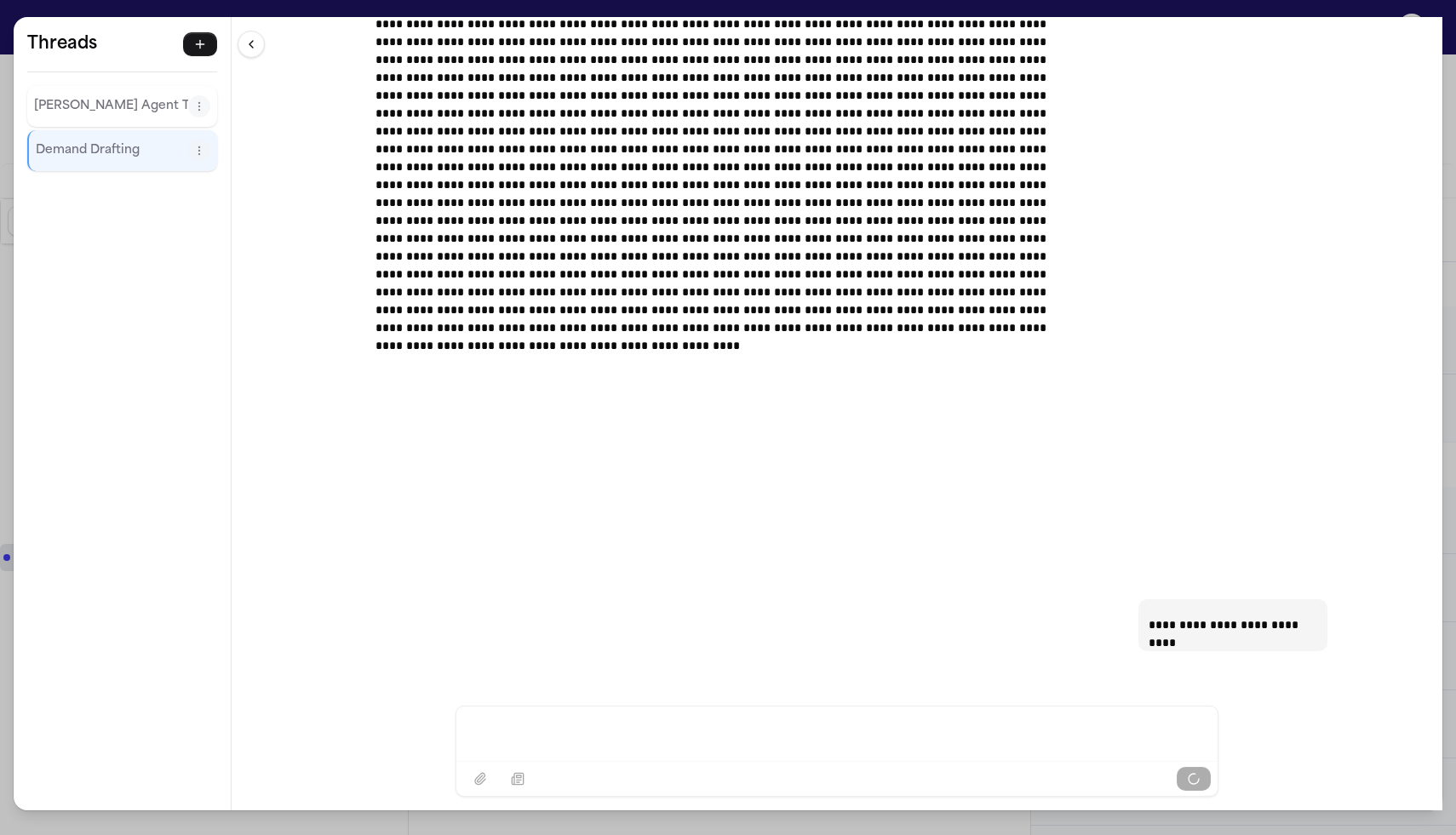 click on "**********" at bounding box center [728, 417] 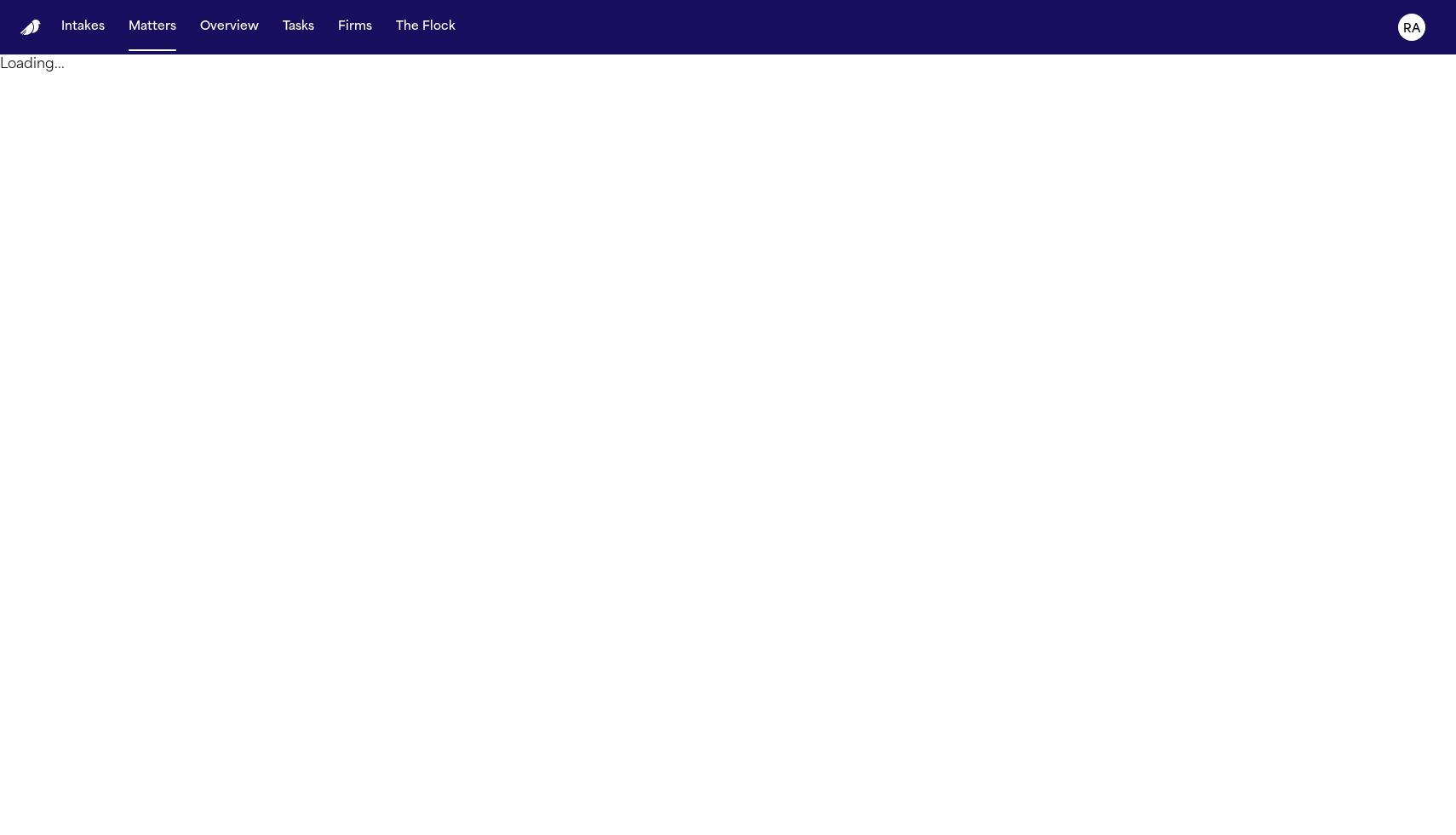 scroll, scrollTop: 0, scrollLeft: 0, axis: both 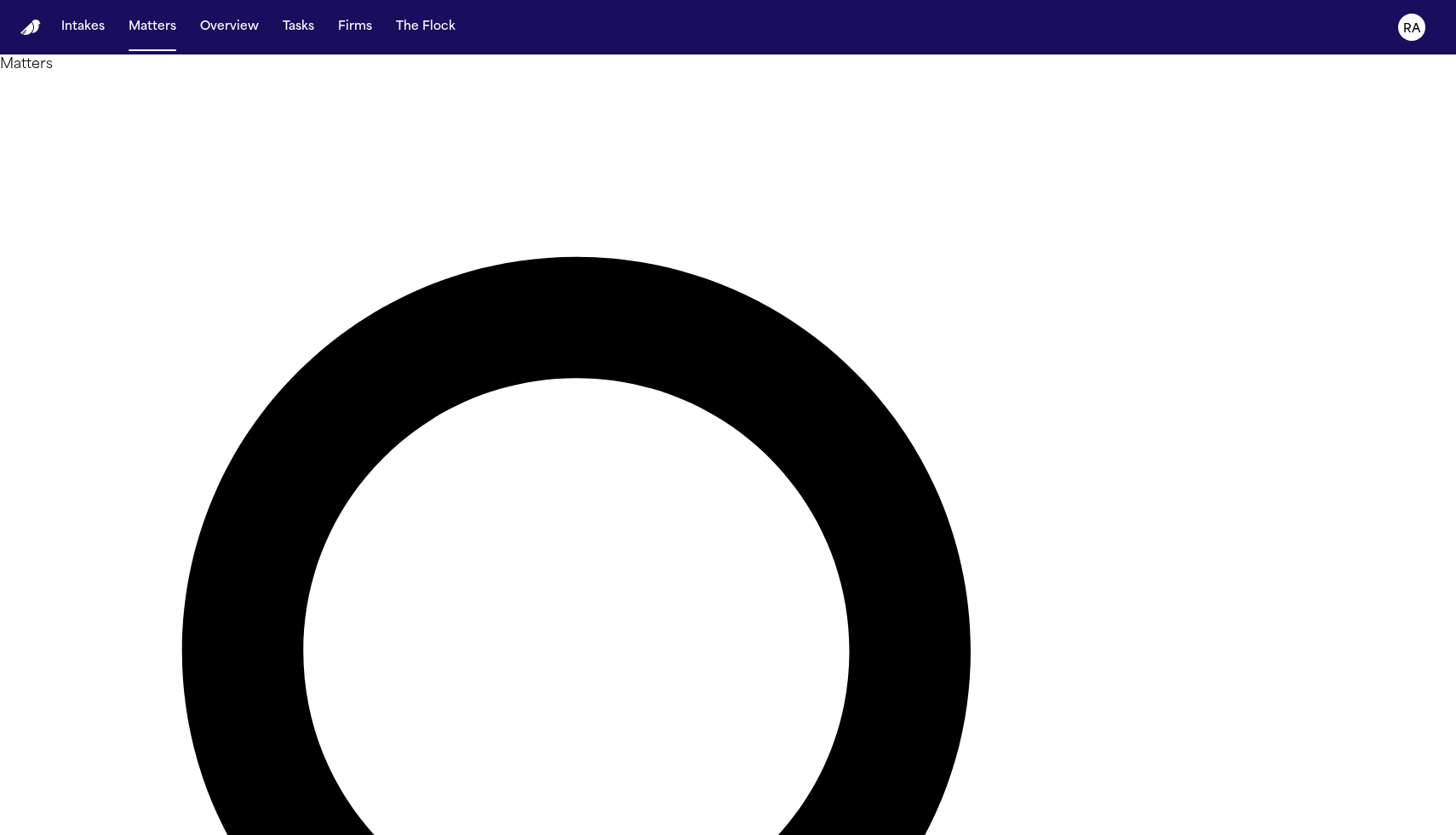 click at bounding box center (68, 1541) 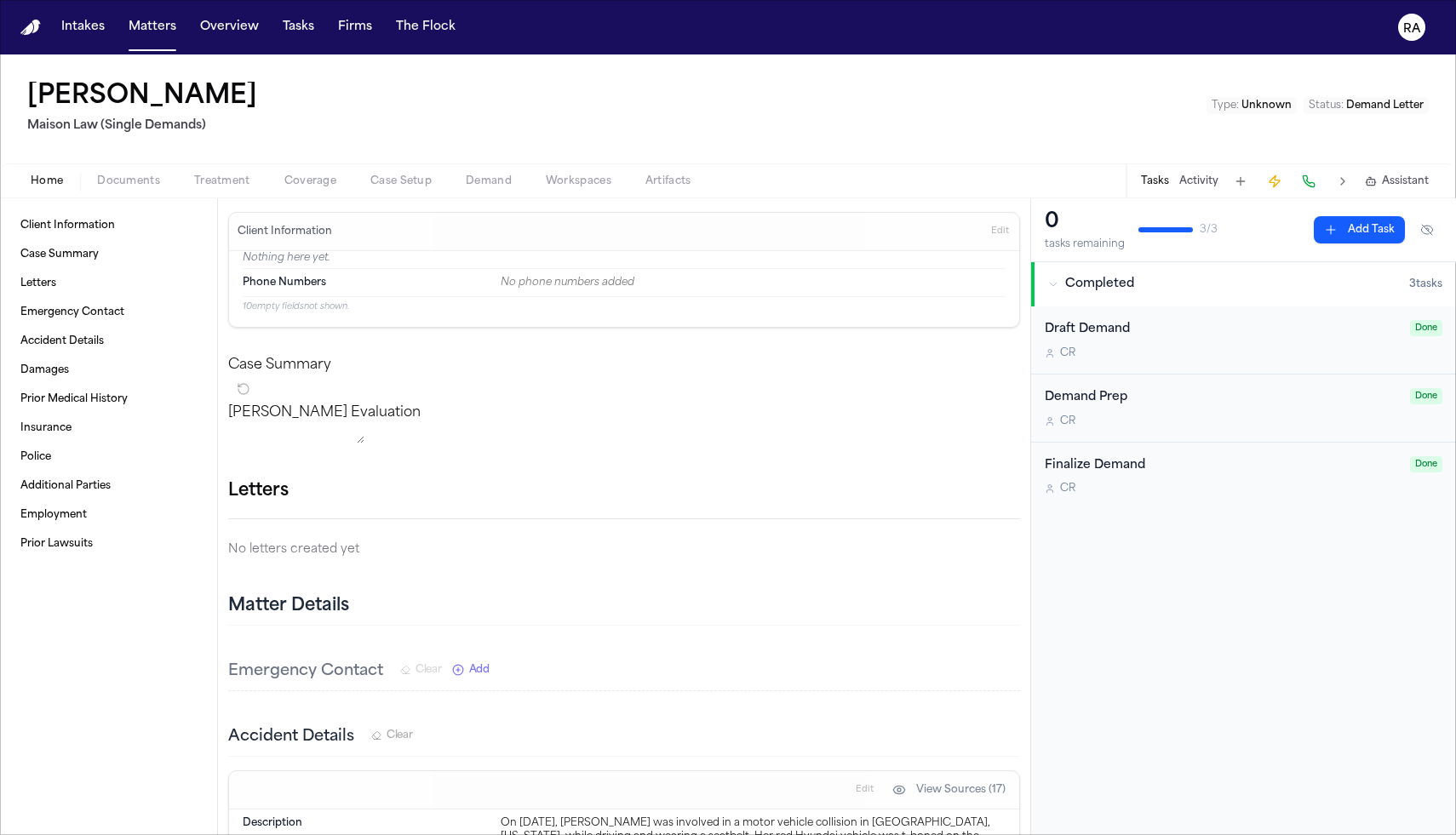 click on "Assistant" at bounding box center (1405, 181) 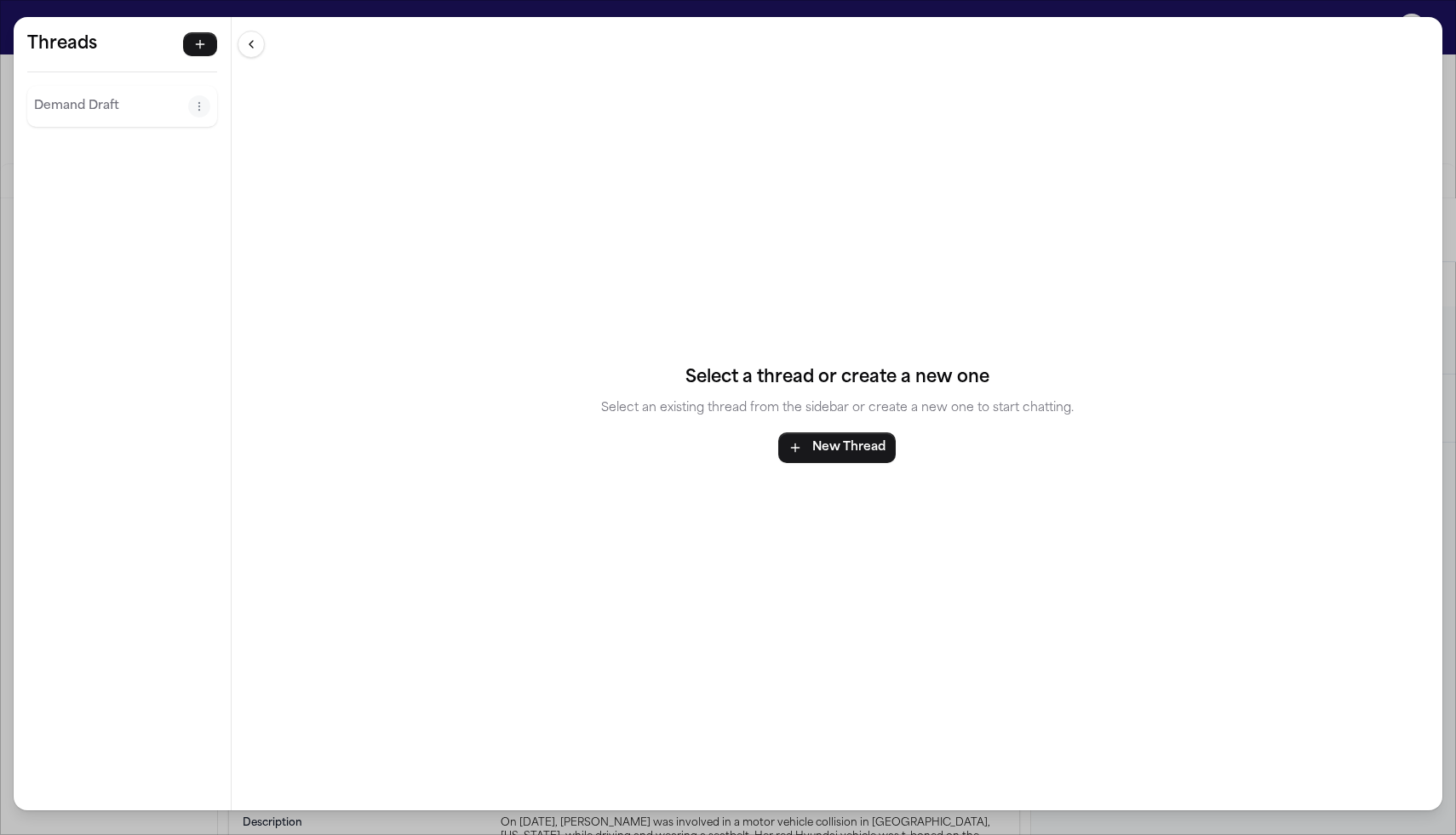 click on "Demand Draft" at bounding box center [111, 106] 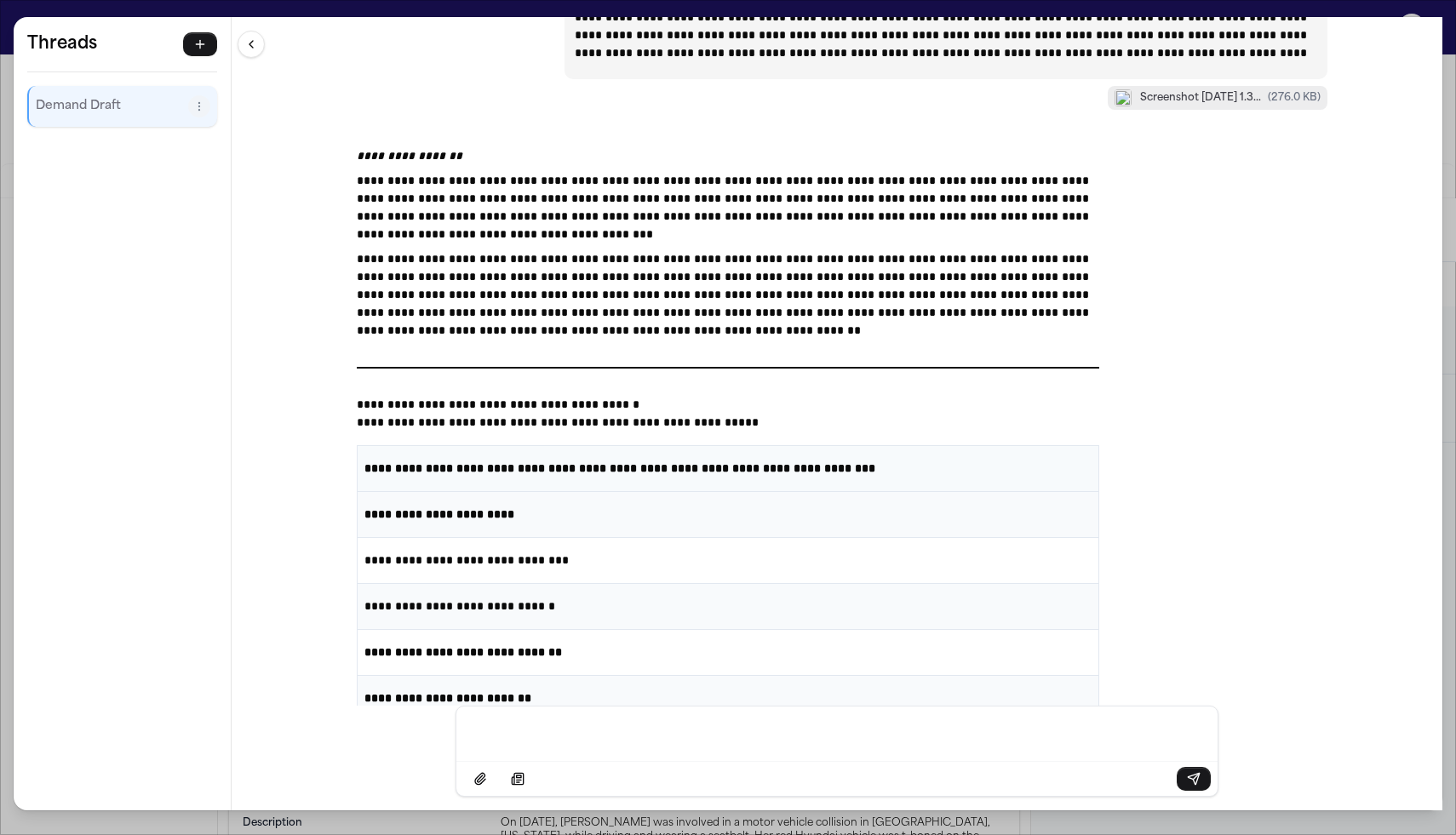 scroll, scrollTop: 25628, scrollLeft: 0, axis: vertical 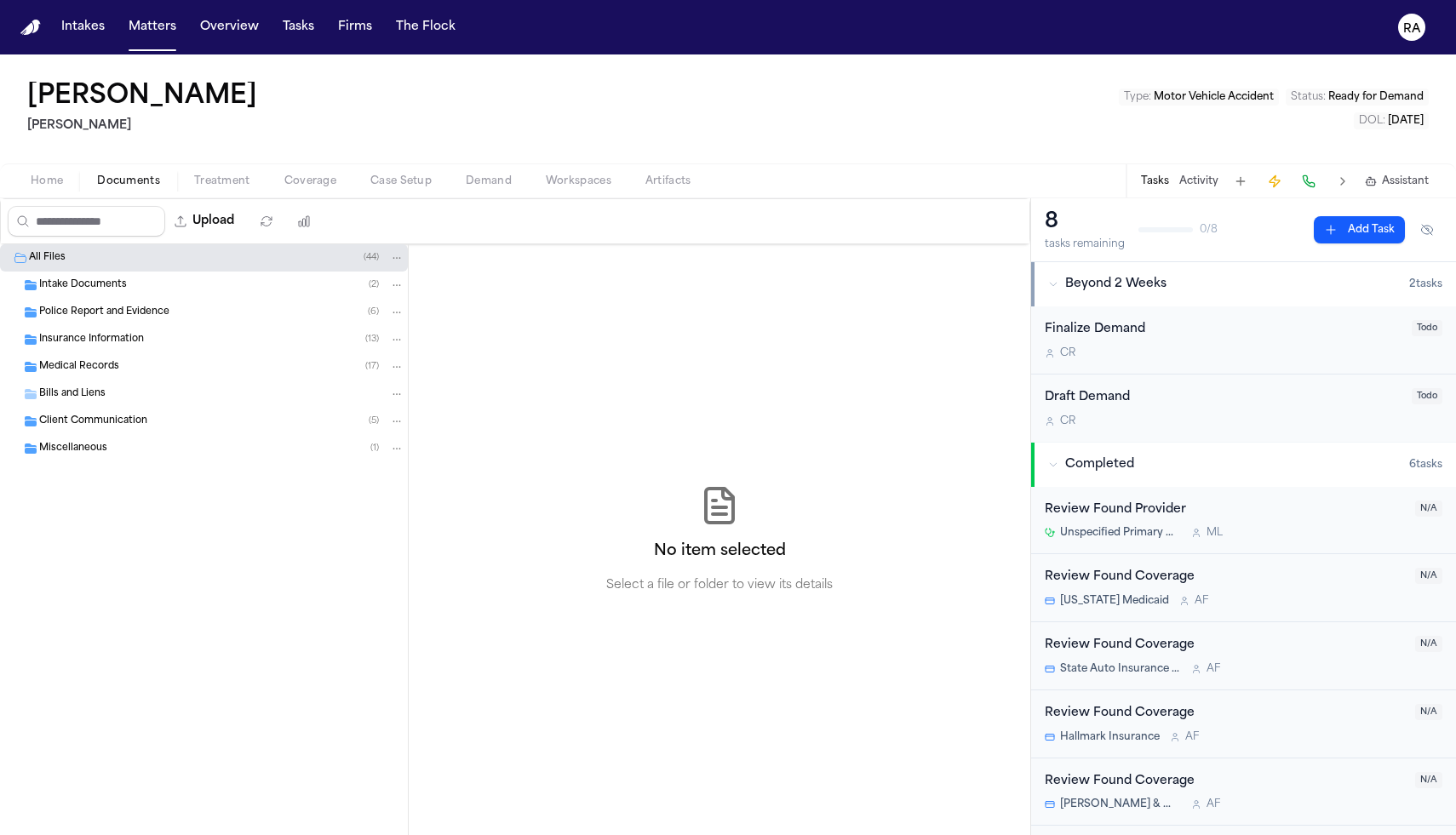 click on "Assistant" at bounding box center (1405, 181) 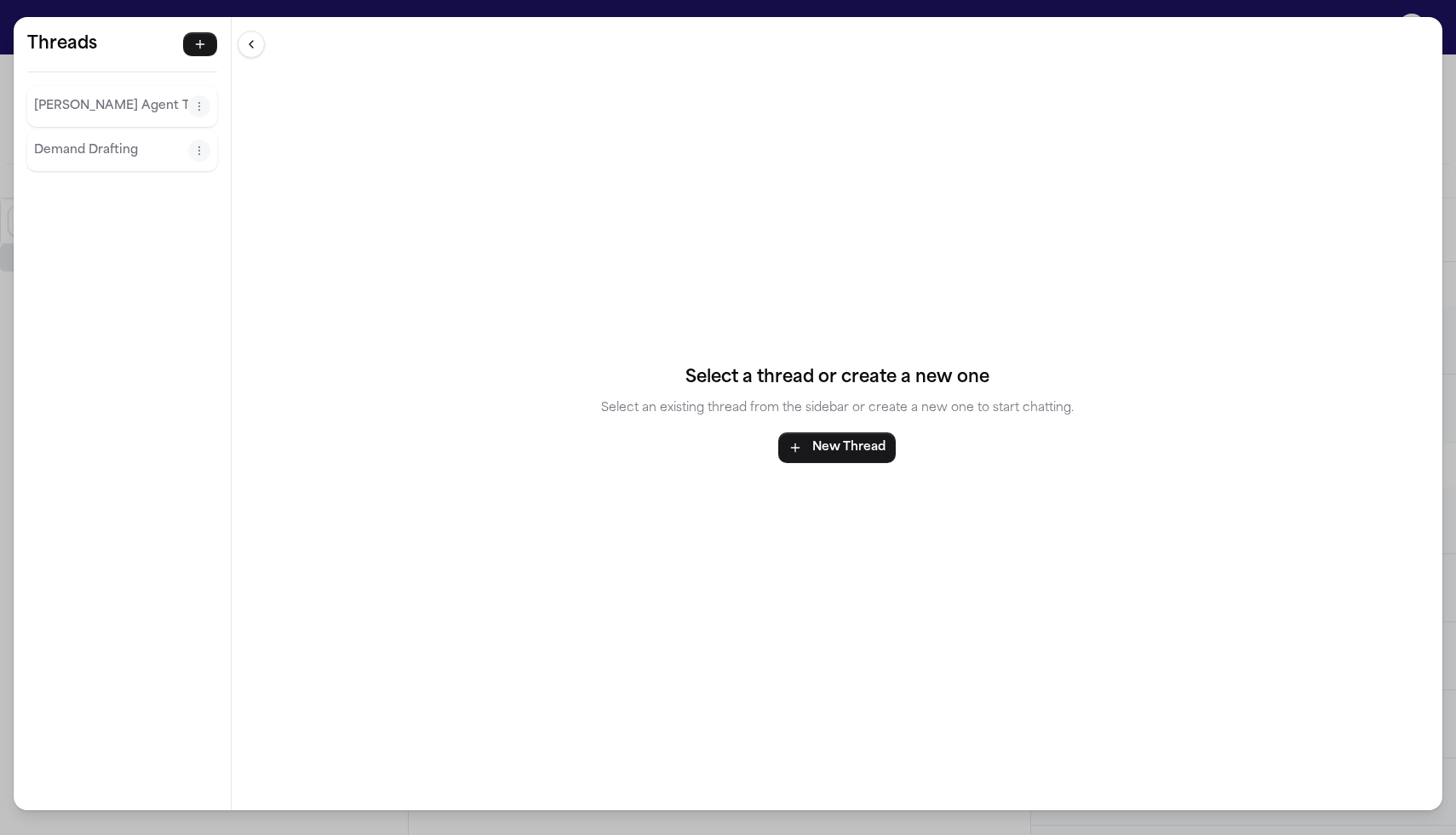 click on "Demand Drafting" at bounding box center [111, 151] 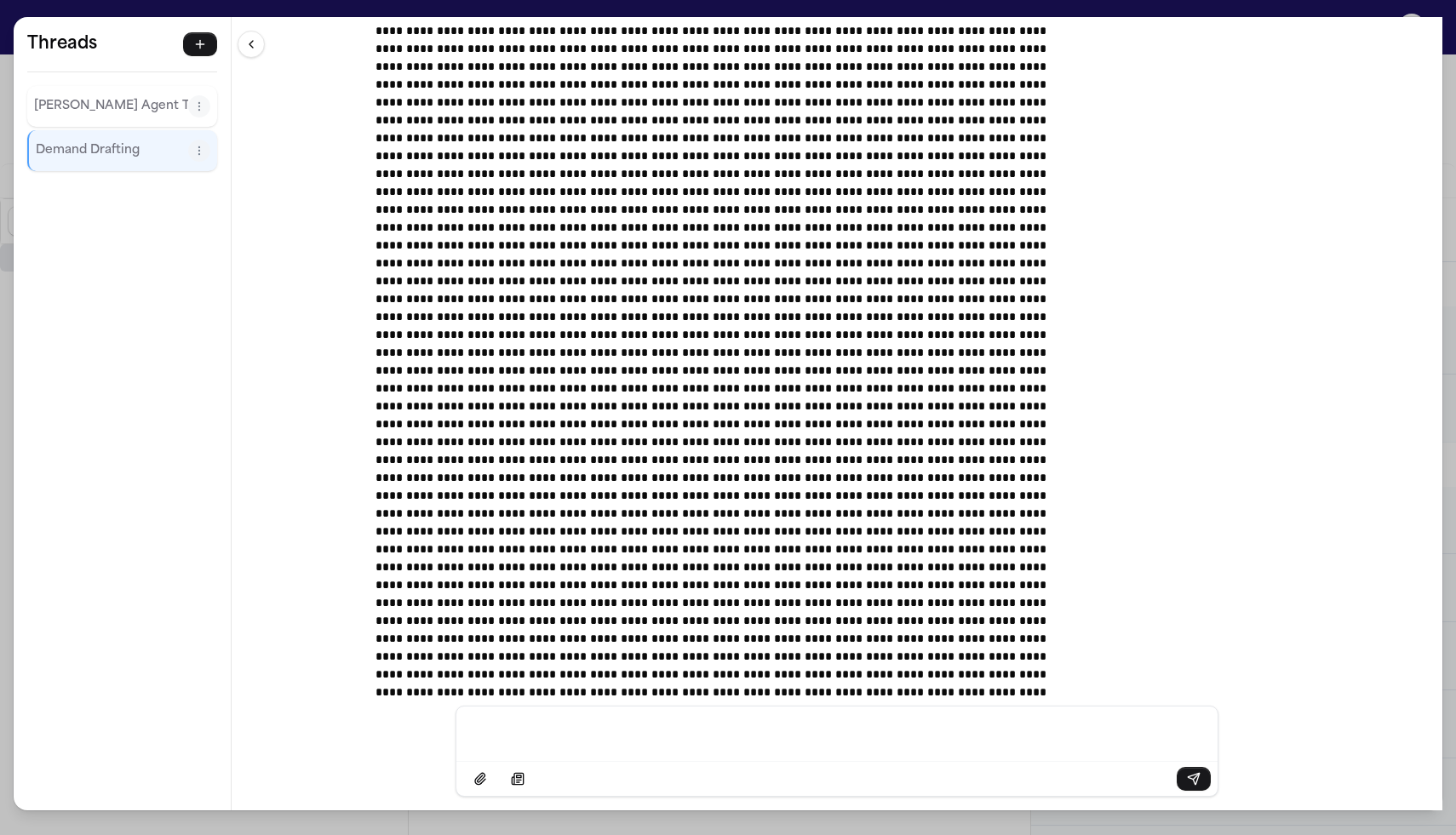 scroll, scrollTop: 20119, scrollLeft: 0, axis: vertical 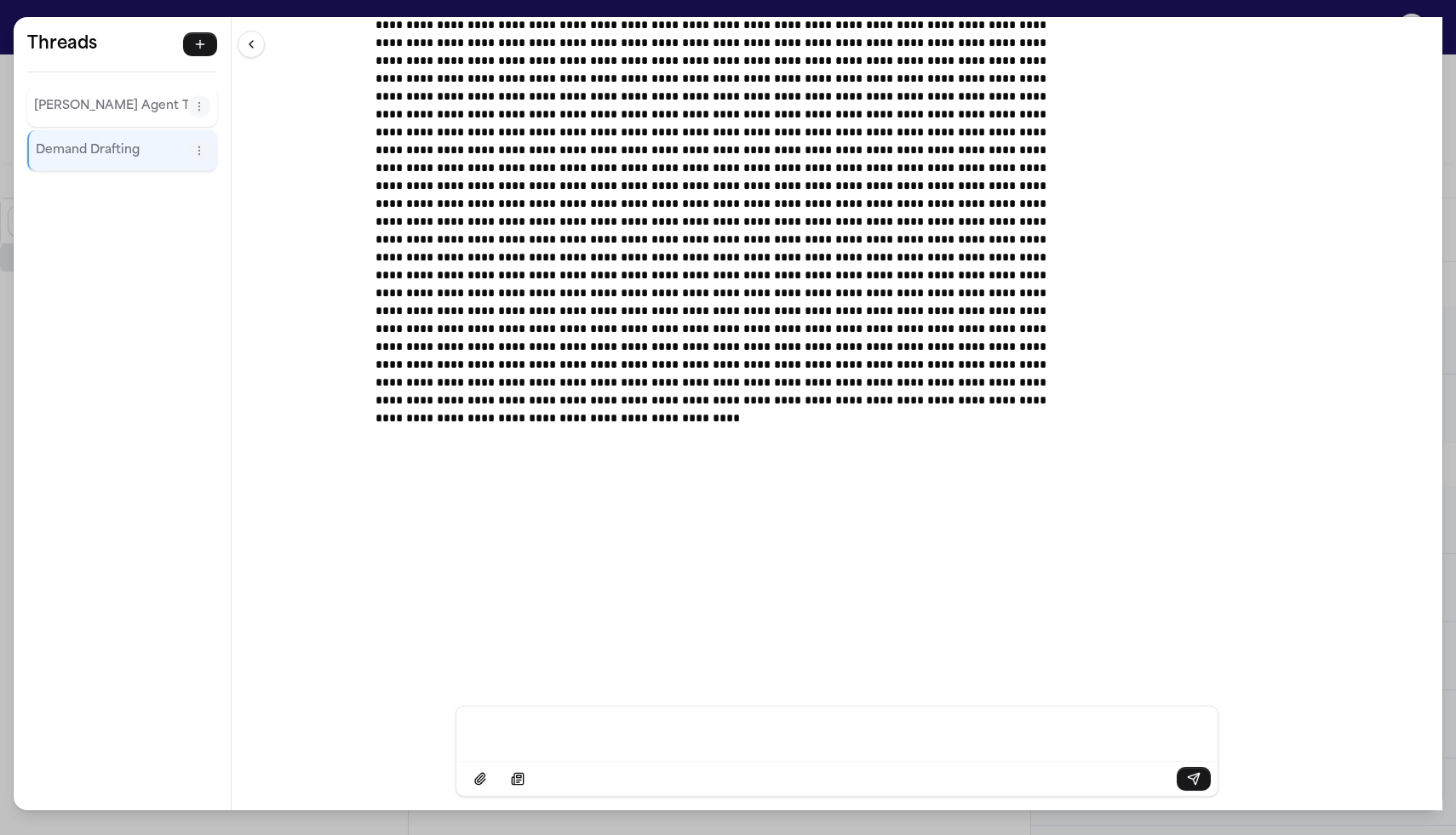 type 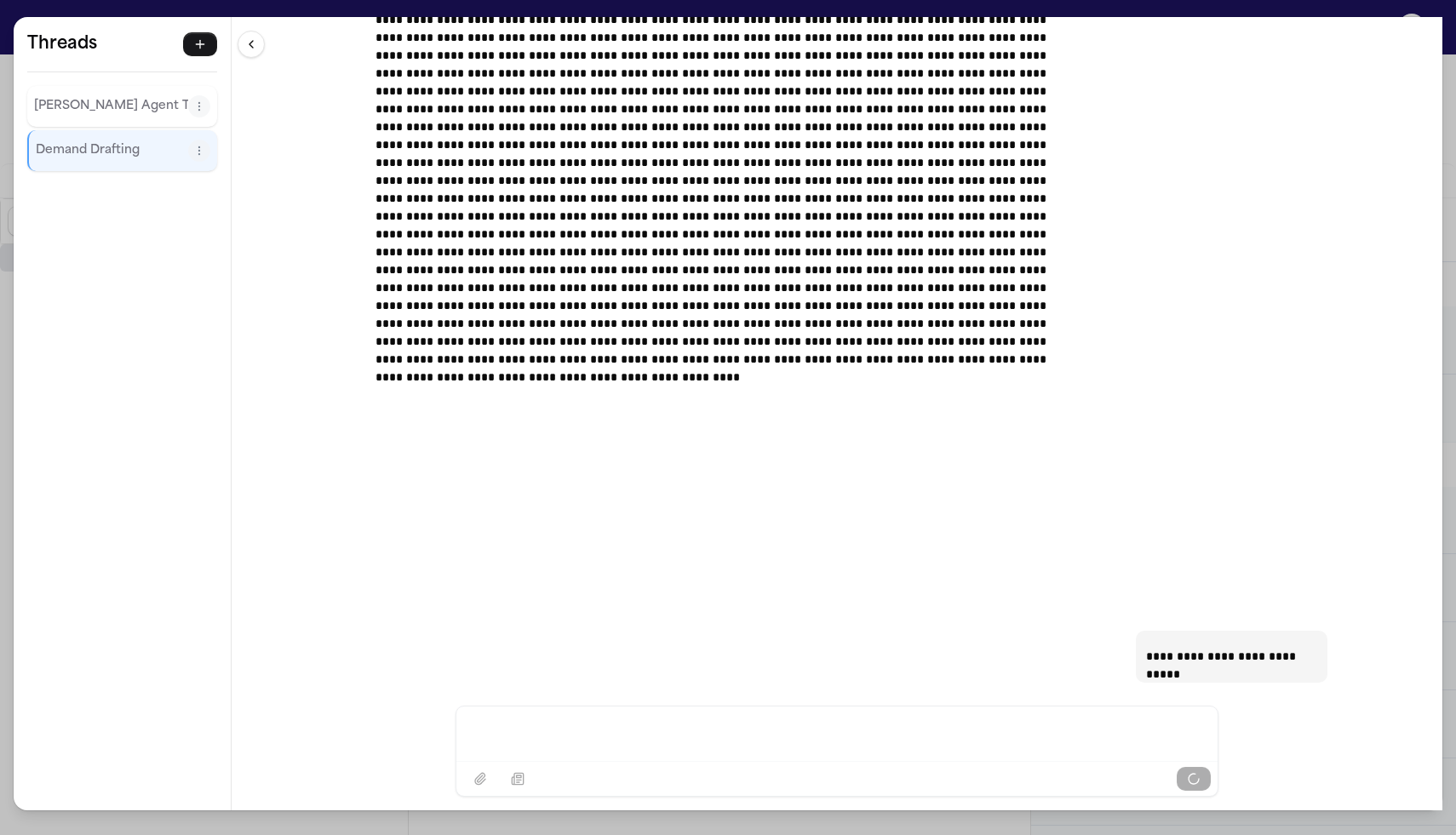 scroll, scrollTop: 20192, scrollLeft: 0, axis: vertical 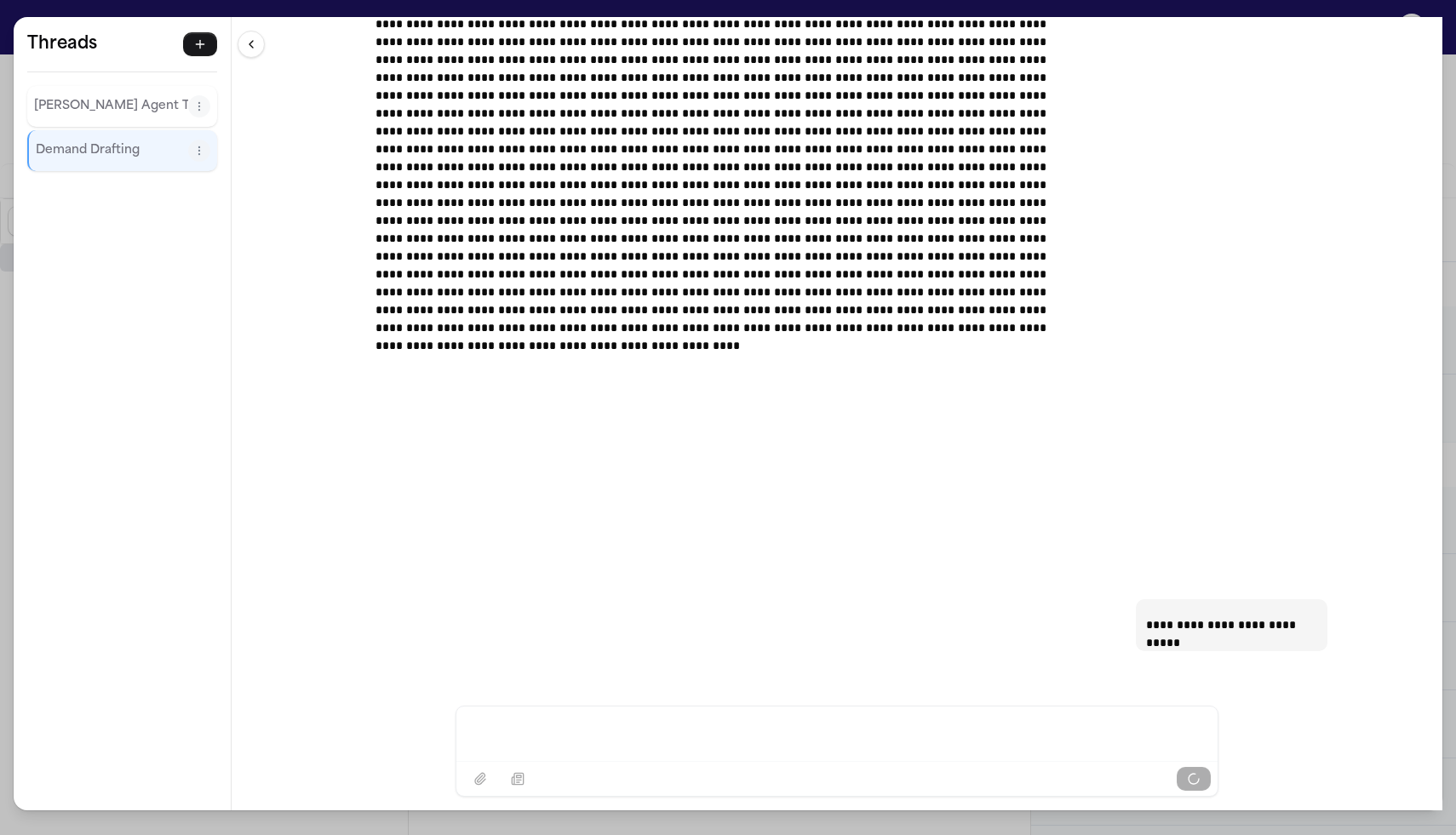 click on "**********" at bounding box center [728, 417] 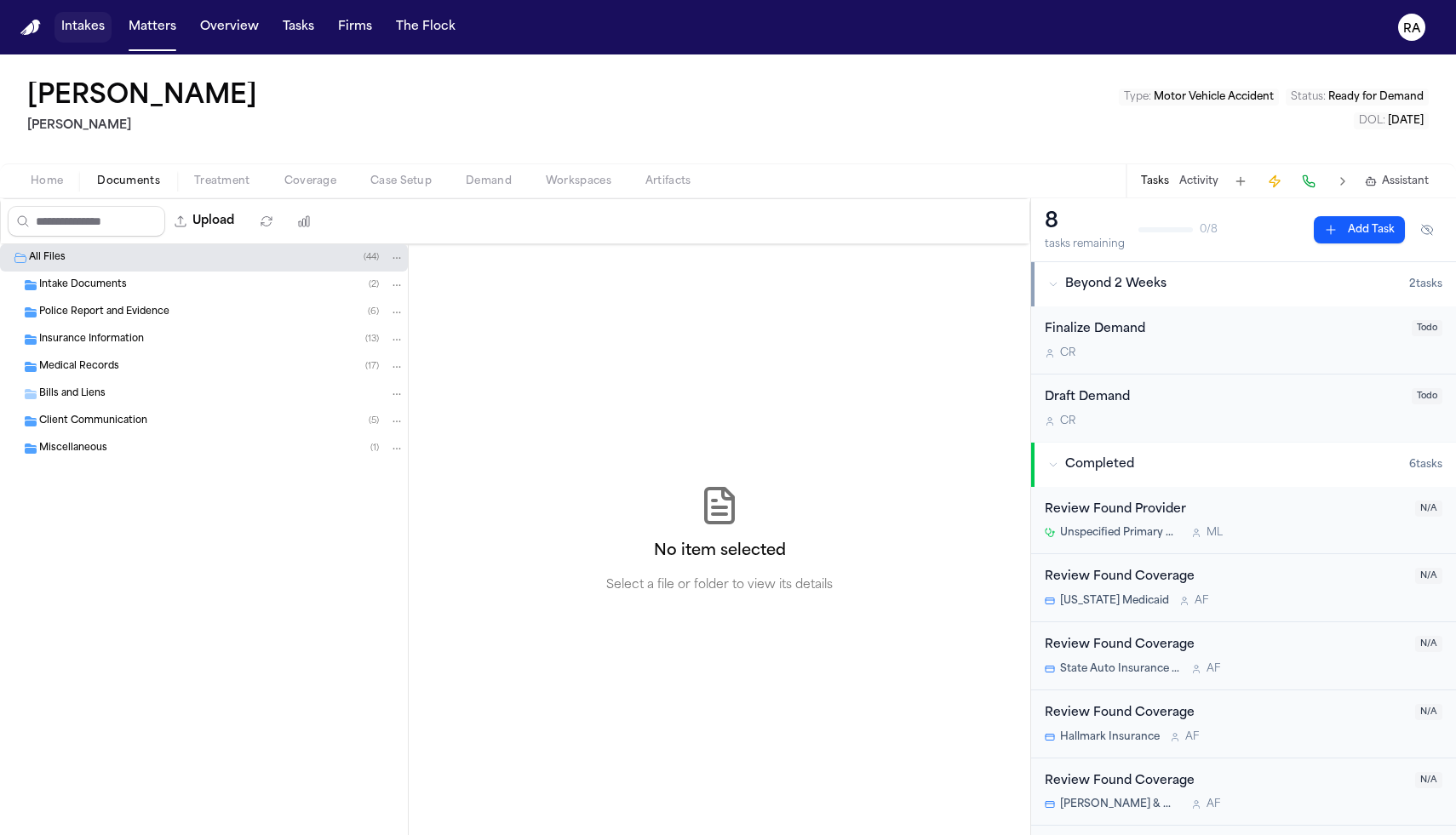 click on "Matters" at bounding box center (152, 27) 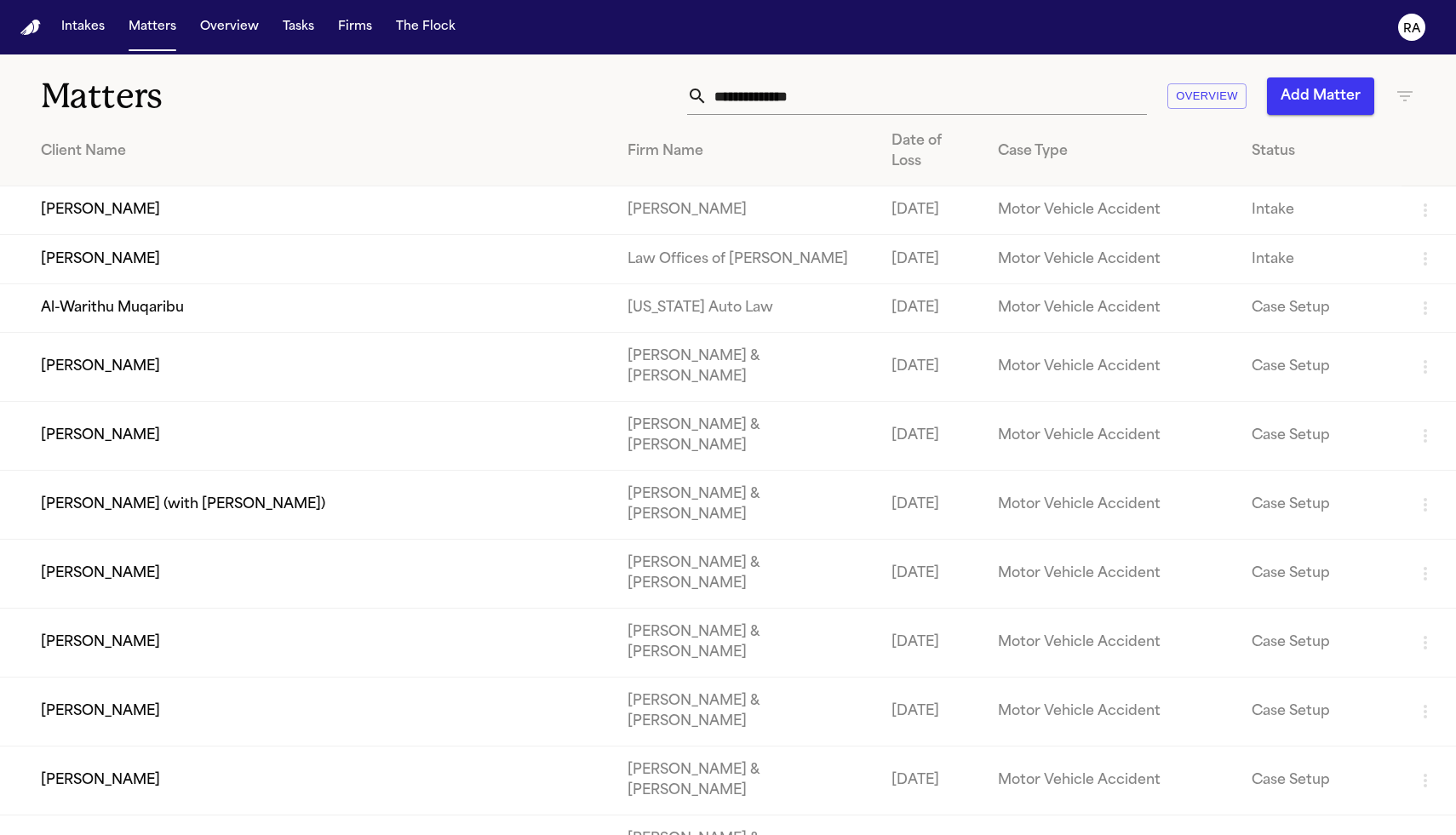 click at bounding box center (927, 96) 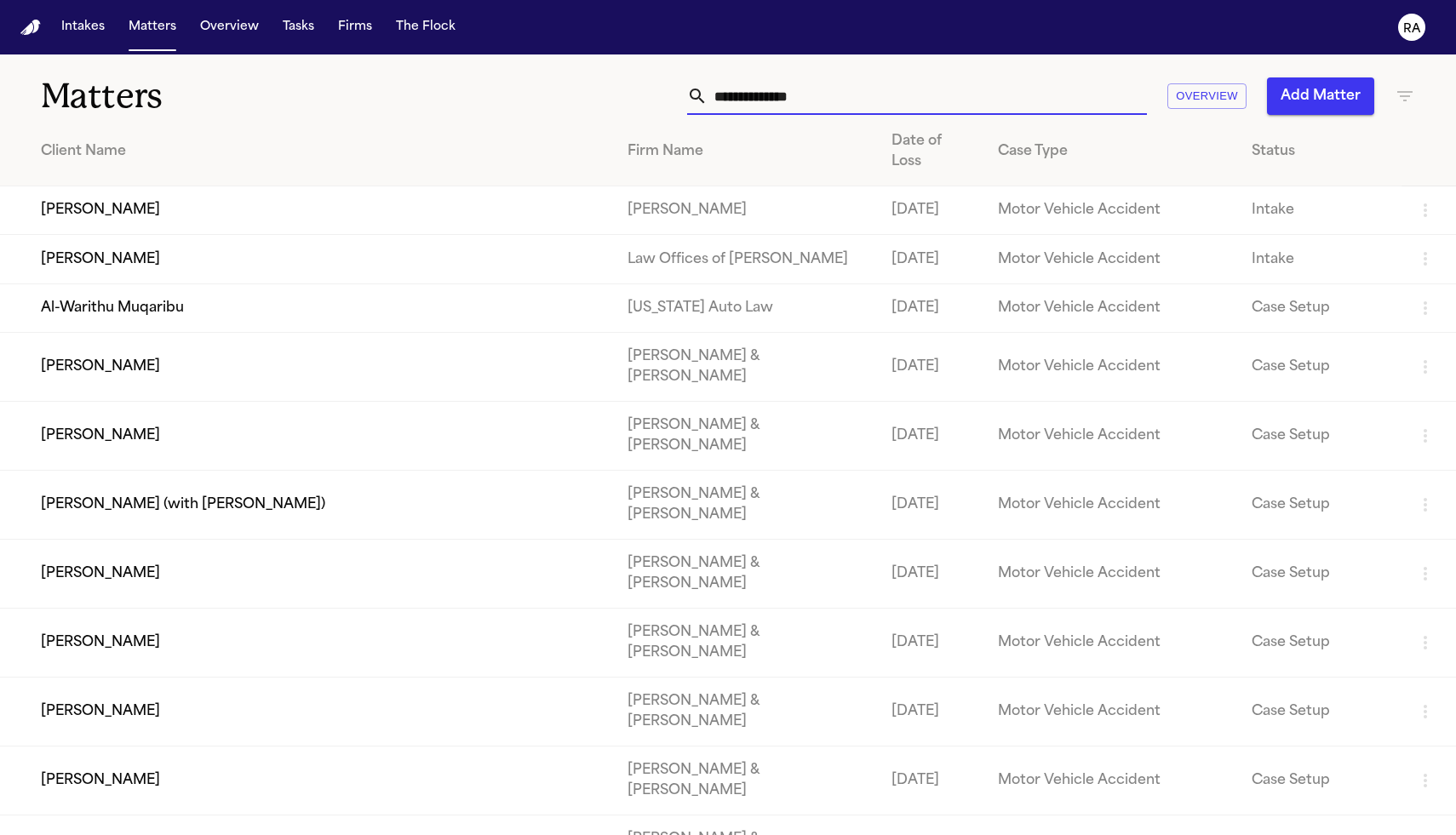 paste on "**********" 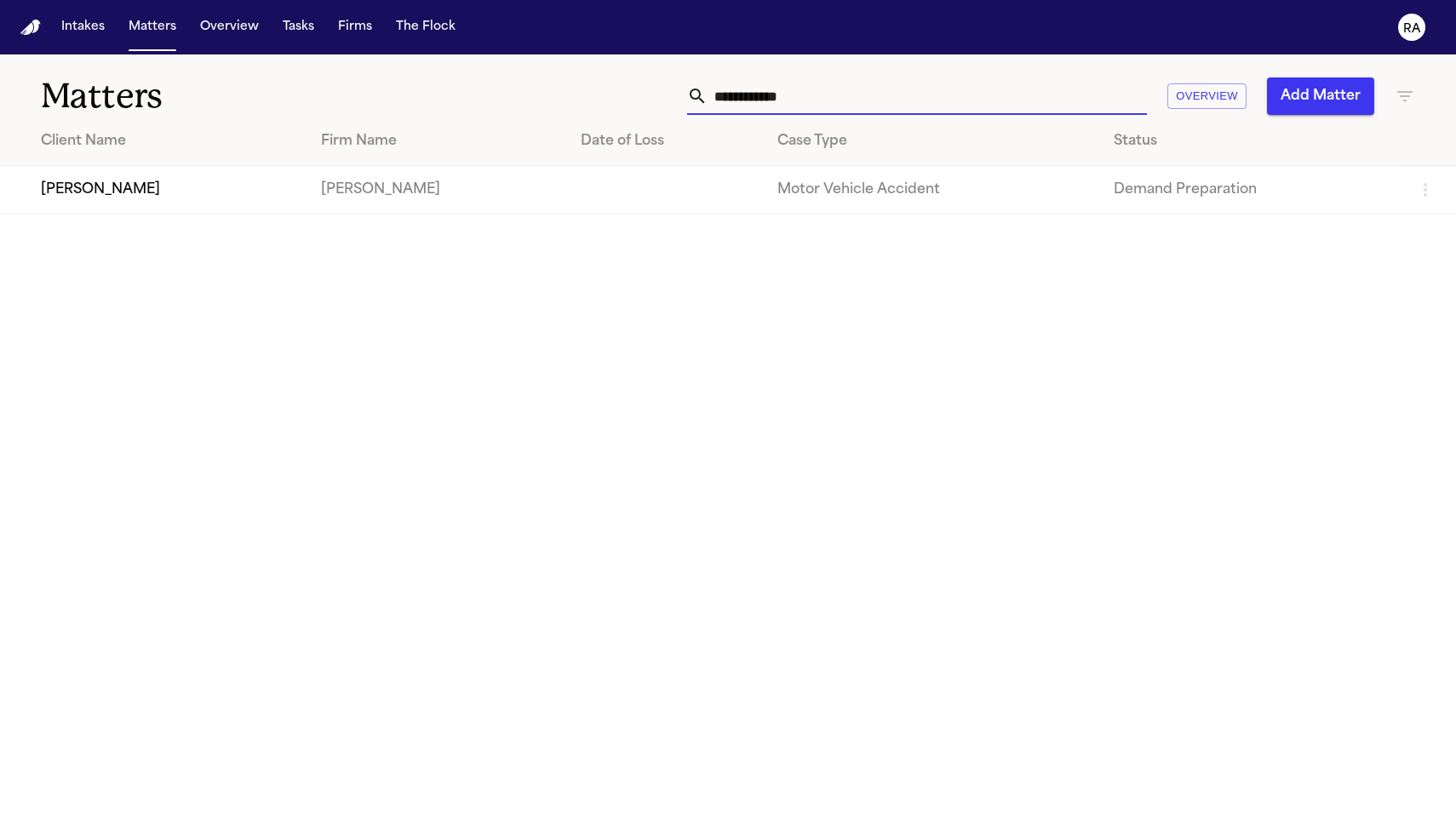 type on "**********" 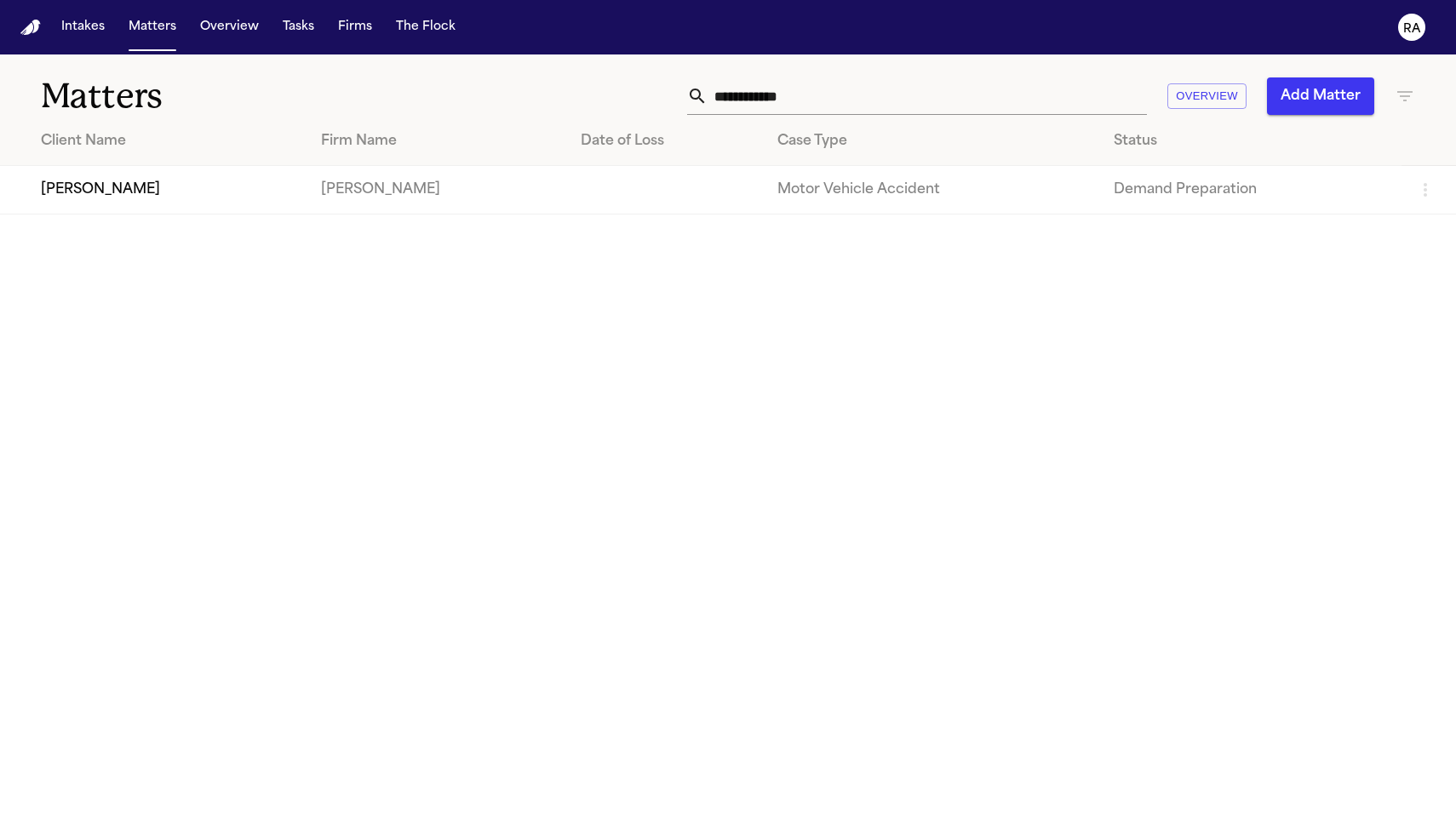 click at bounding box center (665, 190) 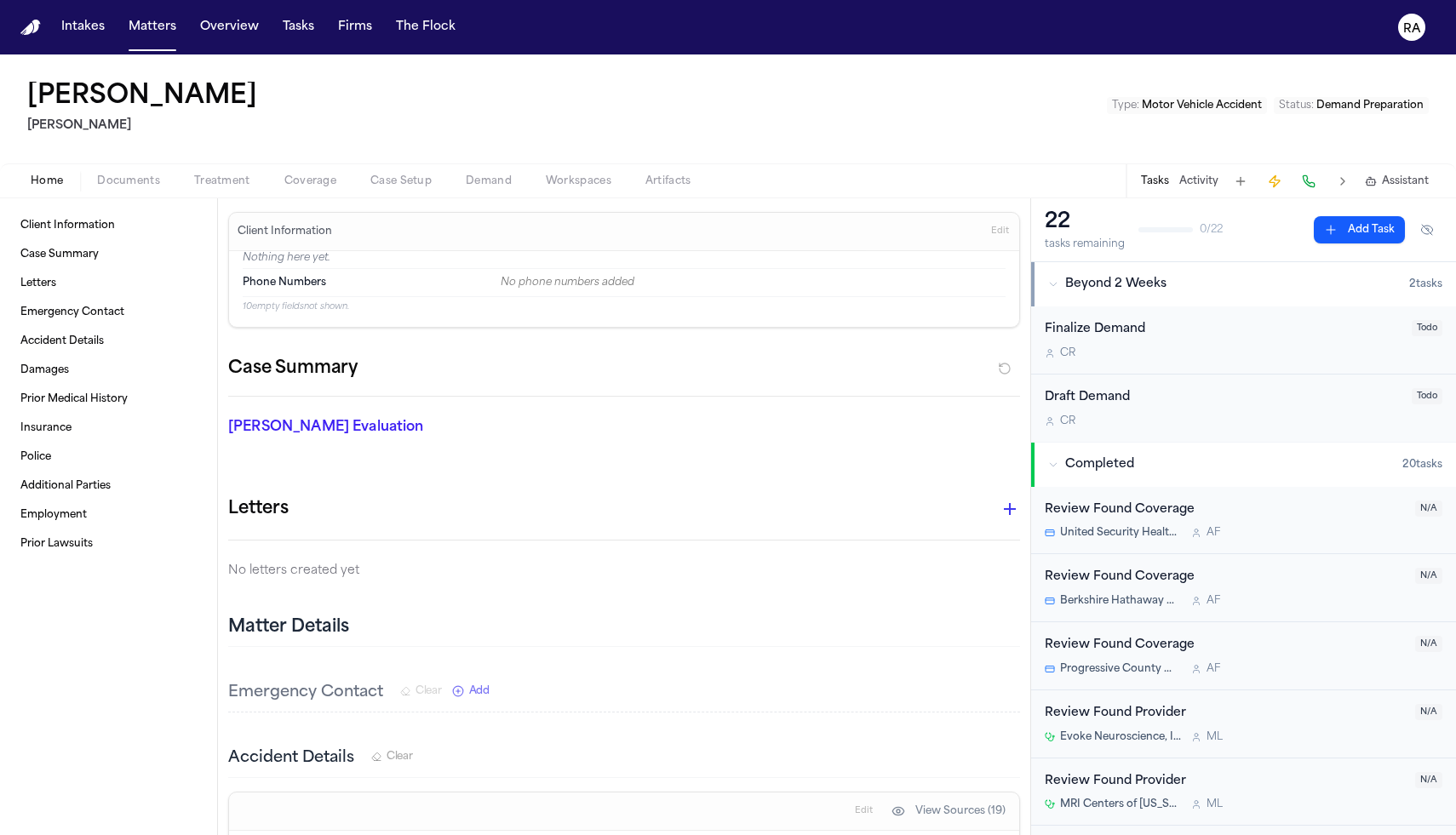 click on "Assistant" at bounding box center (1405, 181) 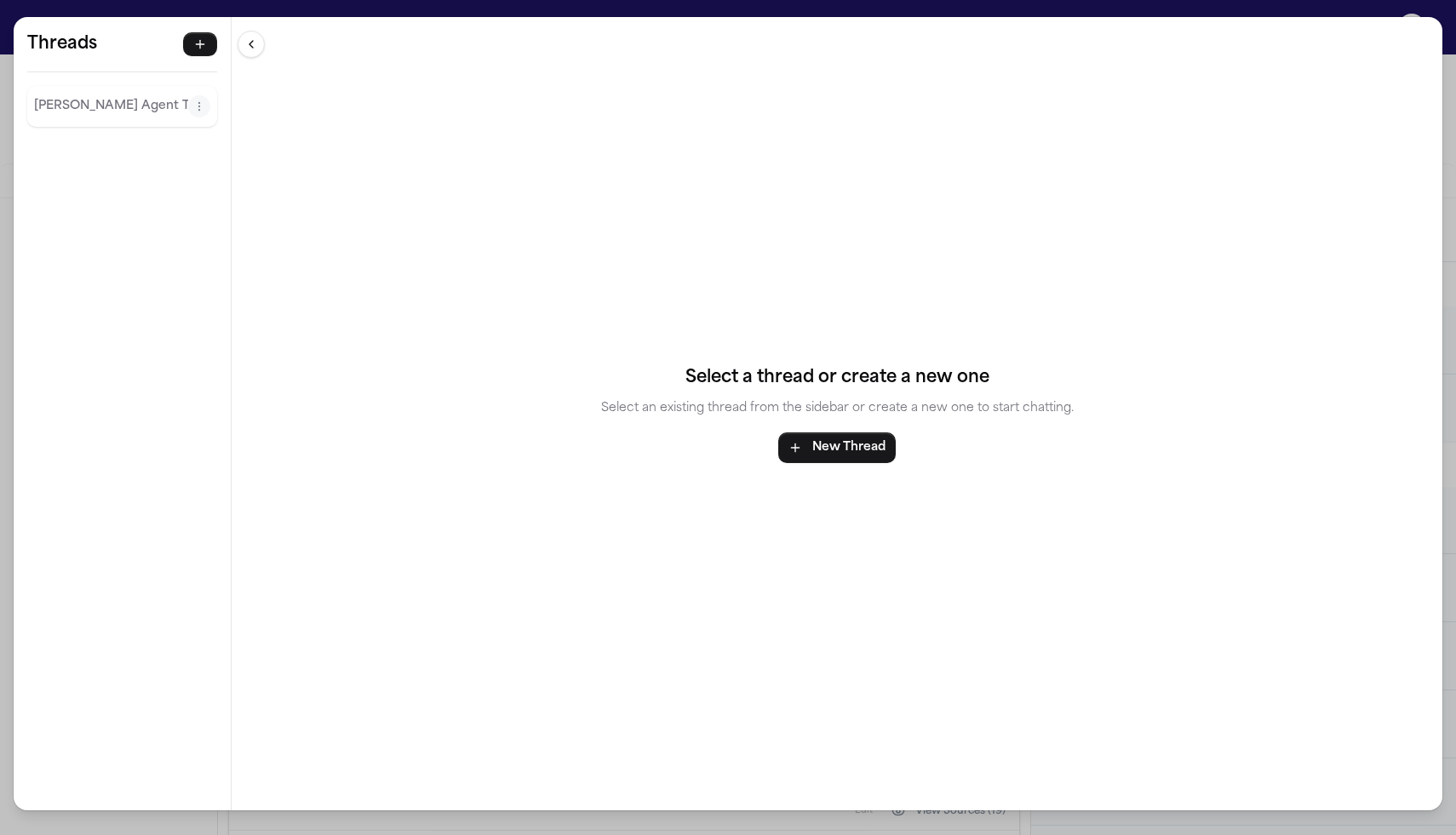 click on "Finch Agent Thread" at bounding box center [111, 106] 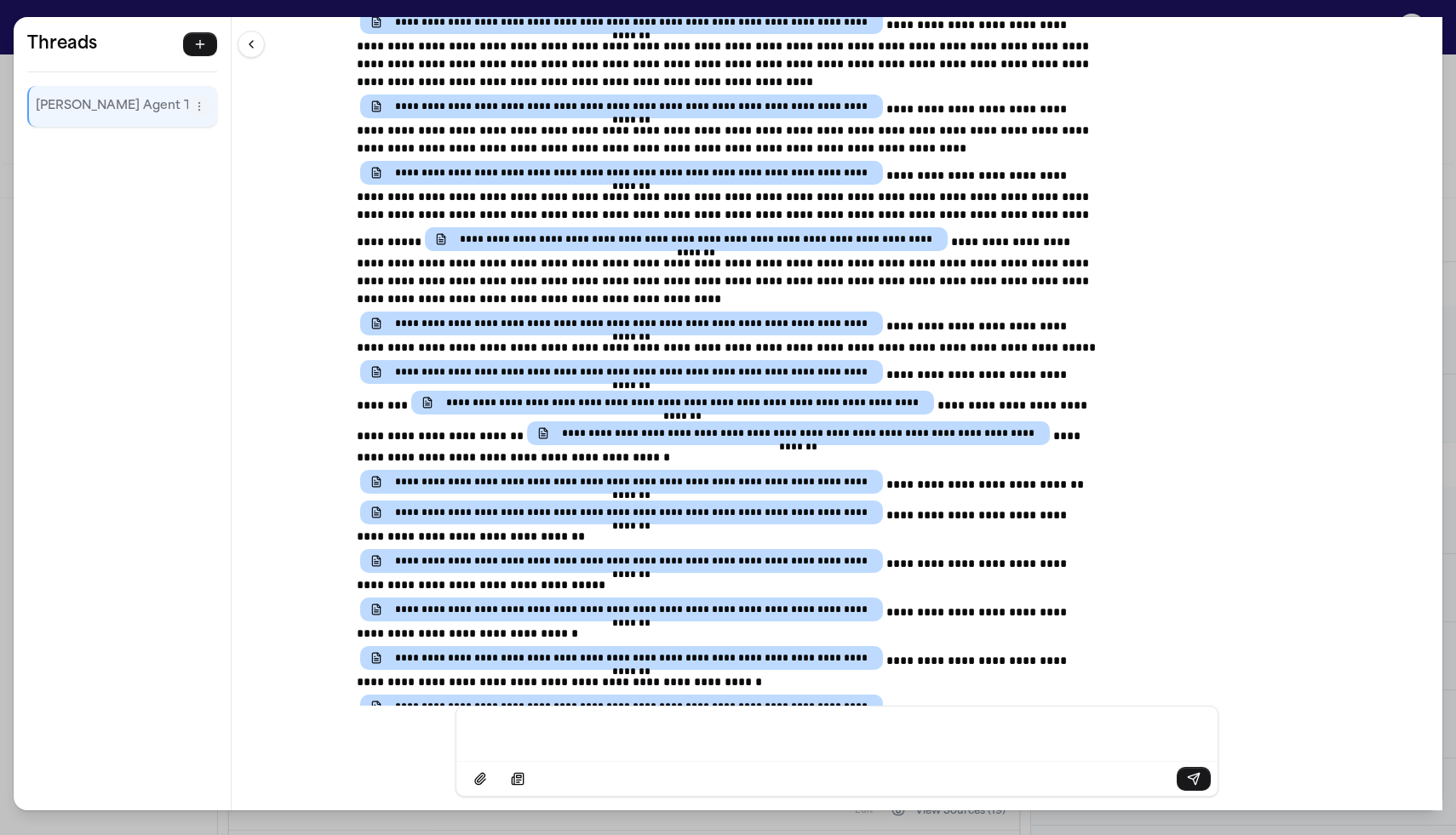 scroll, scrollTop: 27439, scrollLeft: 0, axis: vertical 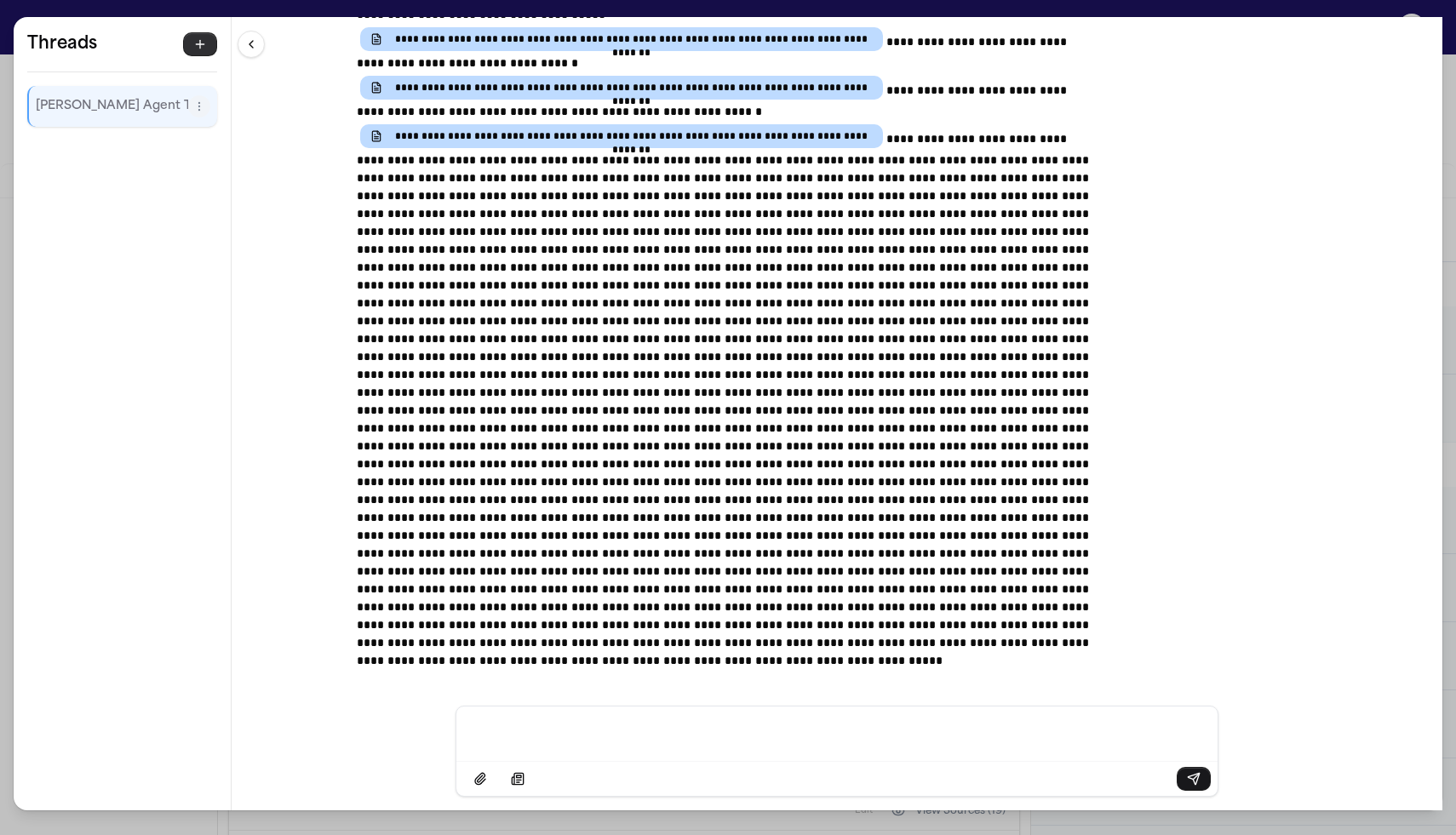 click 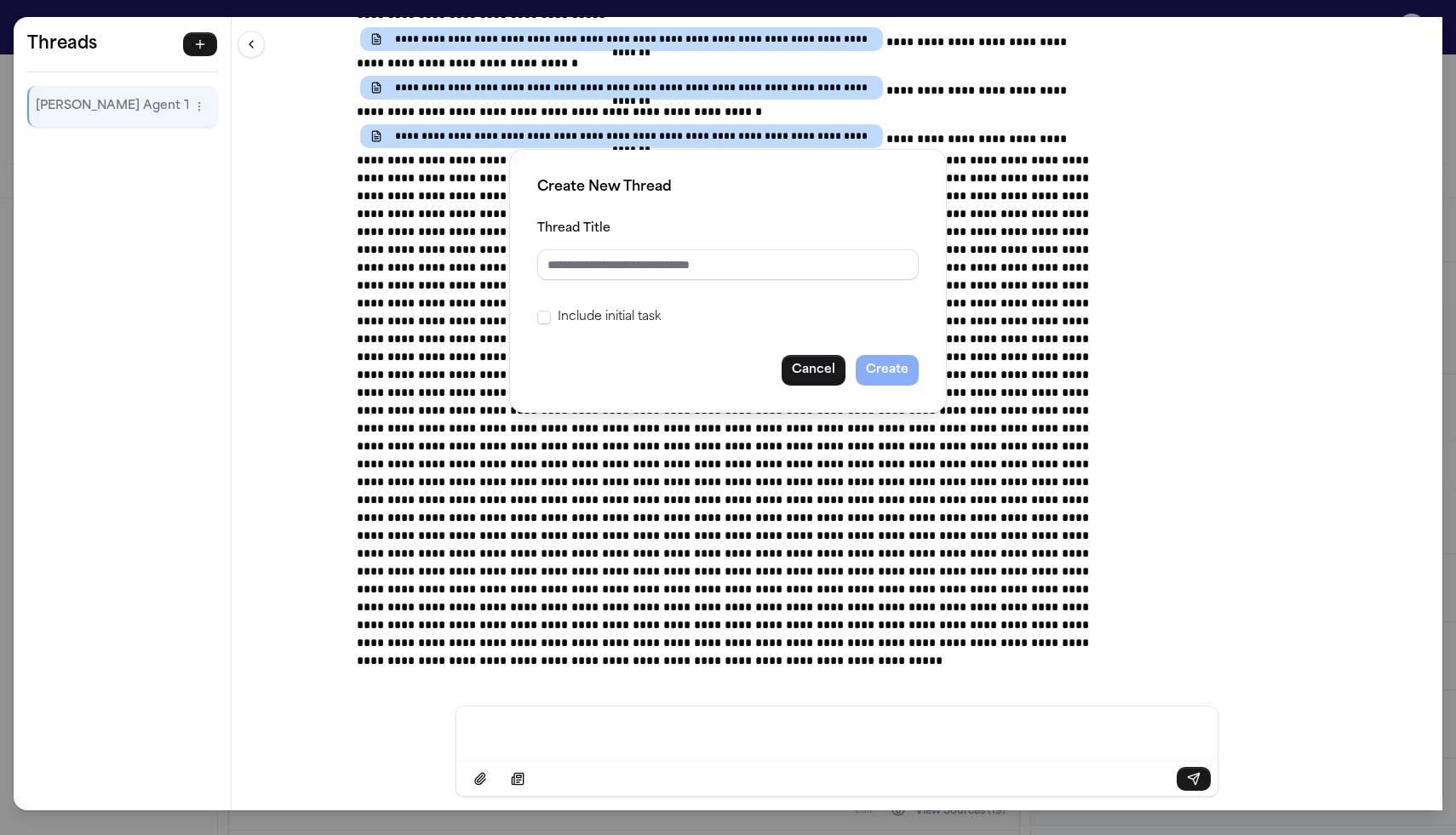 type on "**********" 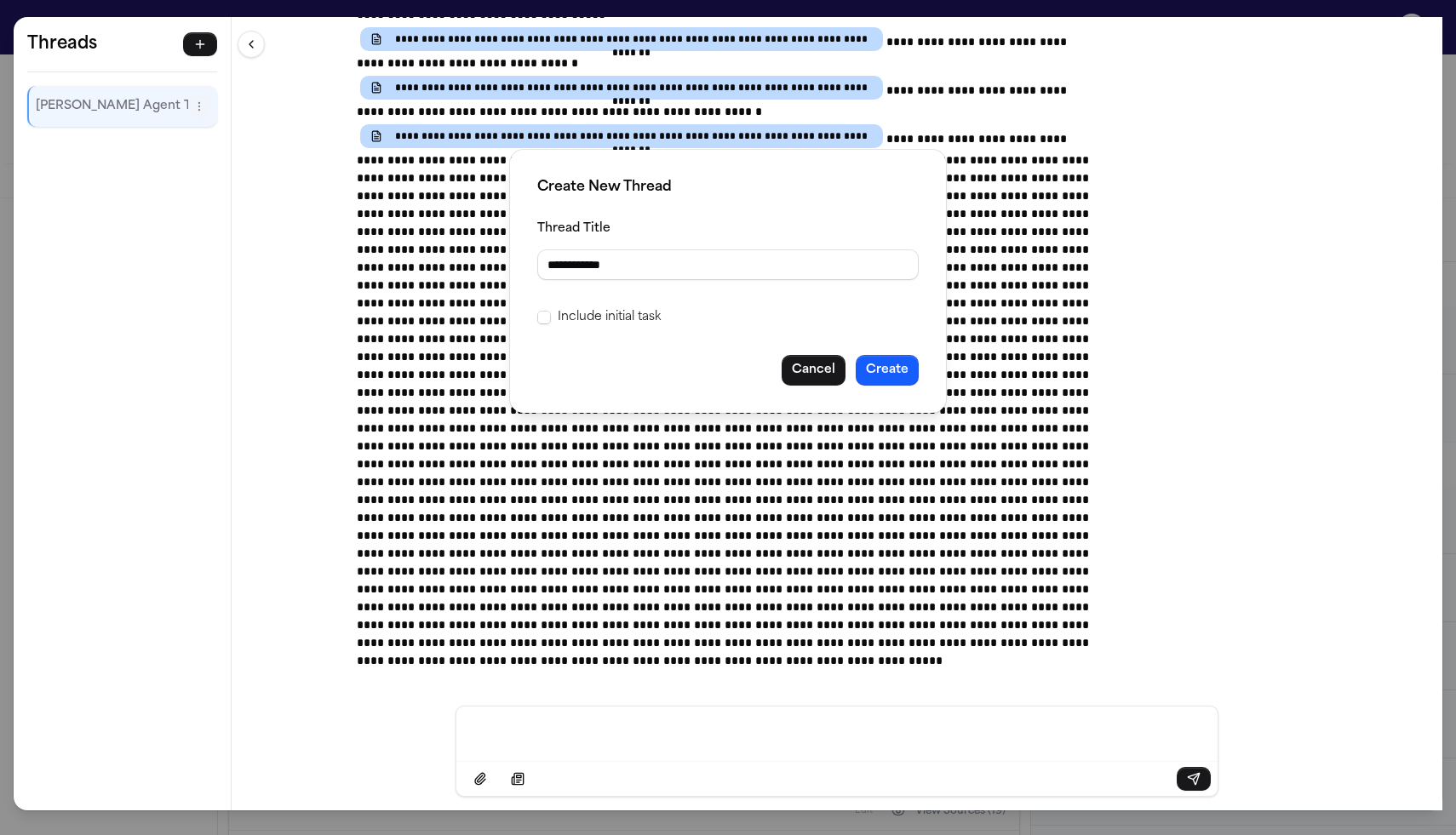 click at bounding box center (544, 317) 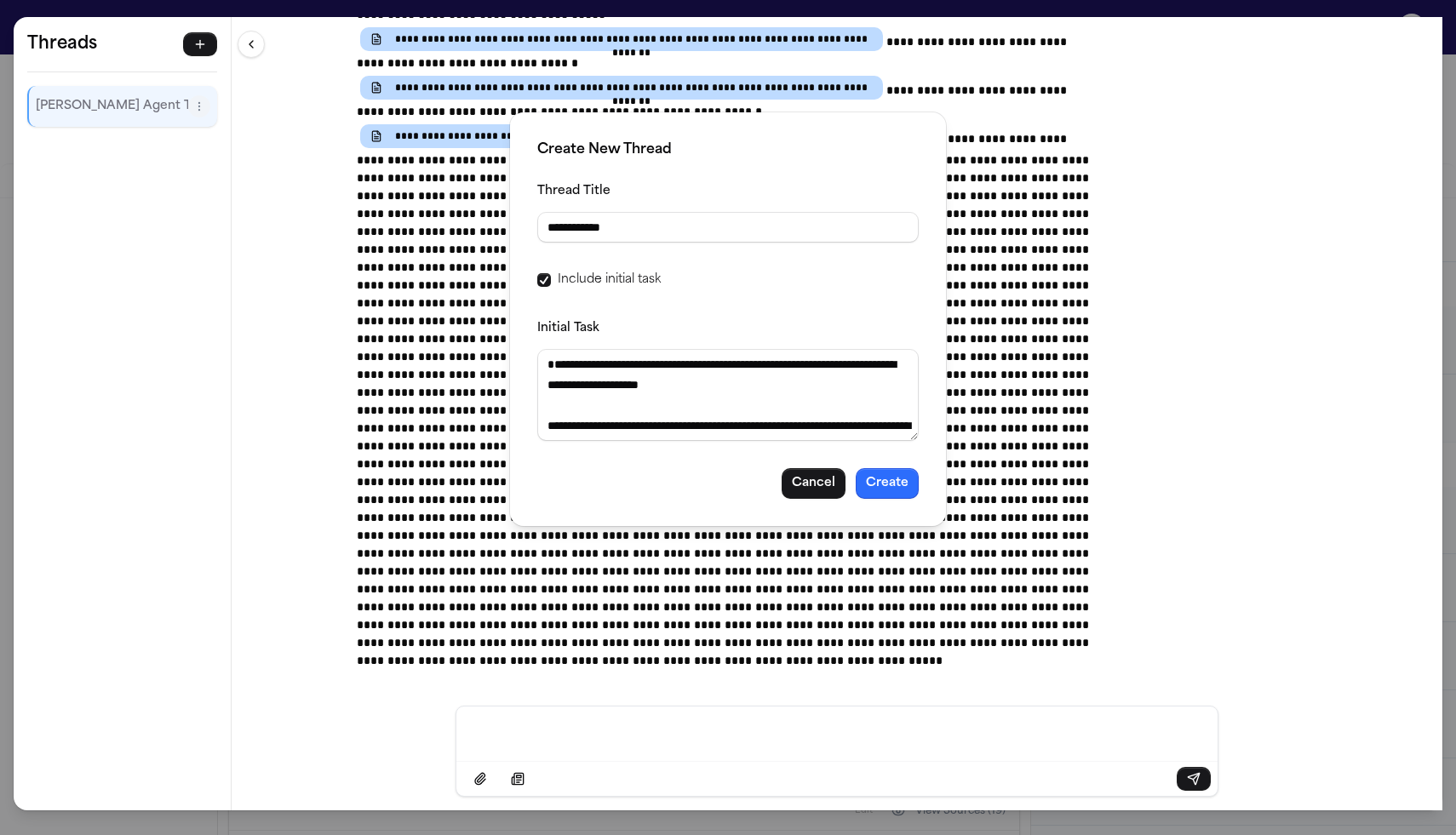 click on "Create" at bounding box center [887, 483] 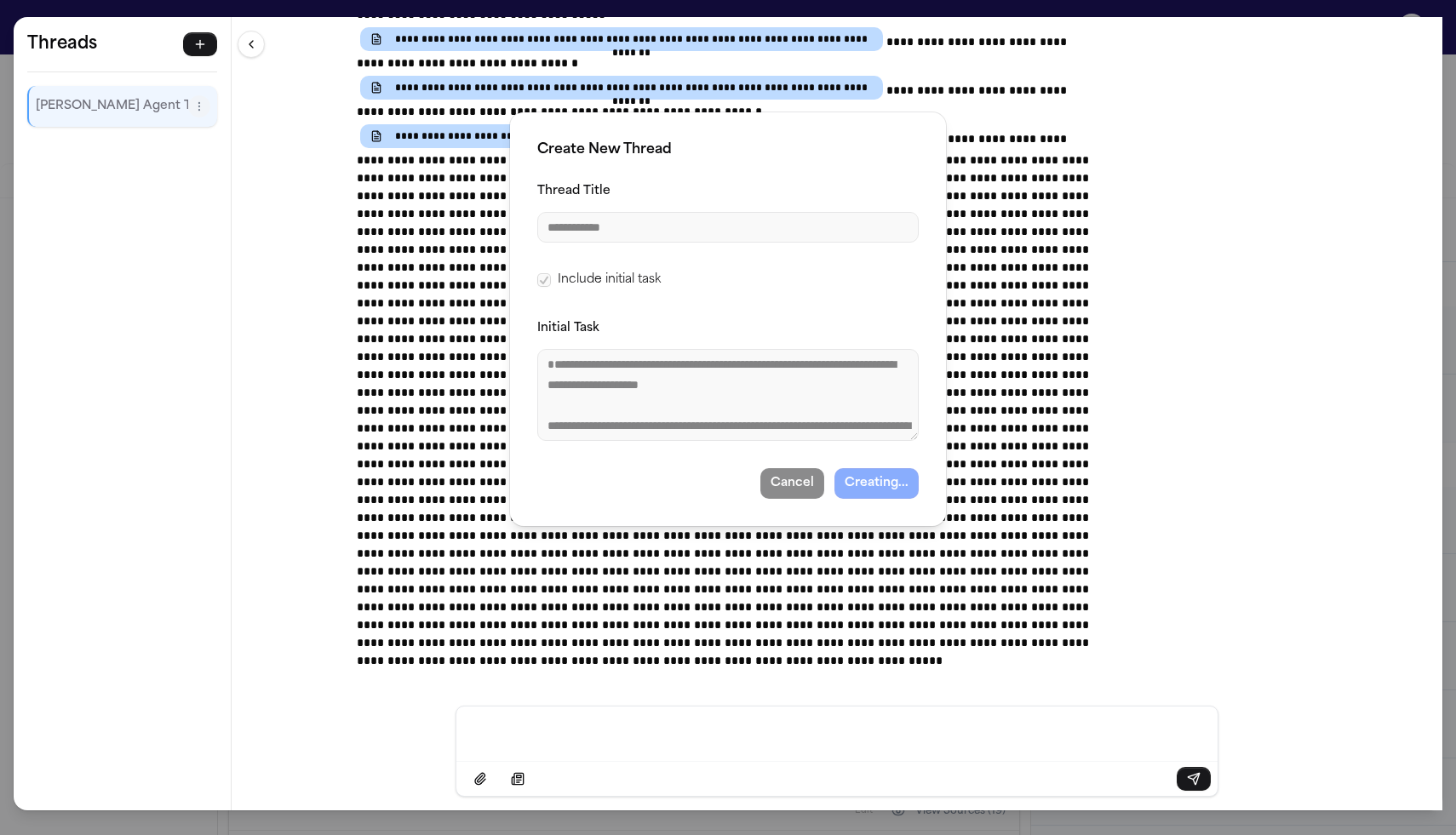 type 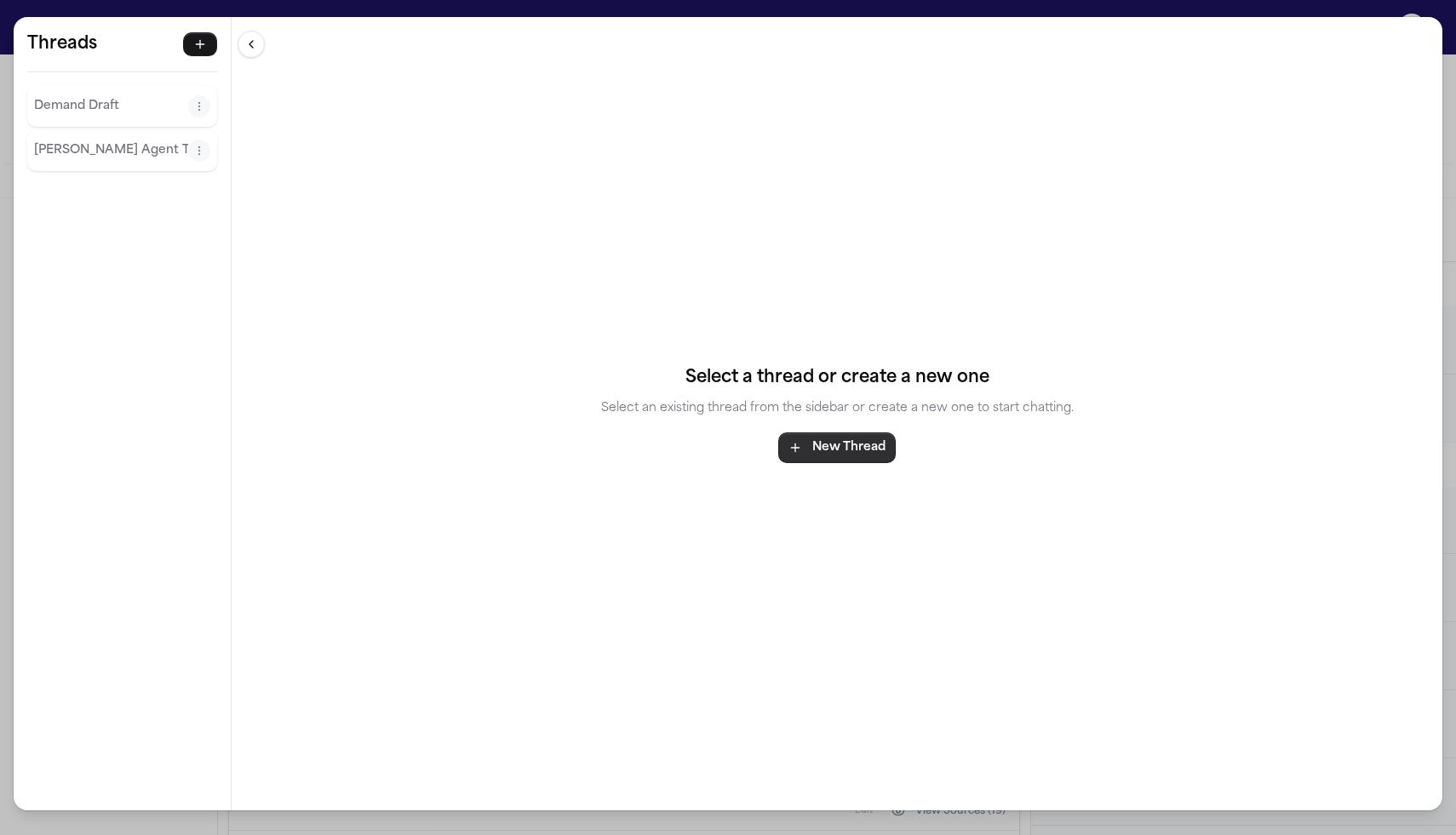 click on "New Thread" at bounding box center (837, 448) 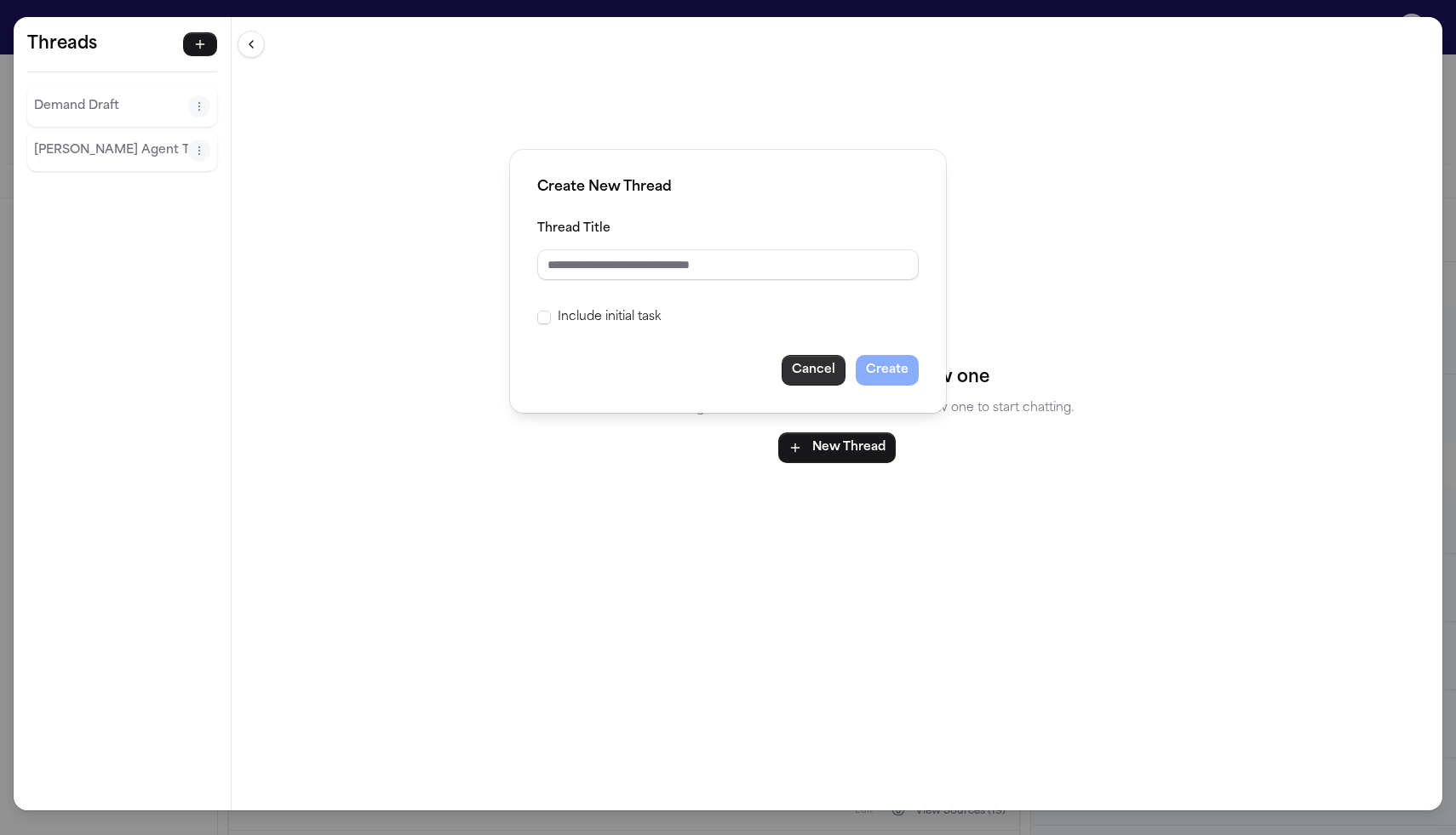 click on "Cancel" at bounding box center (813, 370) 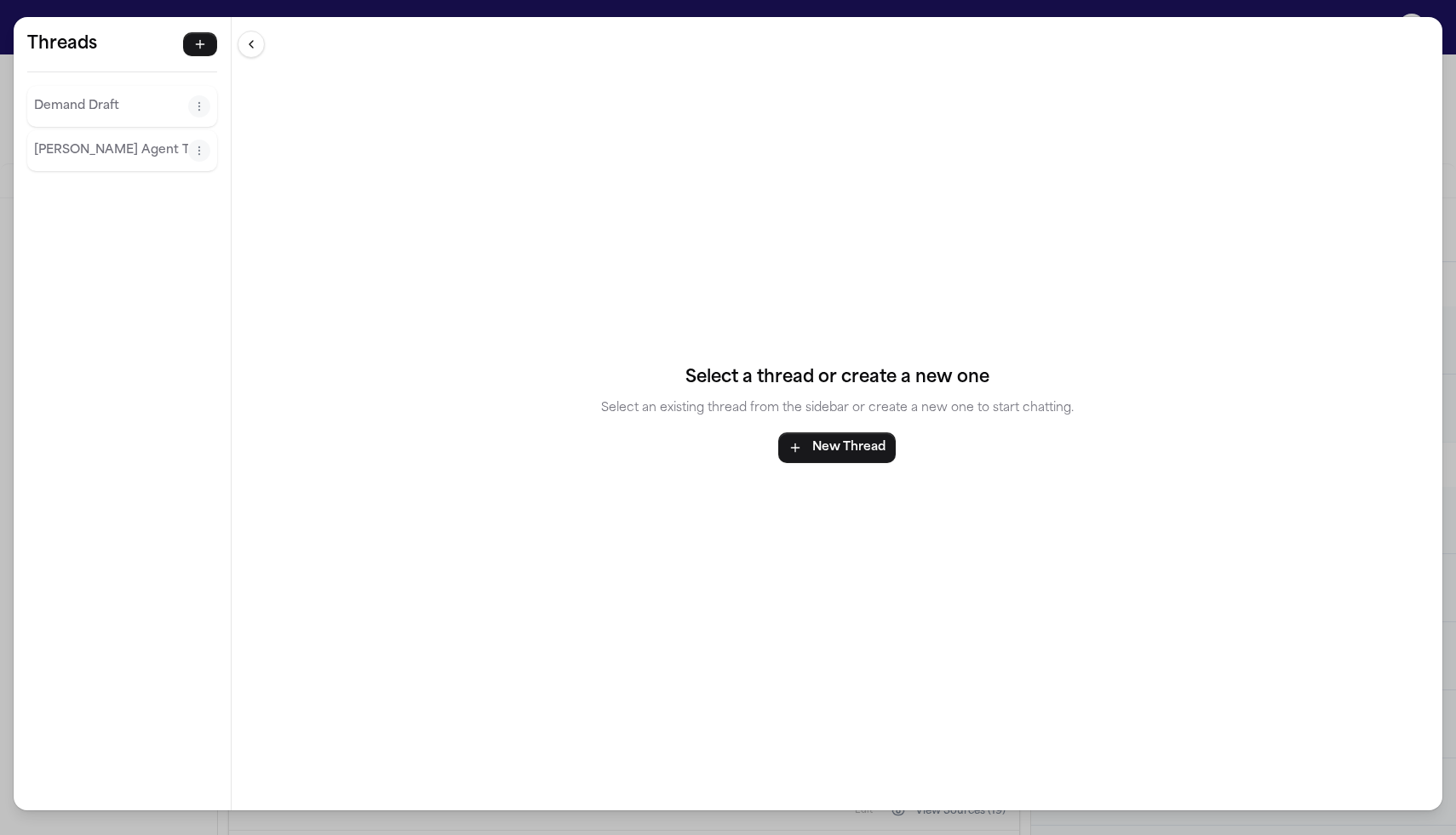 click on "Demand Draft" at bounding box center [111, 106] 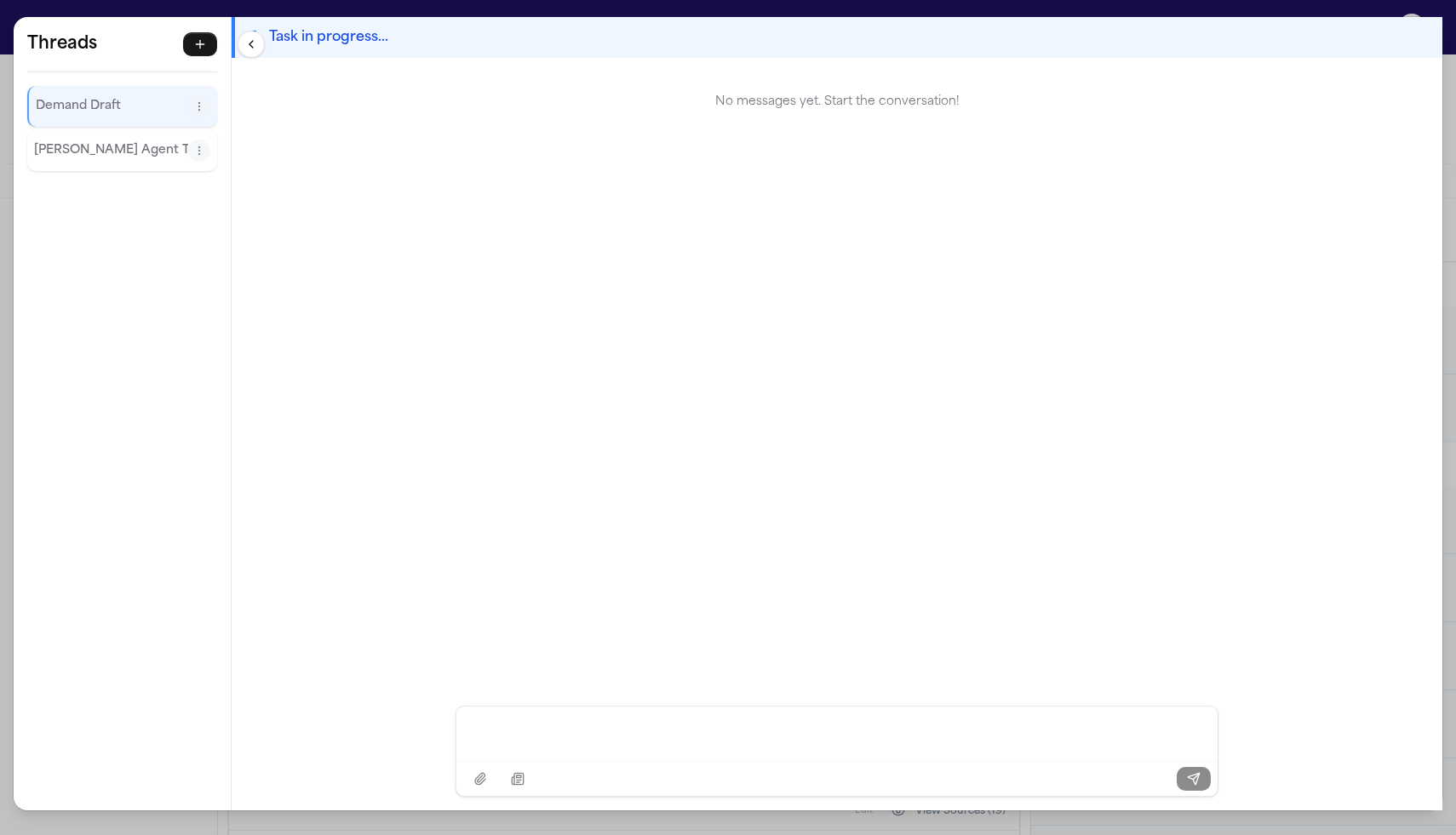 click on "Finch Agent Thread" at bounding box center (111, 151) 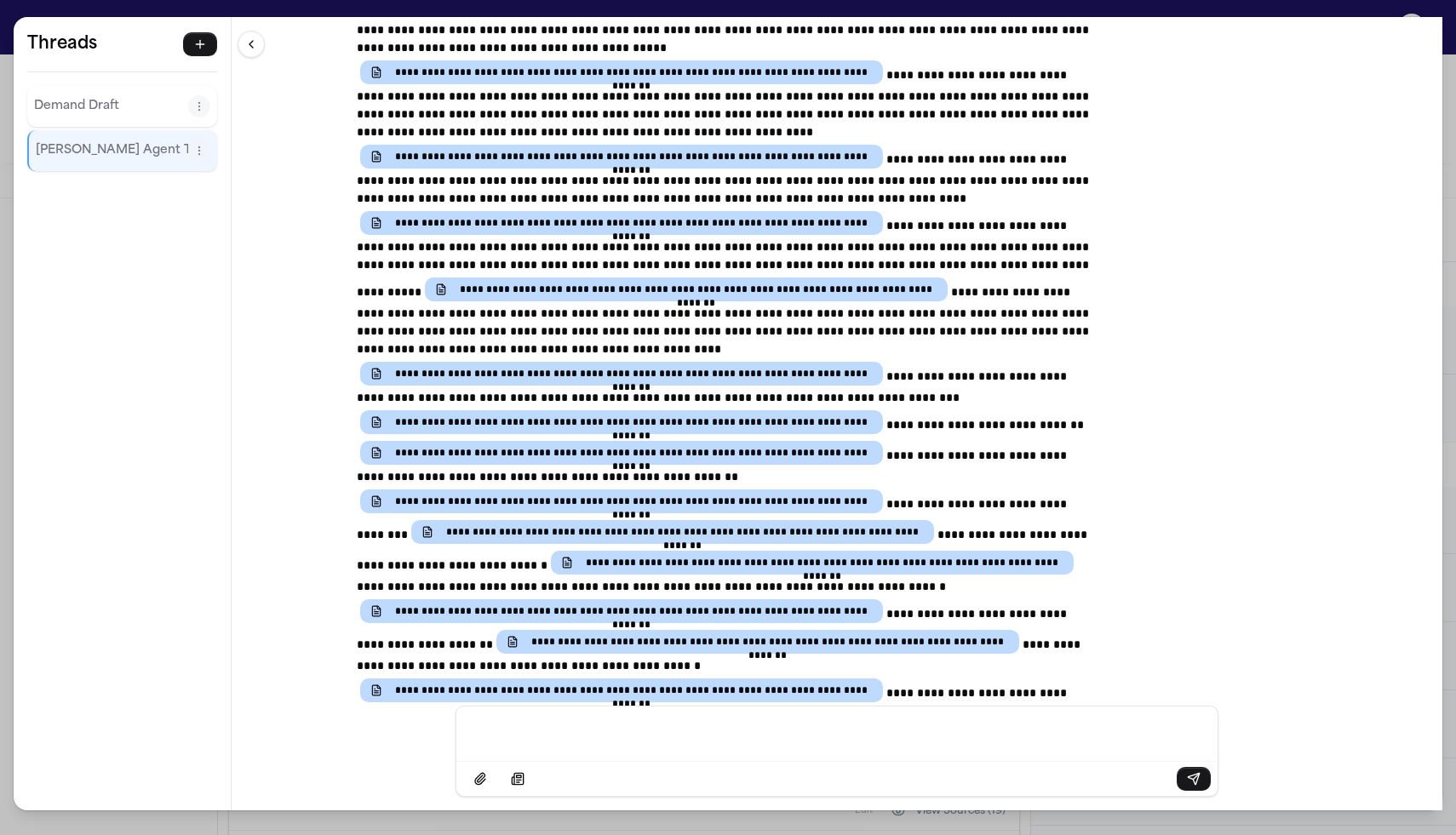 scroll, scrollTop: 9342, scrollLeft: 0, axis: vertical 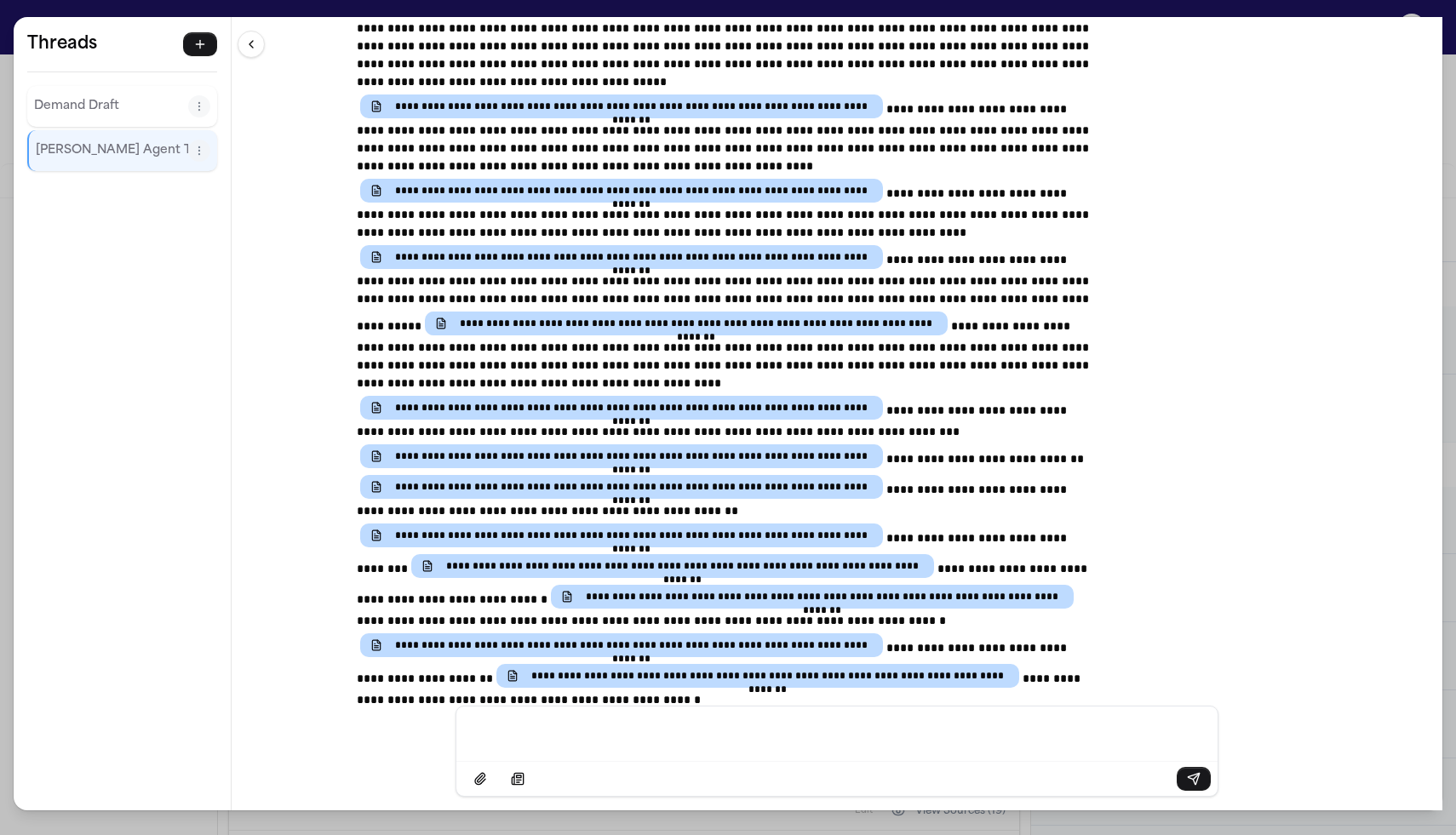 click on "Demand Draft" at bounding box center [122, 106] 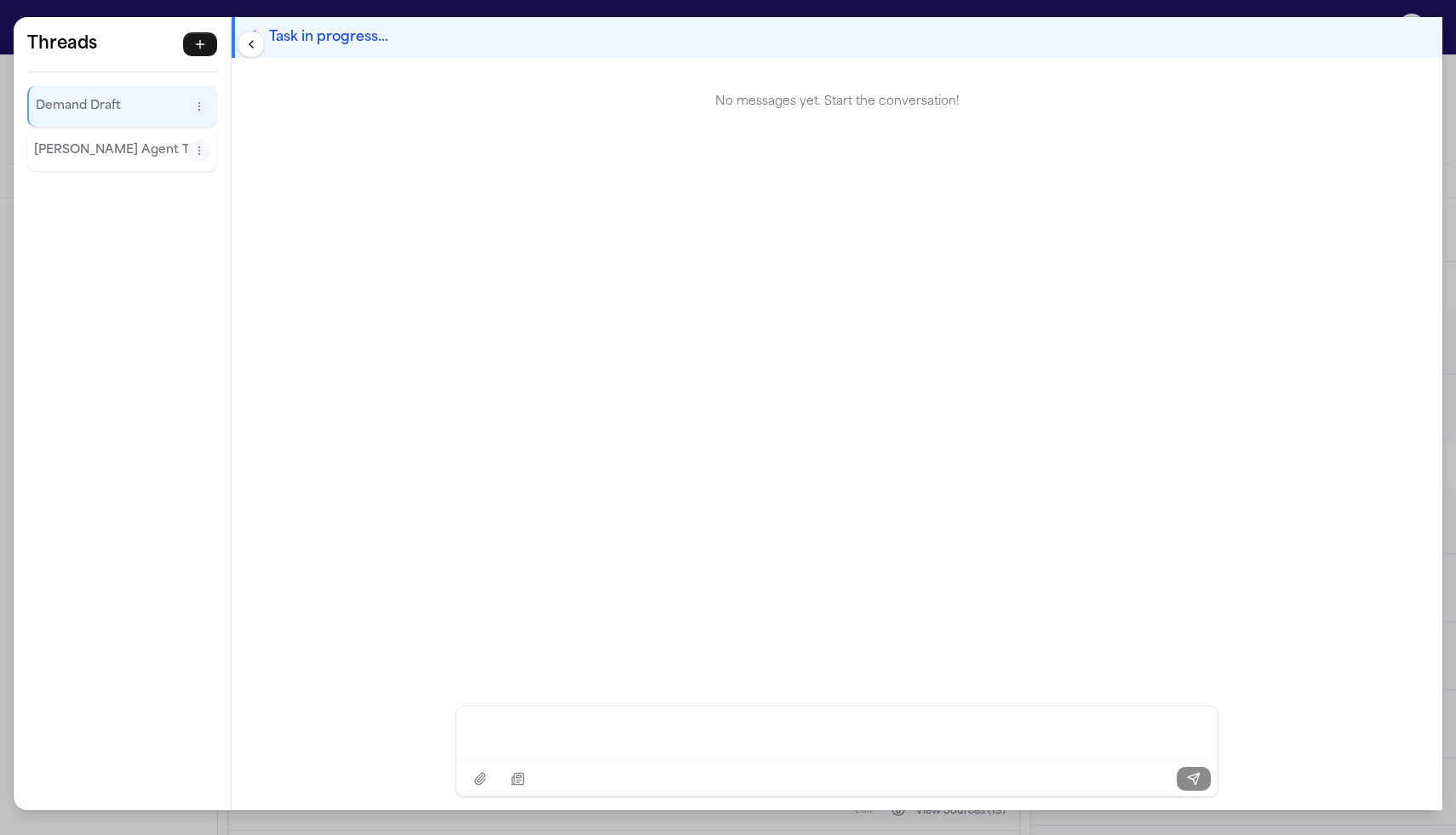 scroll, scrollTop: 0, scrollLeft: 0, axis: both 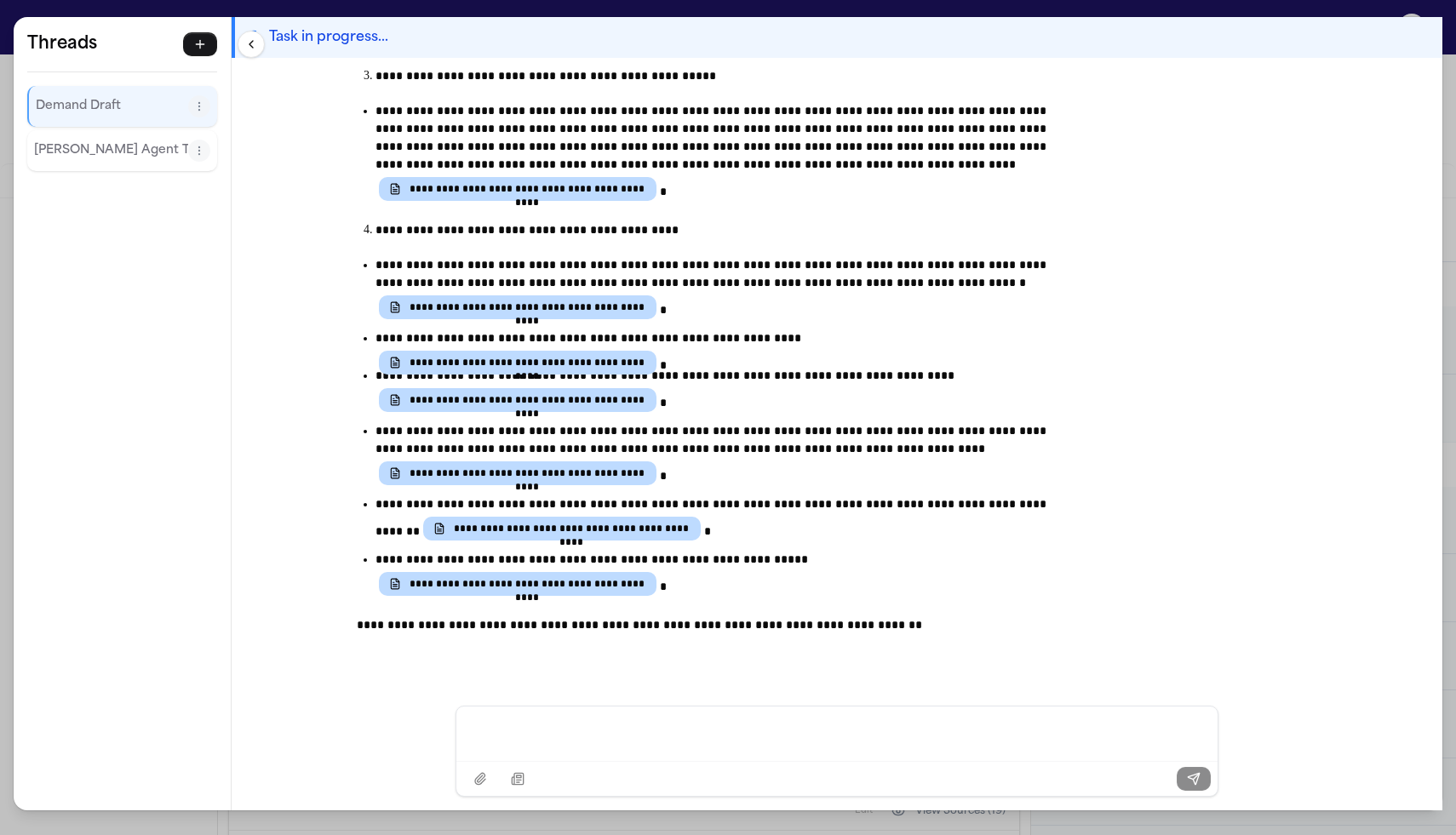 click at bounding box center (837, 732) 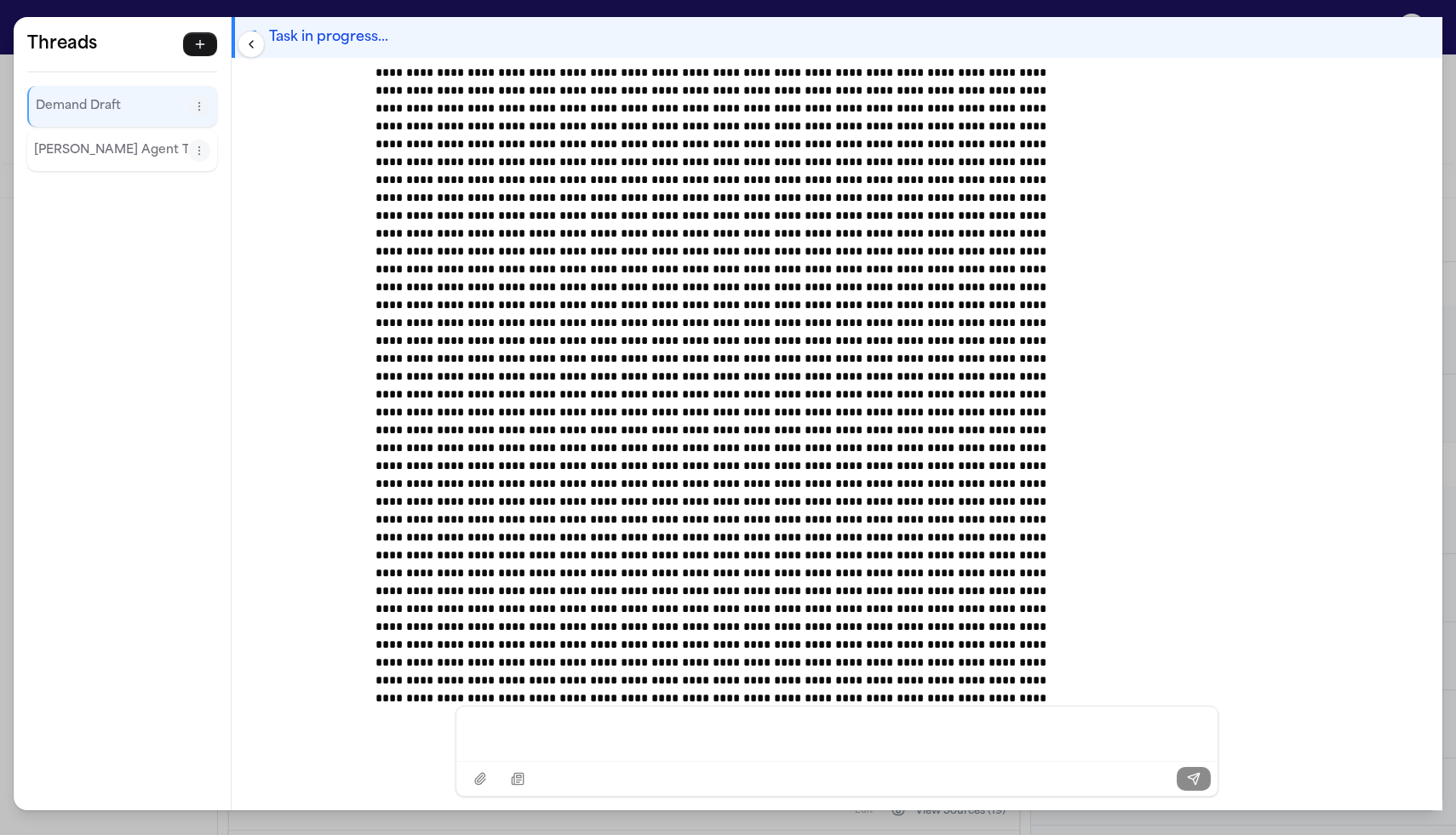 scroll, scrollTop: 18787, scrollLeft: 0, axis: vertical 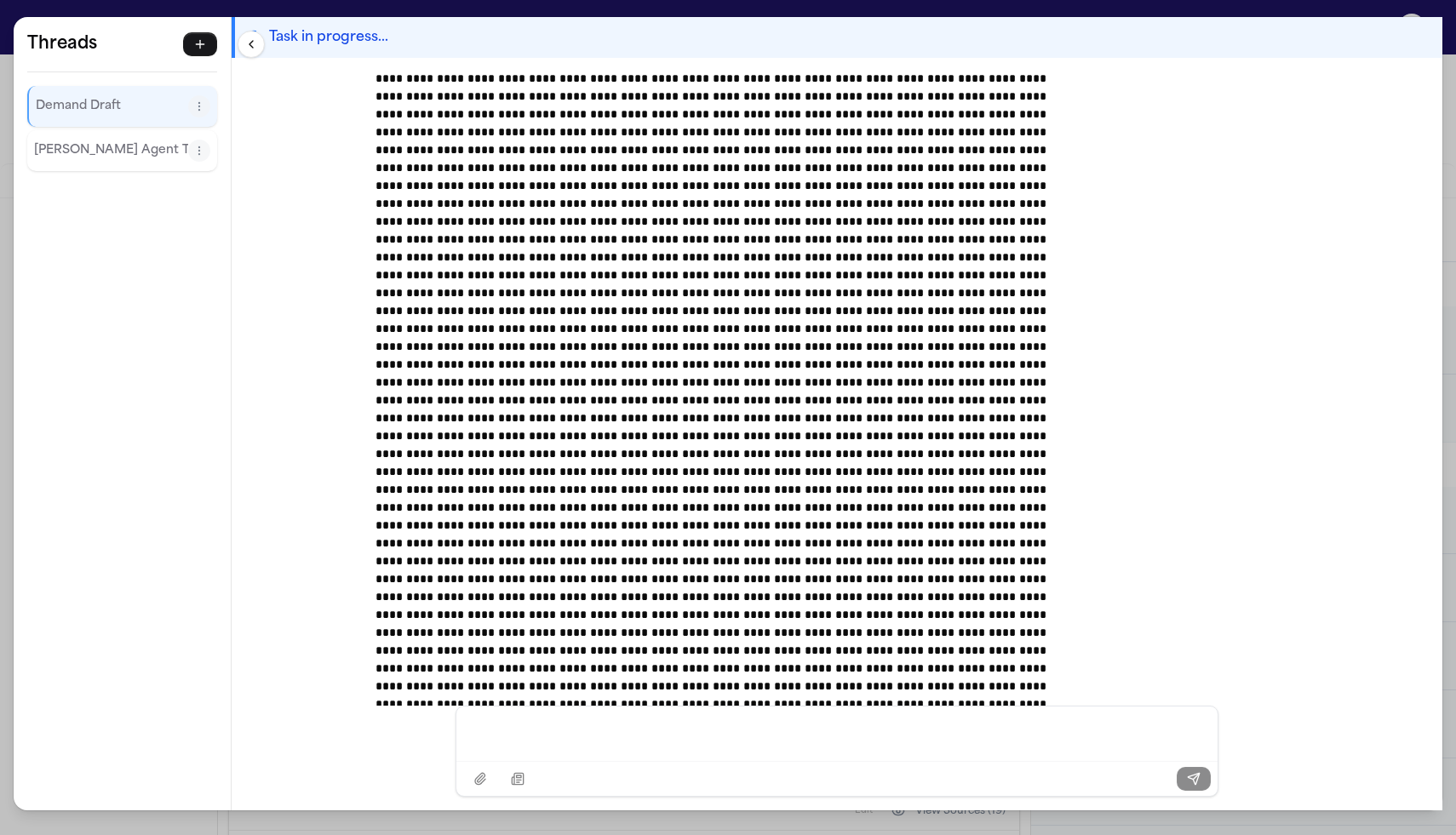 click on "**********" at bounding box center [728, 417] 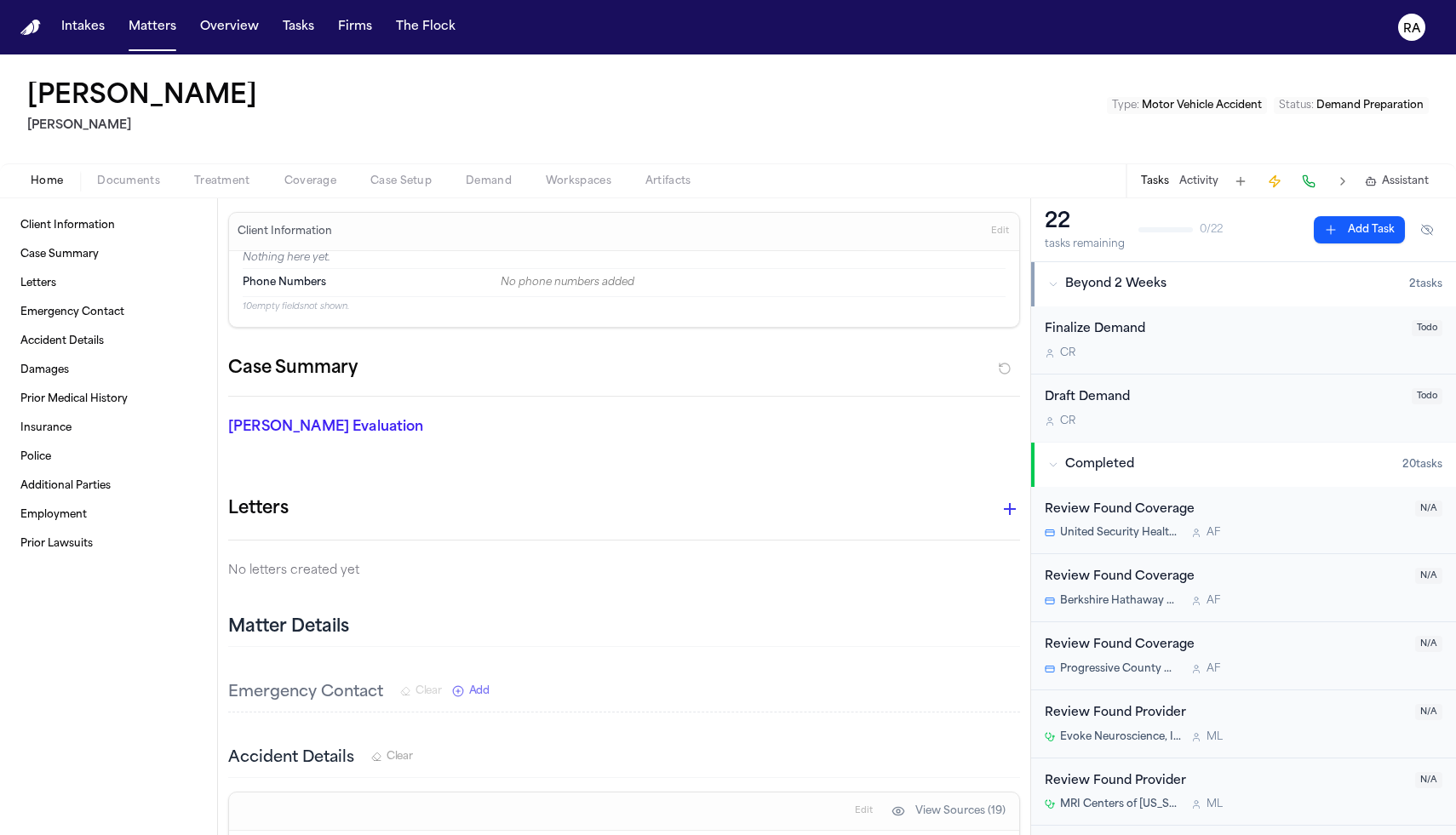 click on "Assistant" at bounding box center (1405, 181) 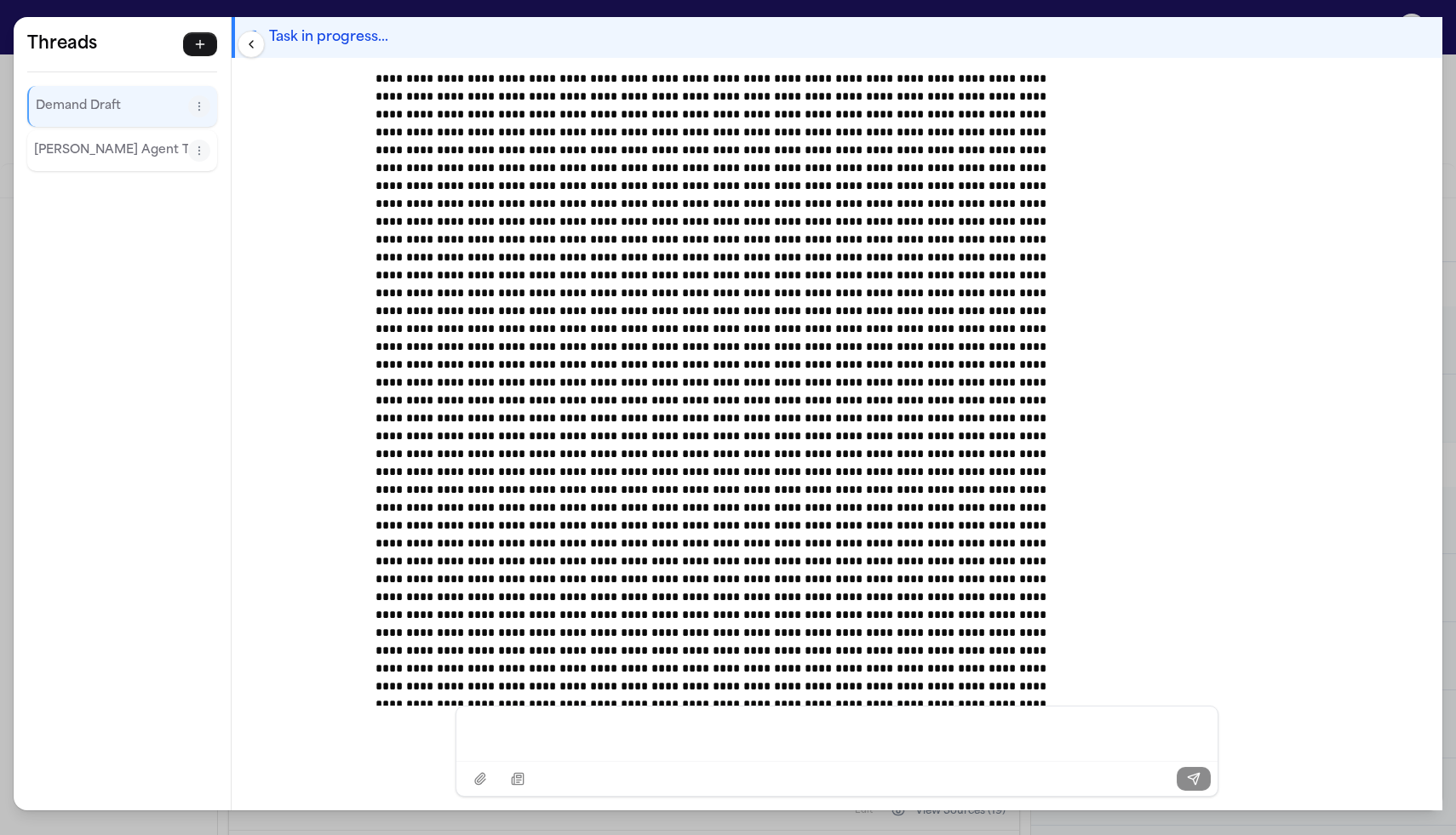 scroll, scrollTop: 18739, scrollLeft: 0, axis: vertical 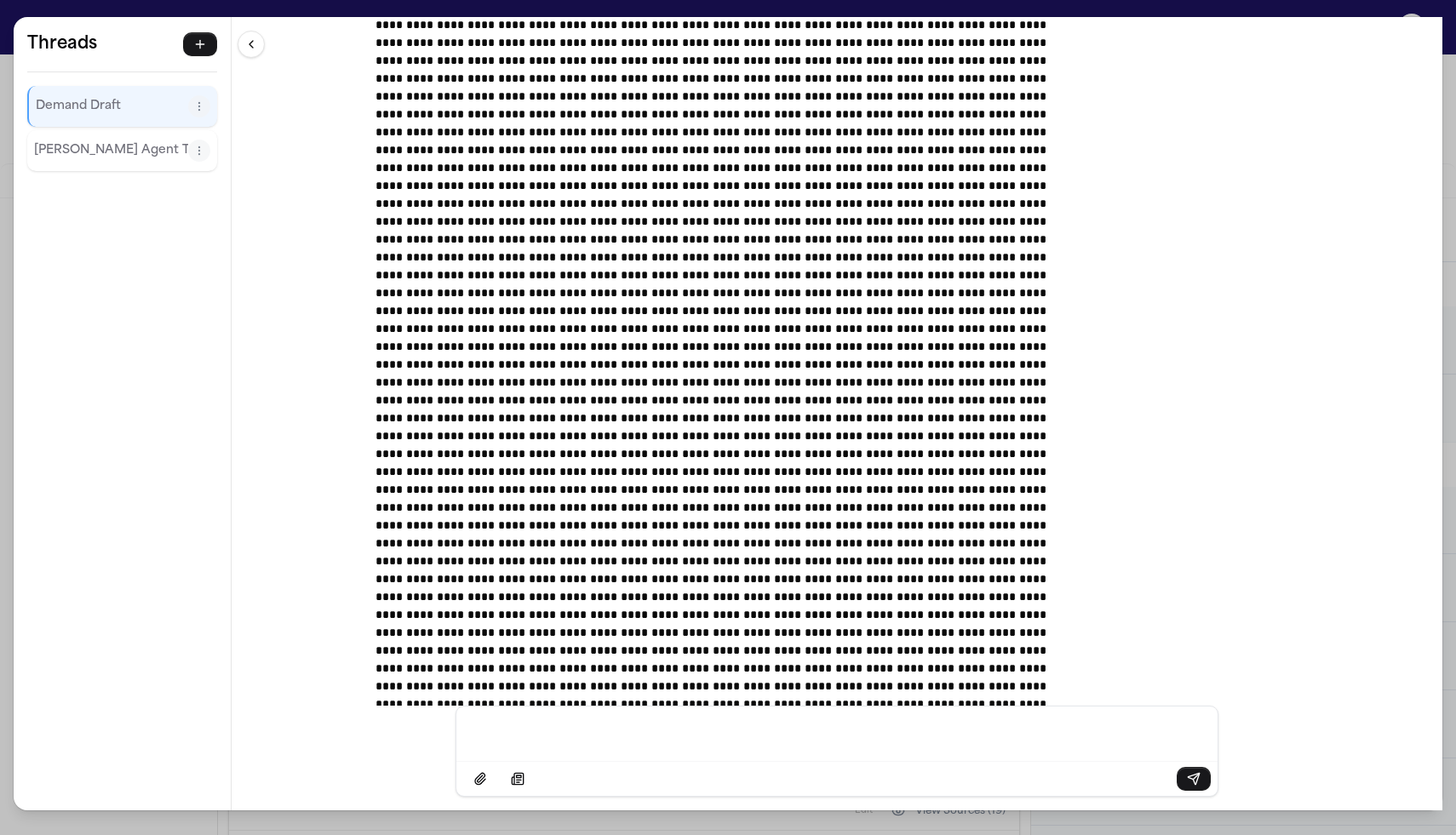 click on "**********" at bounding box center [728, 417] 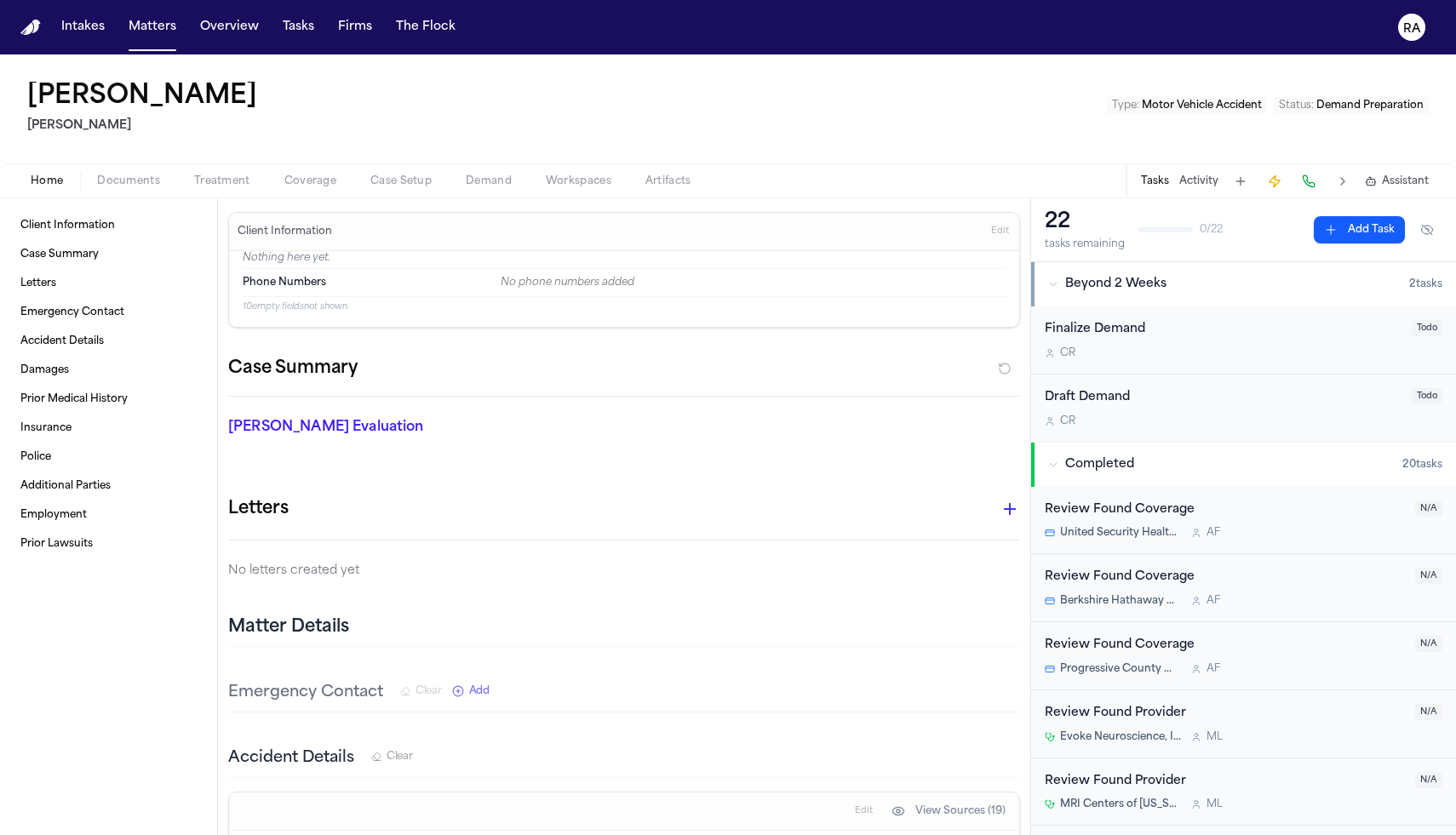 click on "Assistant" at bounding box center [1405, 181] 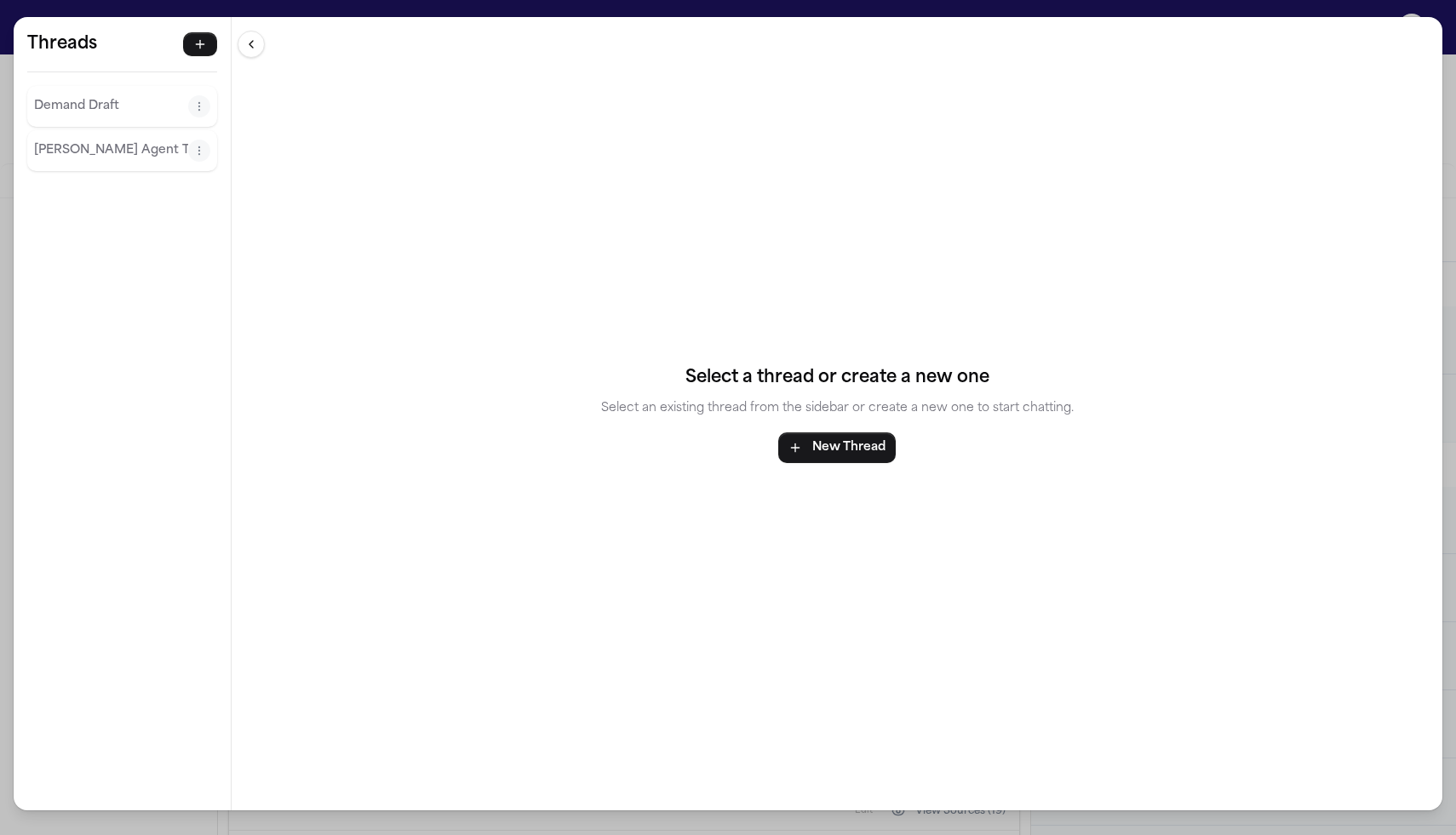 click on "Demand Draft" at bounding box center [122, 106] 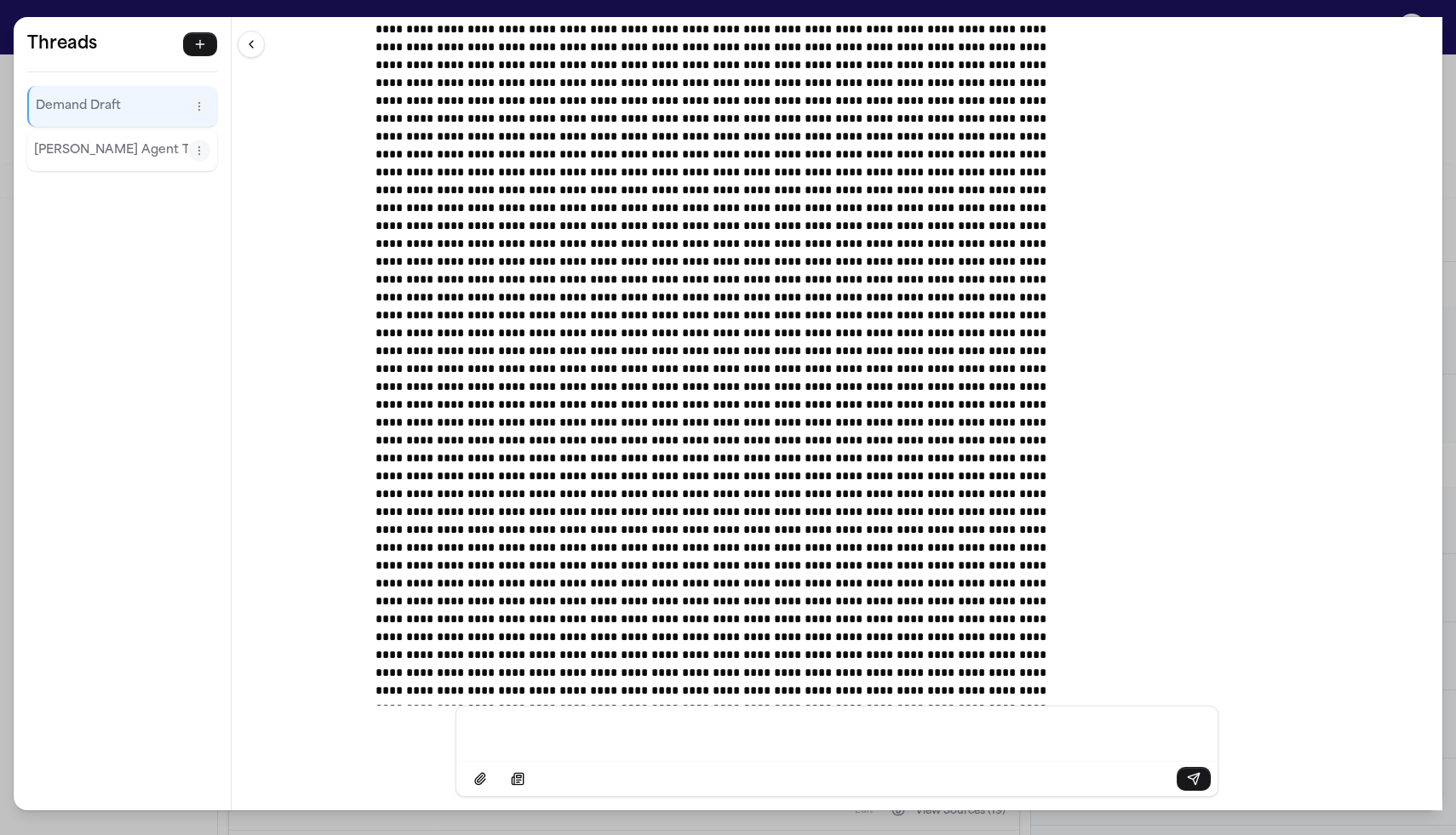 scroll, scrollTop: 18739, scrollLeft: 0, axis: vertical 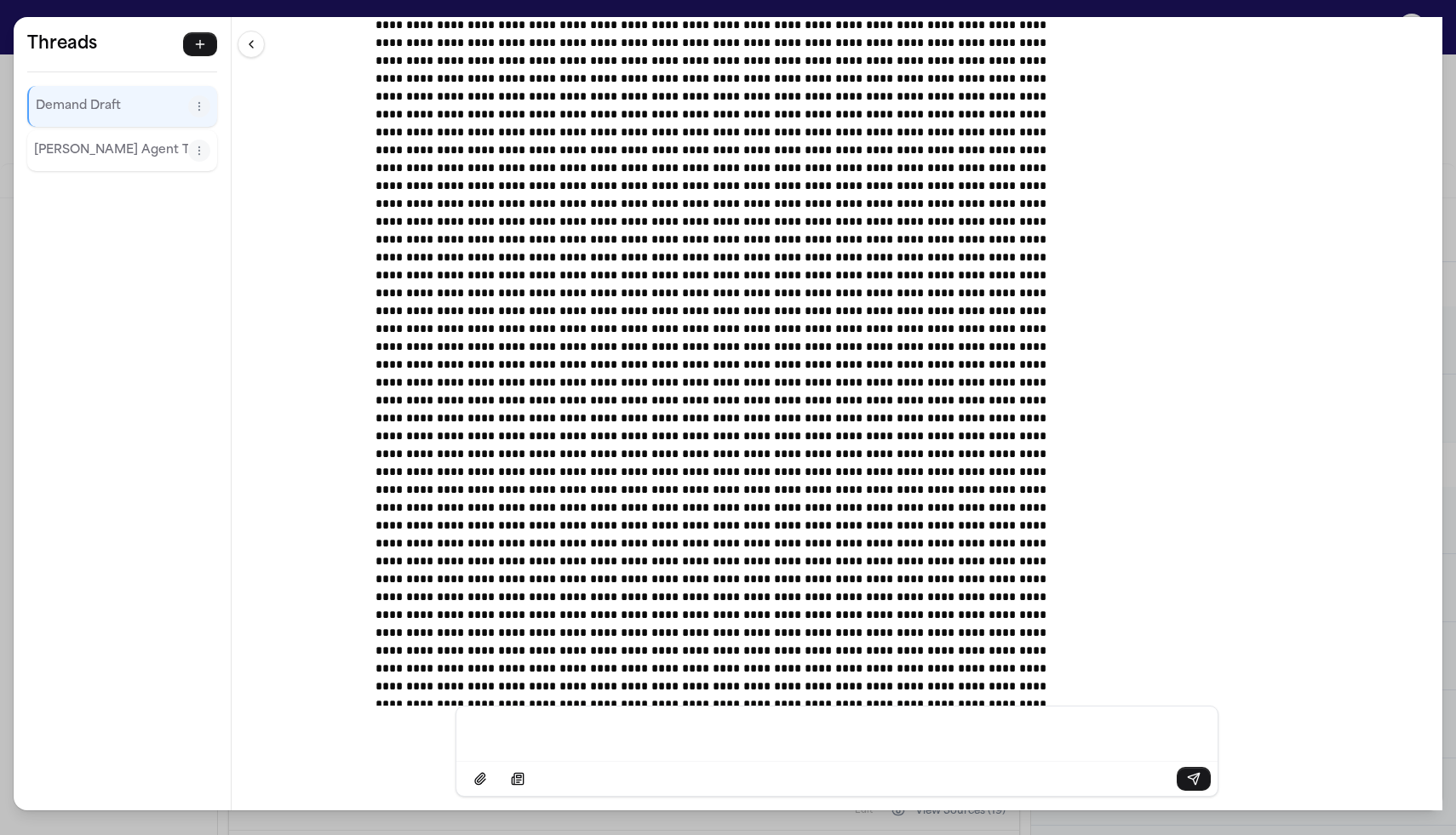 type 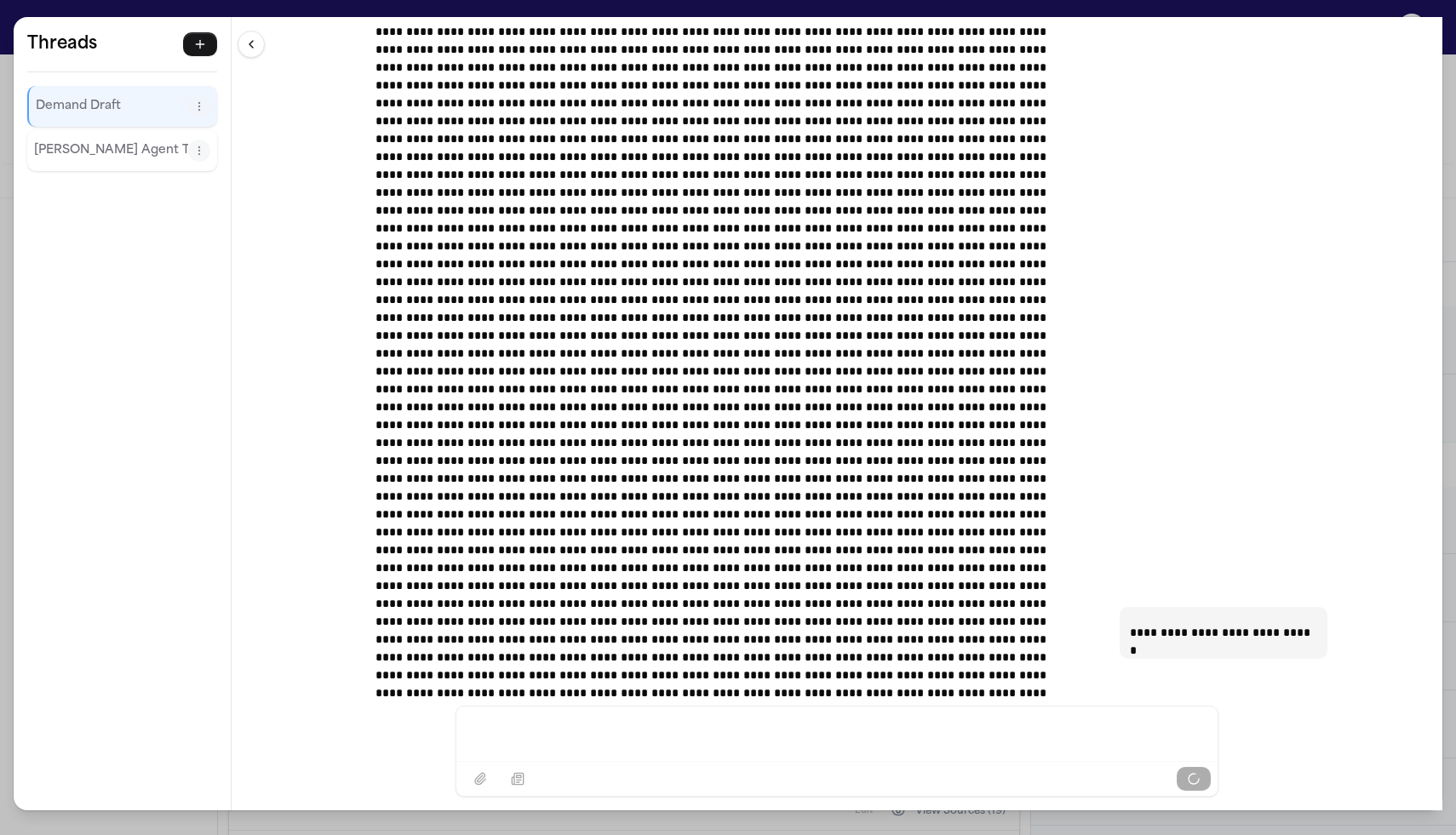 scroll, scrollTop: 18812, scrollLeft: 0, axis: vertical 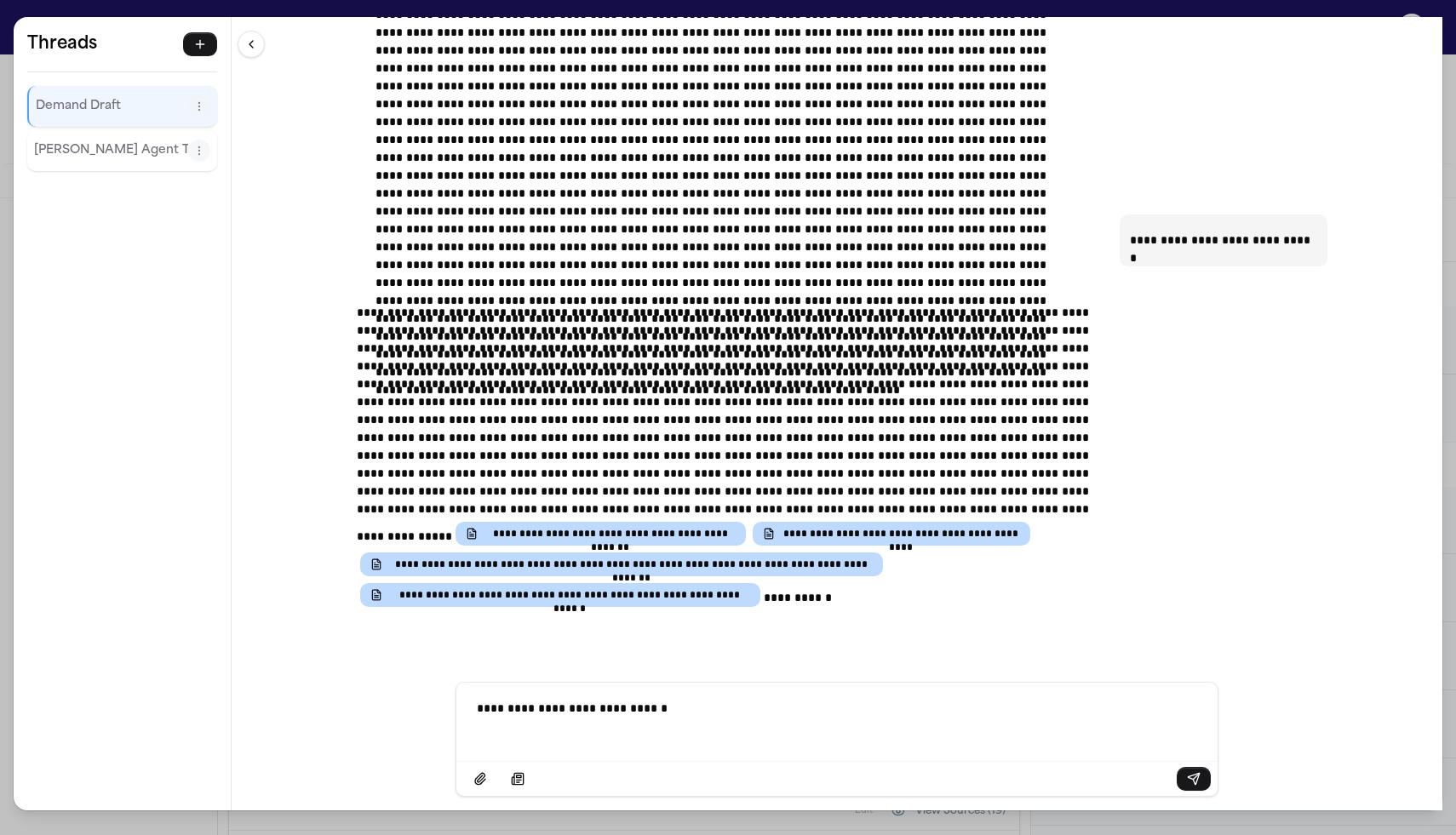 click on "**********" at bounding box center [837, 708] 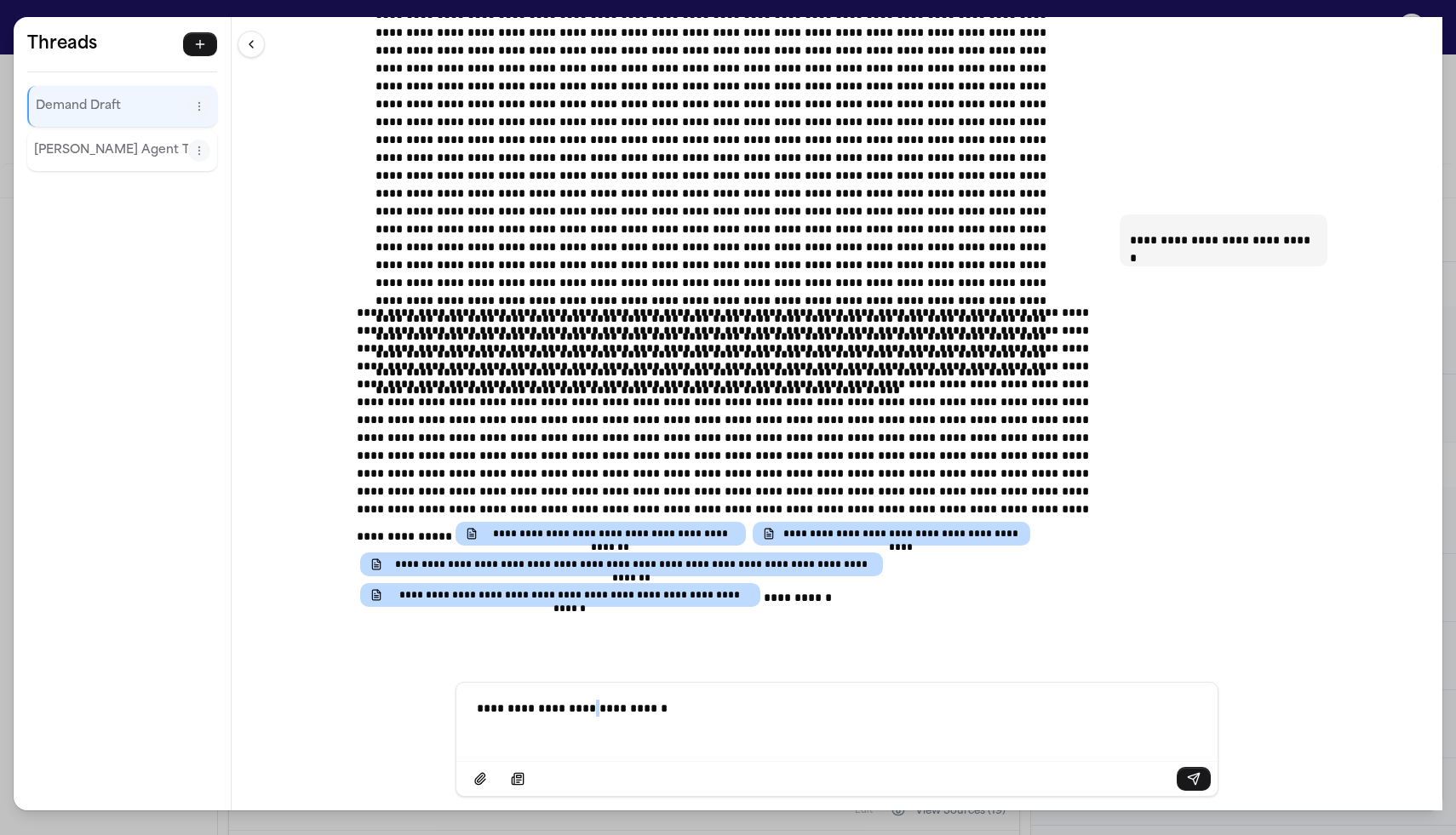 click on "**********" at bounding box center (837, 708) 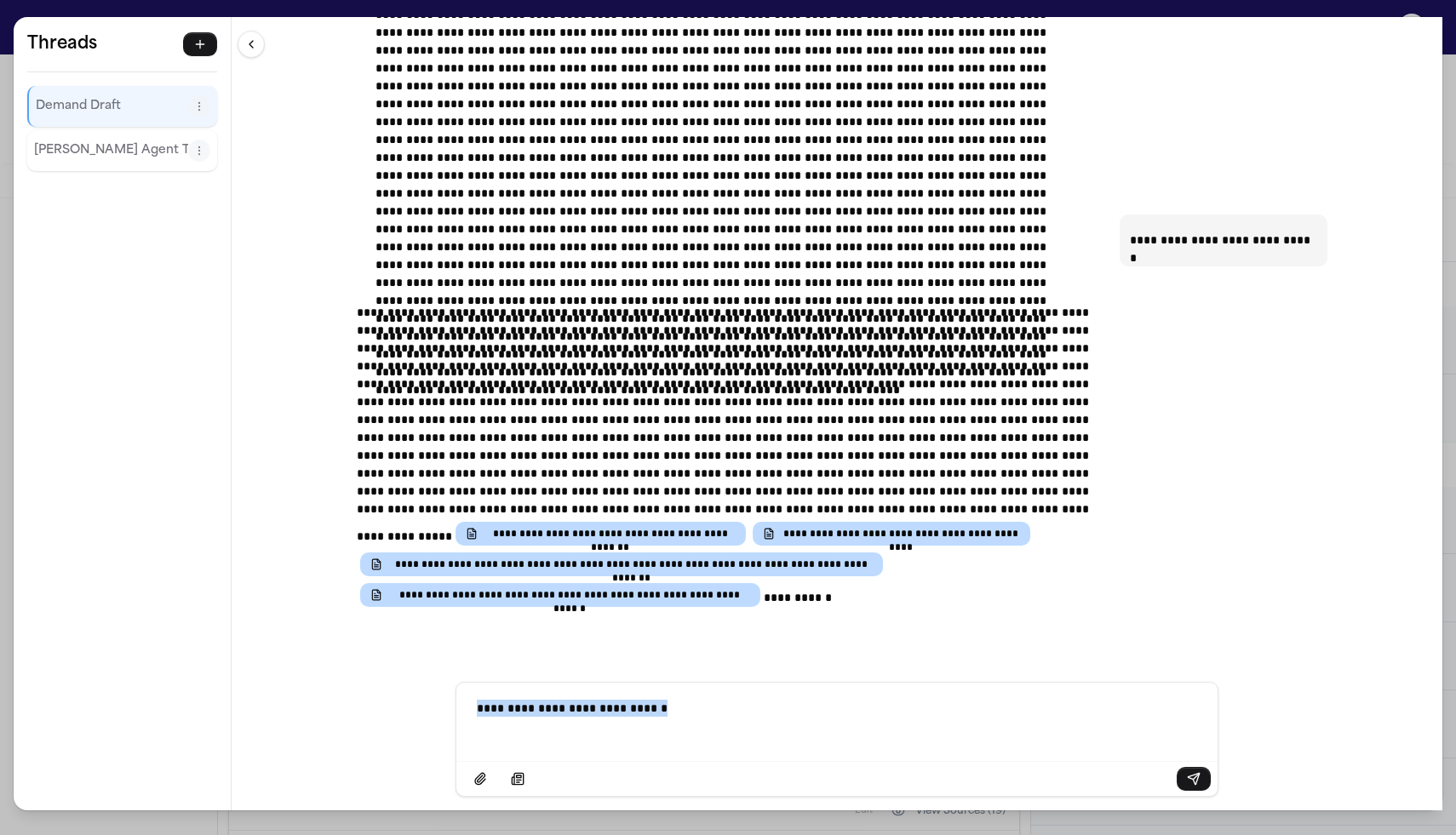 click on "**********" at bounding box center [837, 708] 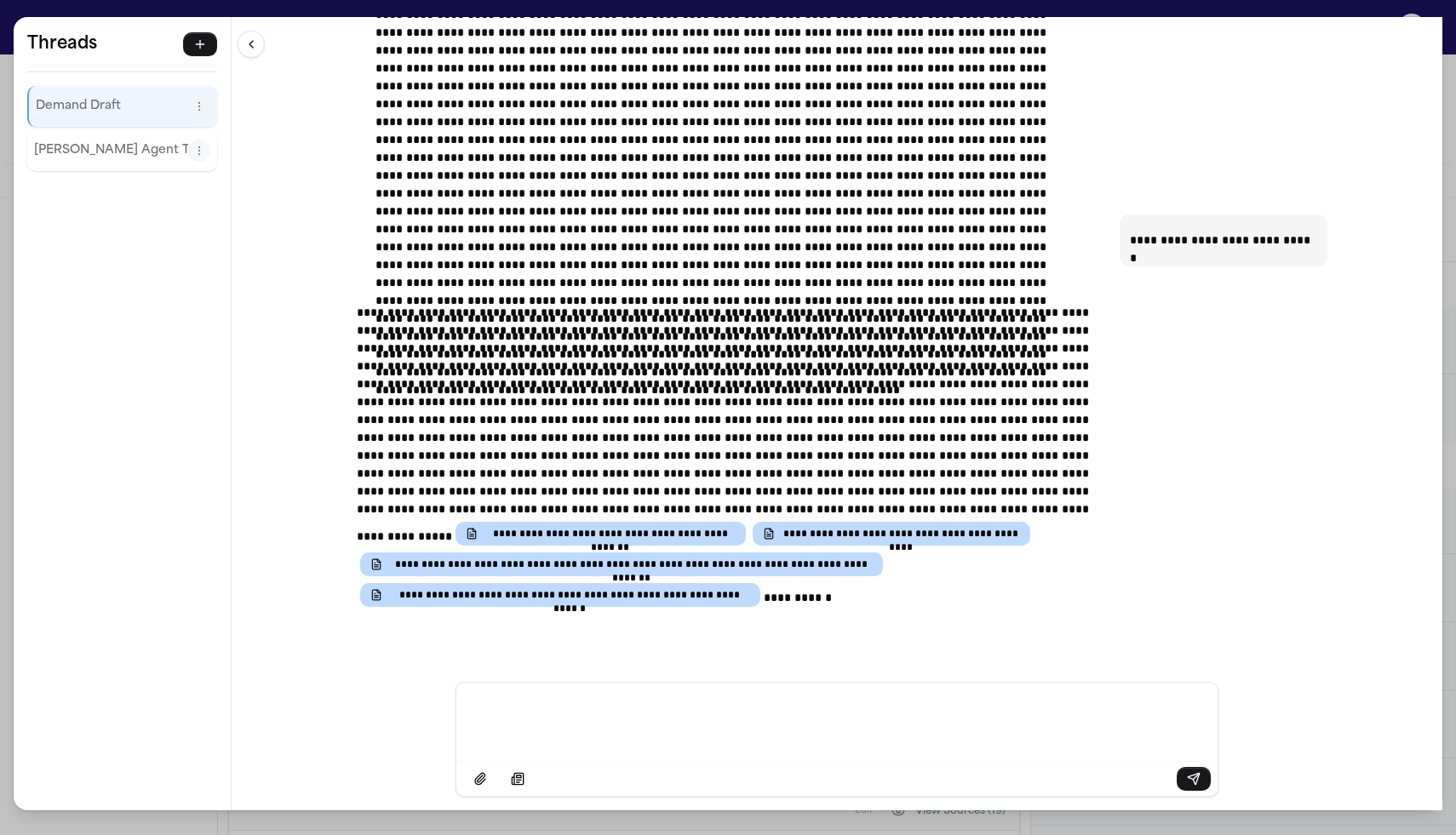 click at bounding box center (837, 720) 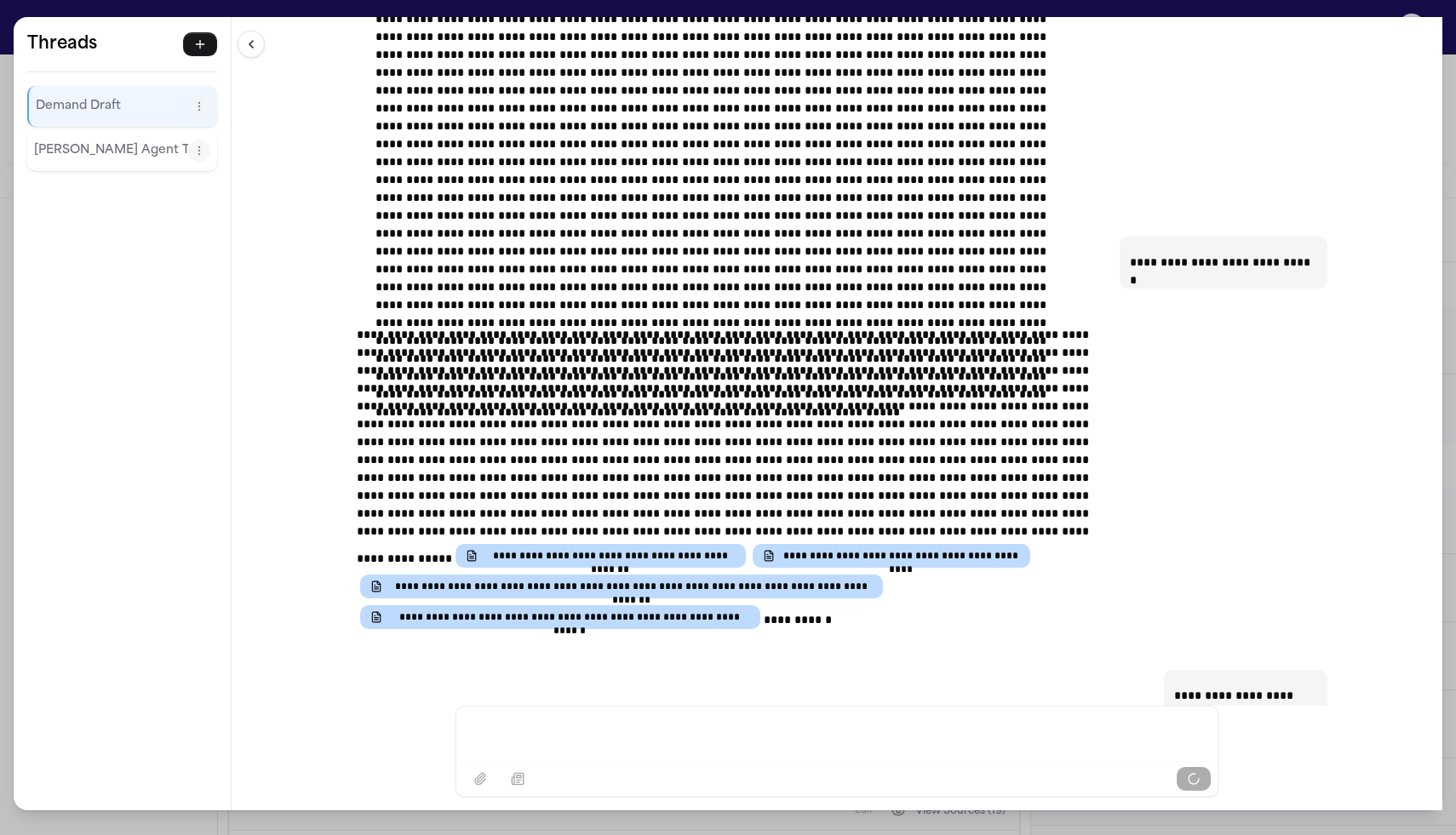 scroll, scrollTop: 19245, scrollLeft: 0, axis: vertical 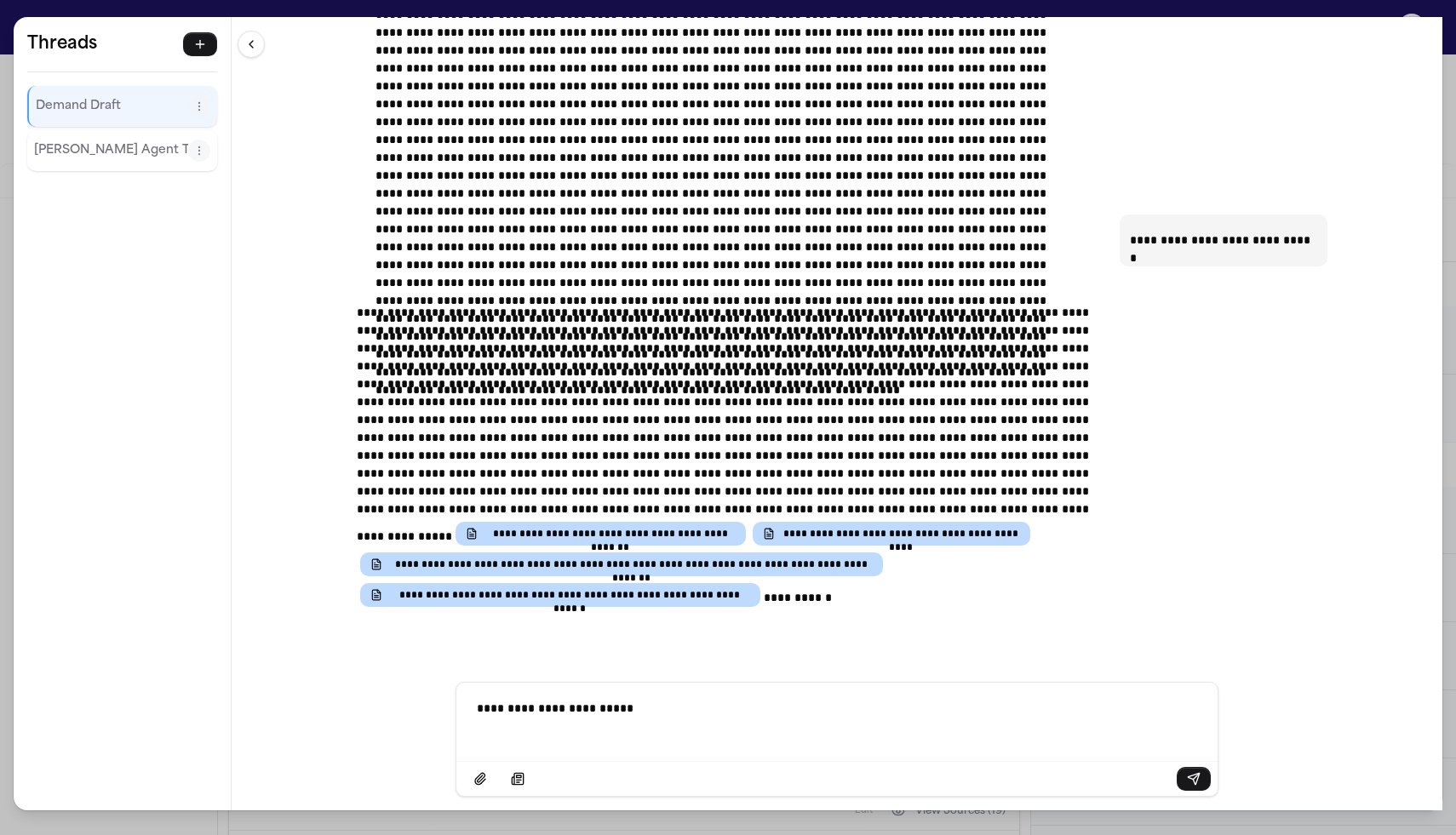 click on "**********" at bounding box center (837, 720) 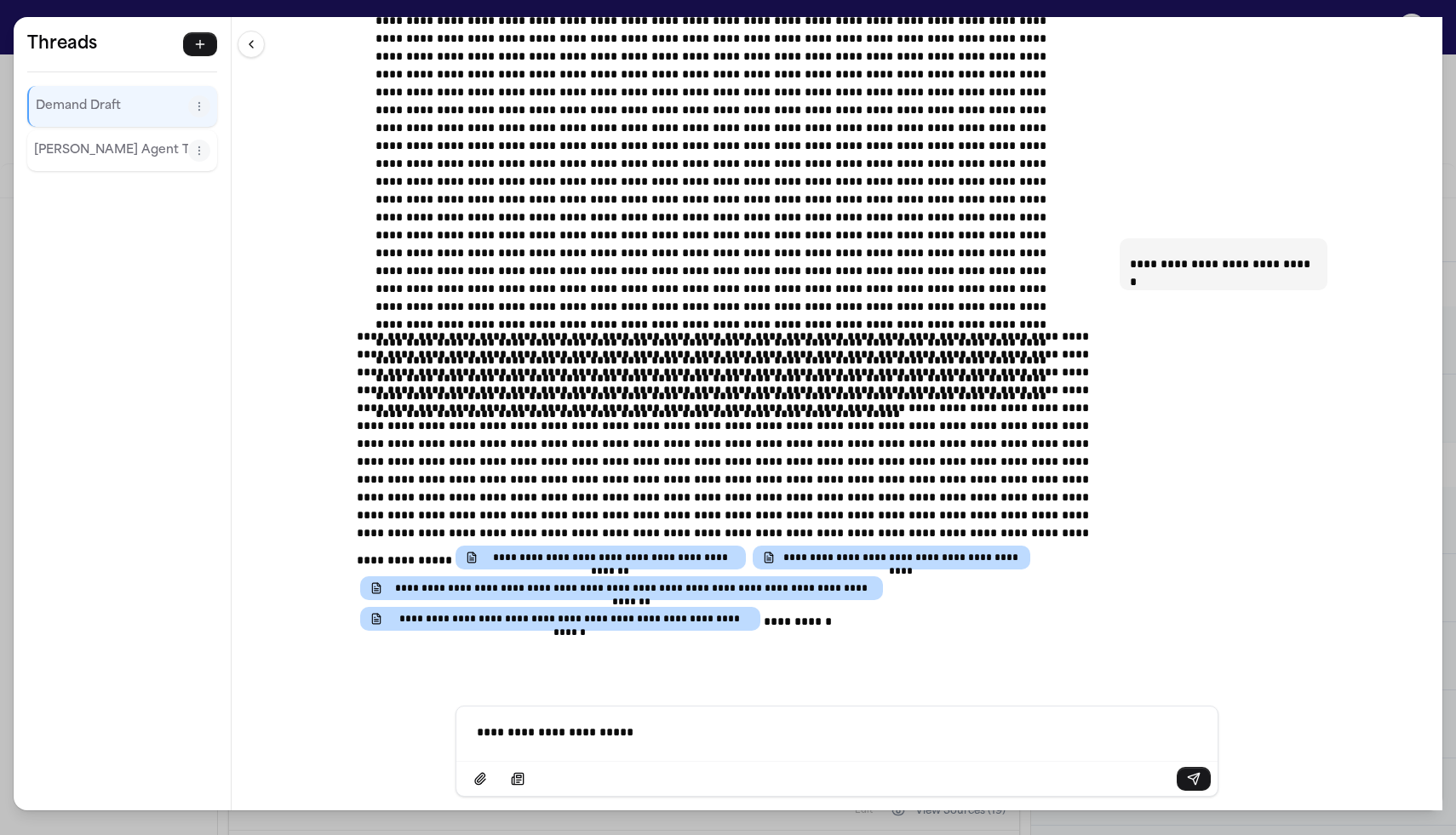 click on "**********" at bounding box center (837, 732) 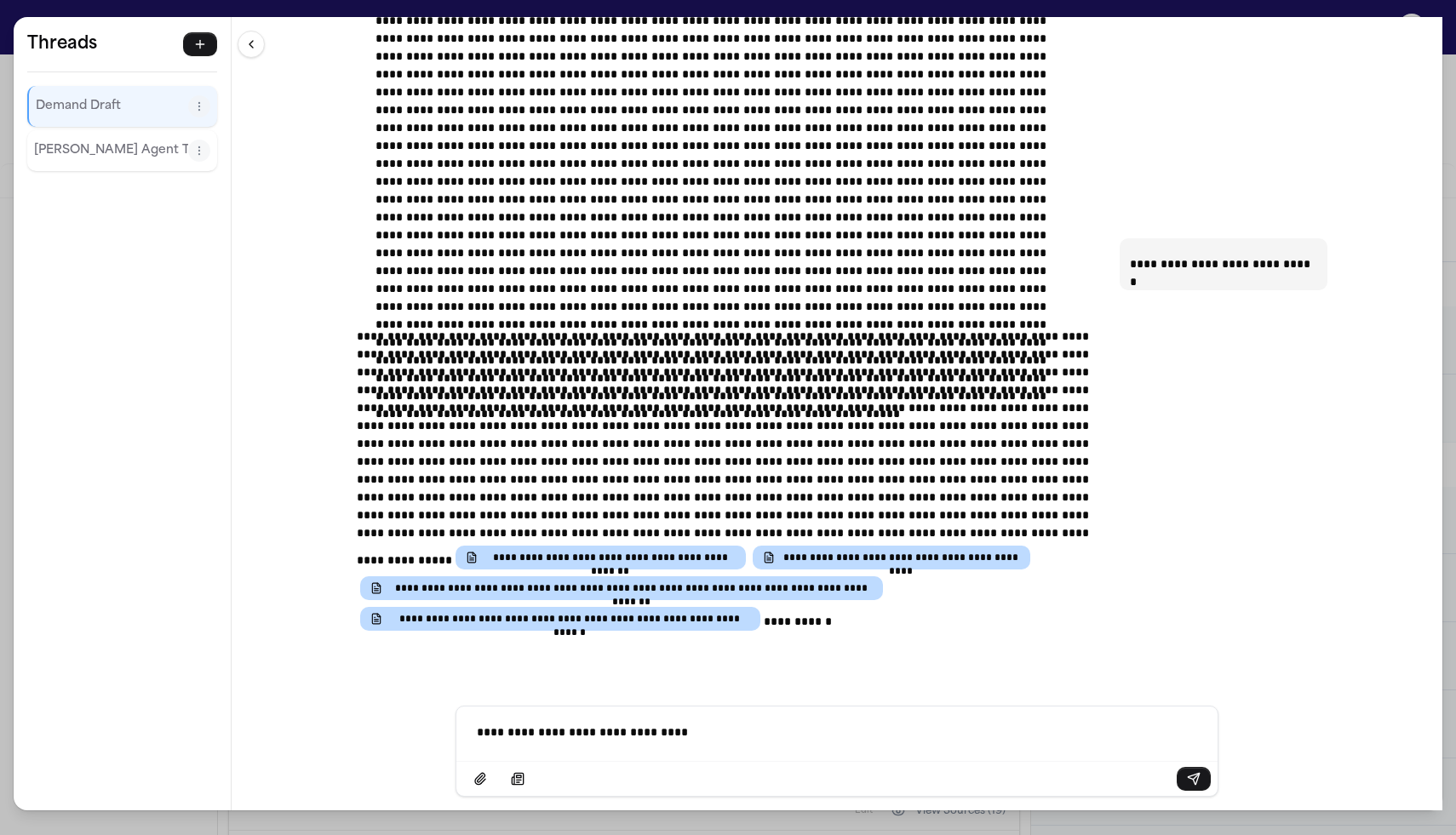 click on "**********" at bounding box center [837, 732] 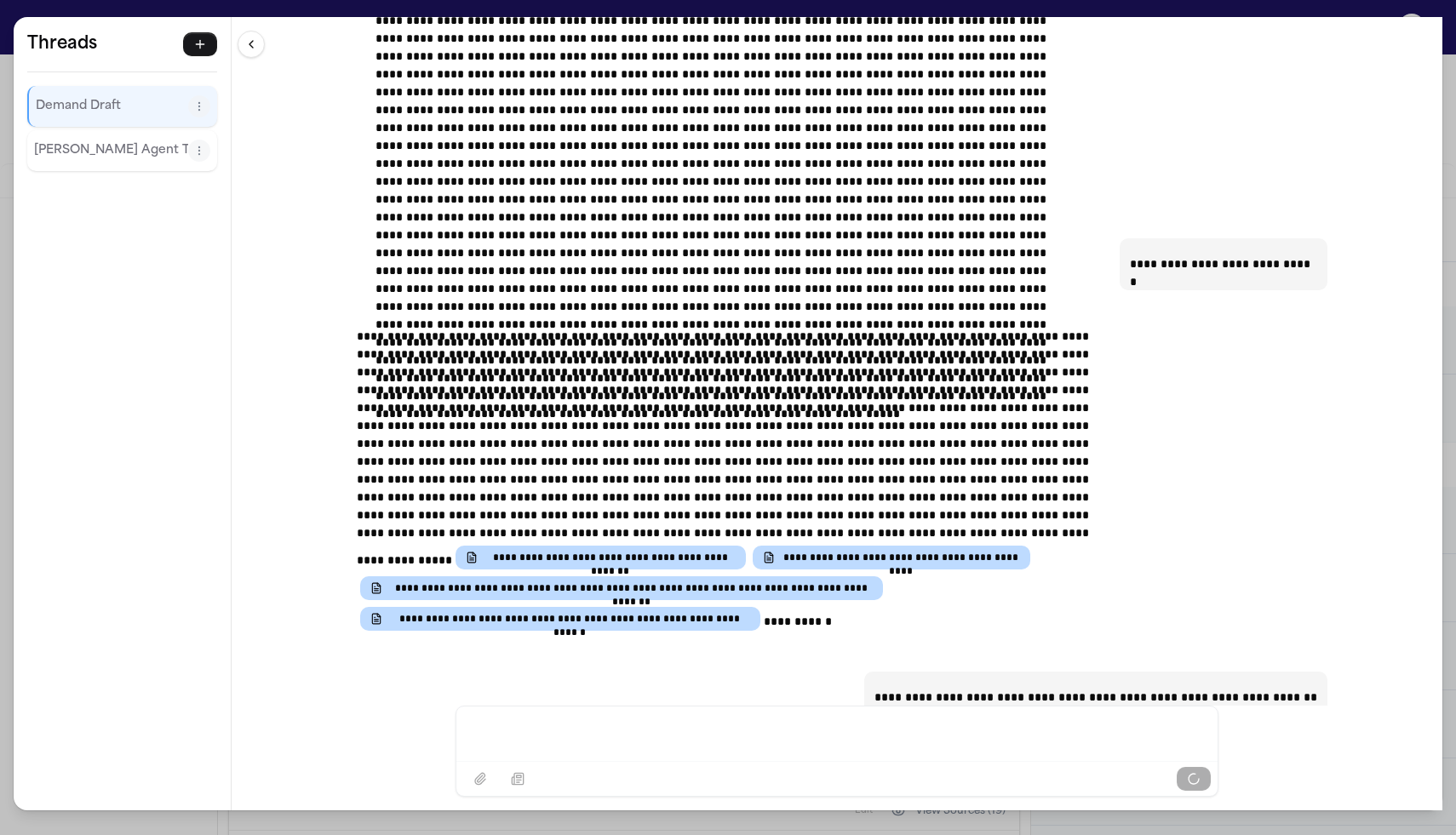scroll, scrollTop: 19245, scrollLeft: 0, axis: vertical 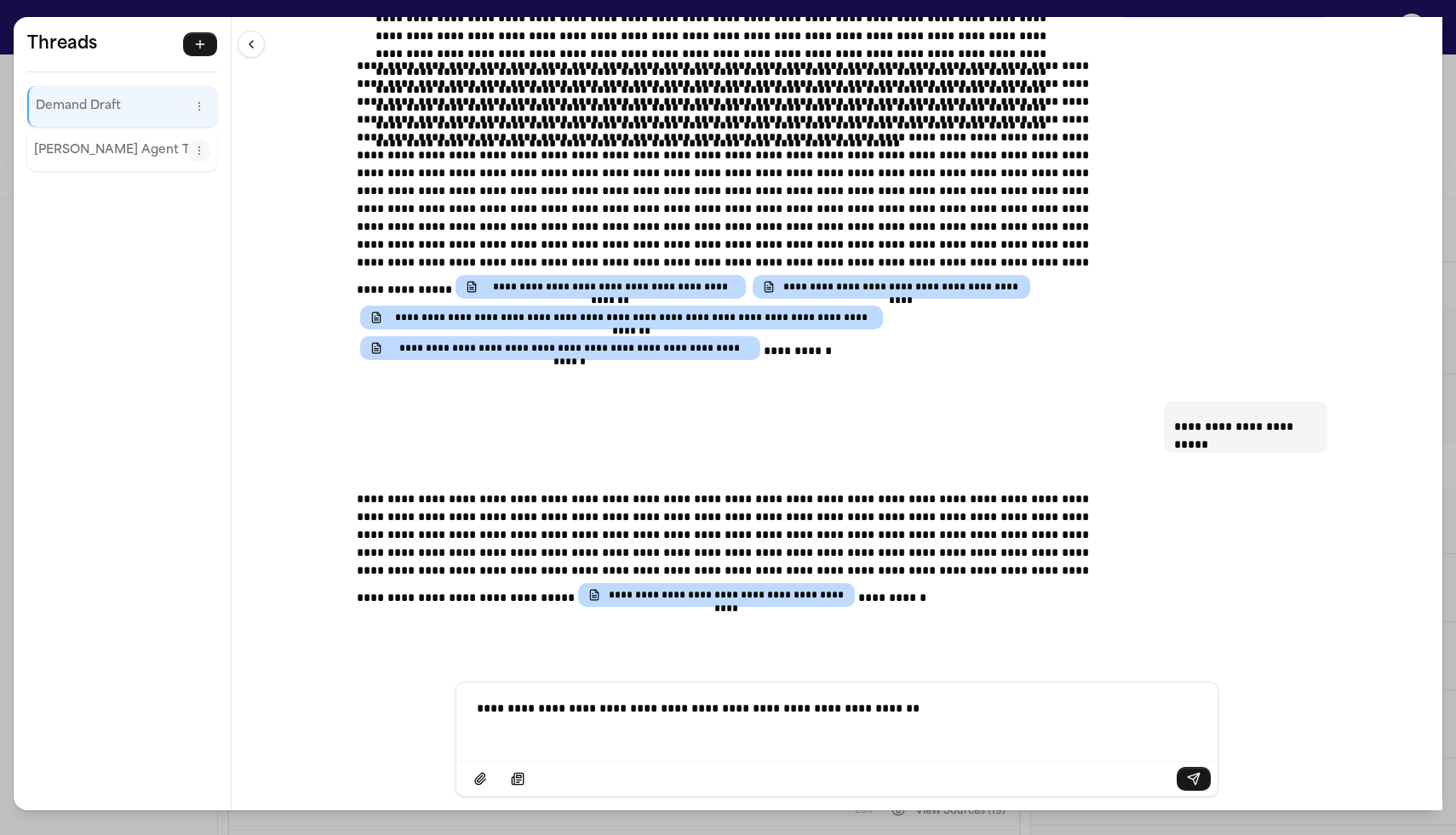 click on "**********" at bounding box center (728, 417) 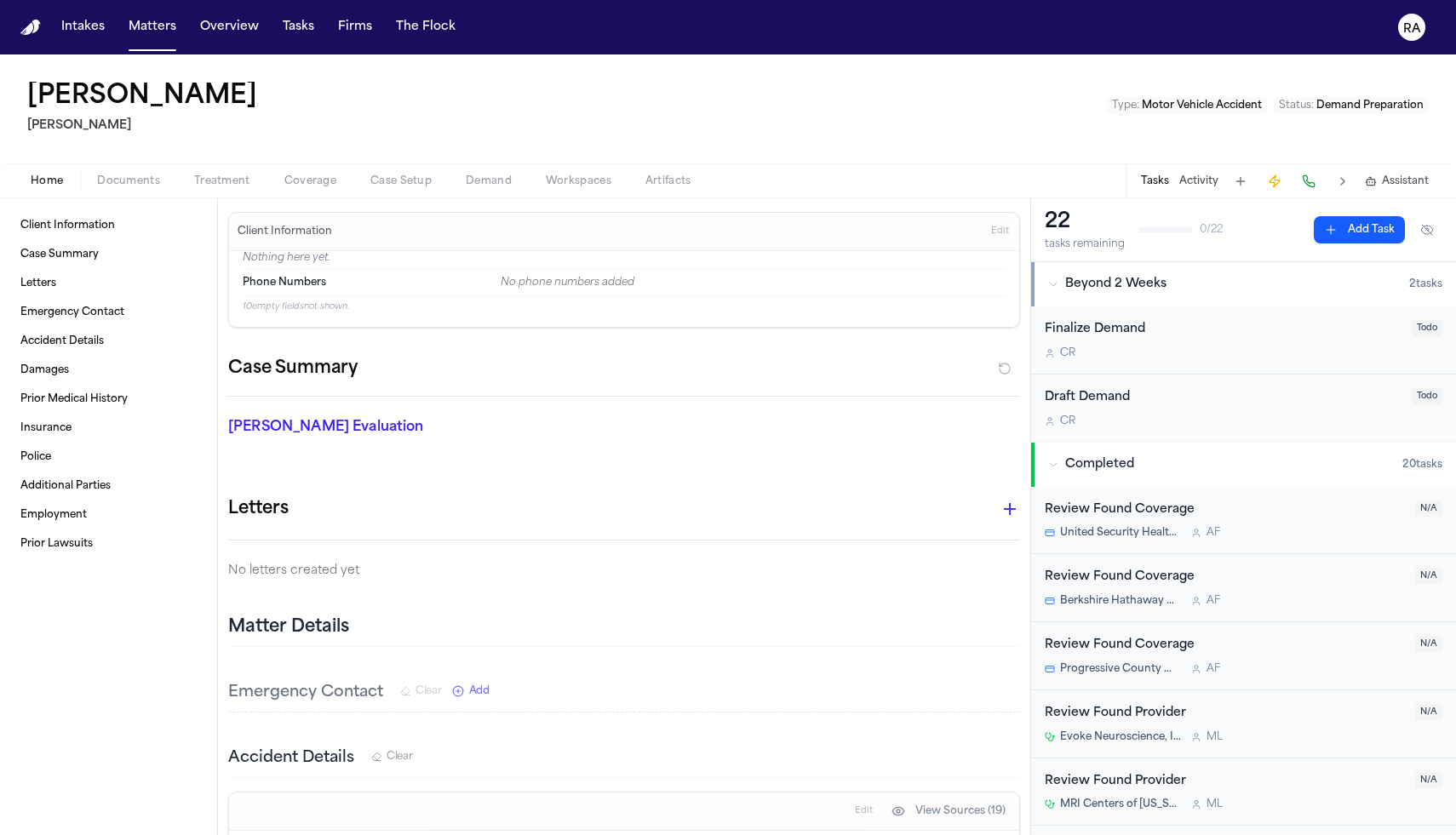drag, startPoint x: 16, startPoint y: 95, endPoint x: 267, endPoint y: 102, distance: 251.09759 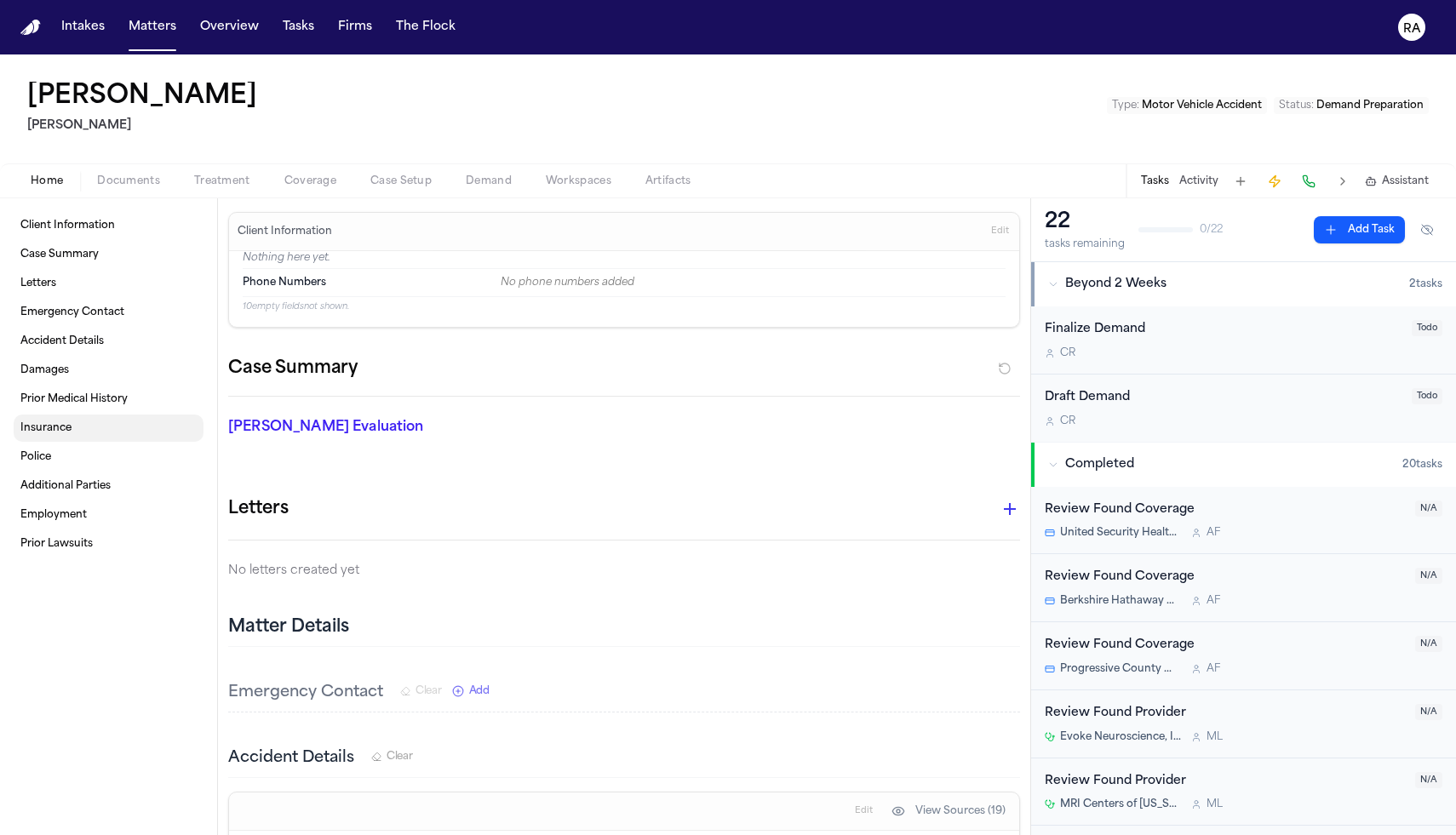 click on "Insurance" at bounding box center [108, 428] 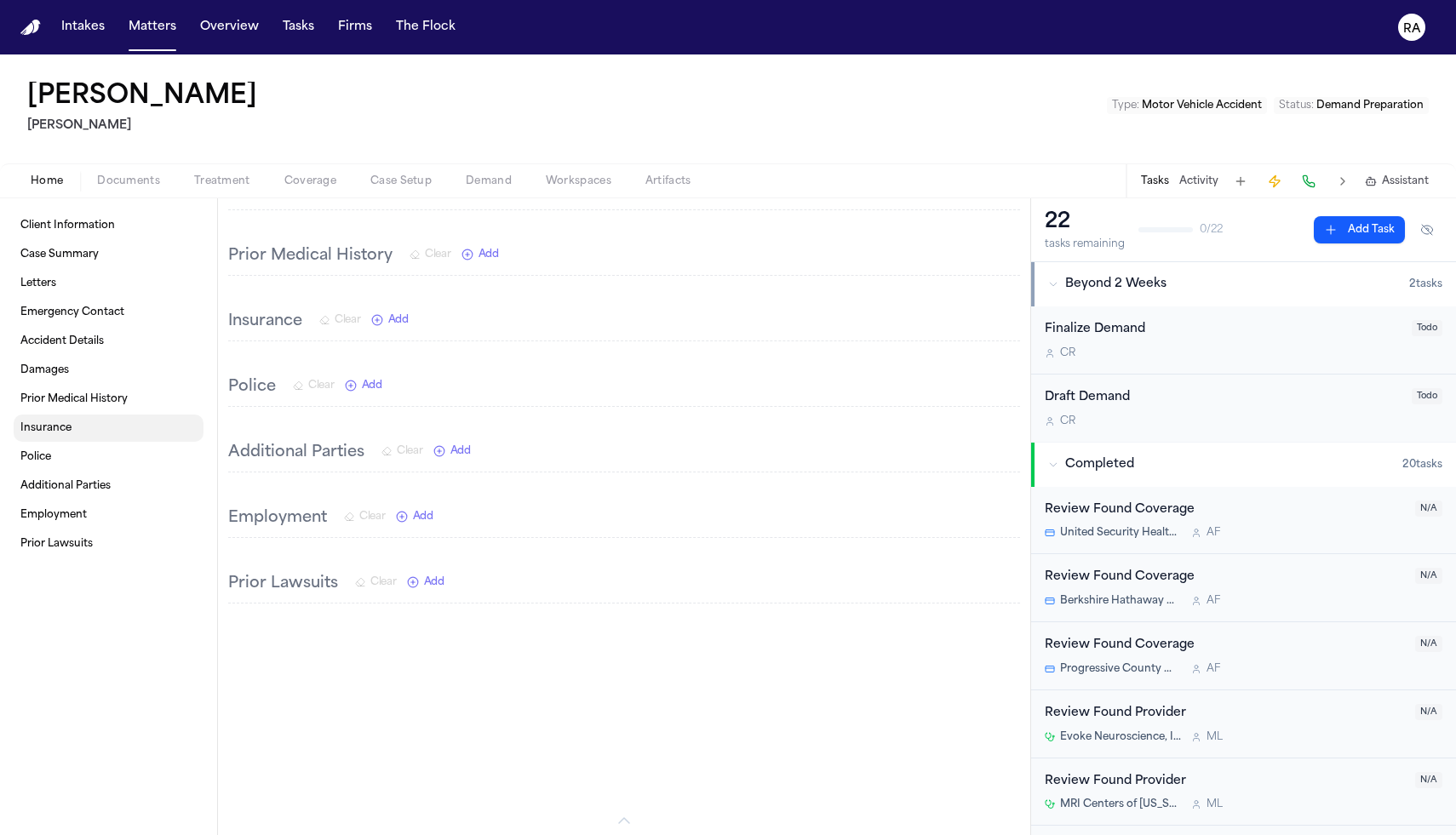 scroll, scrollTop: 1398, scrollLeft: 0, axis: vertical 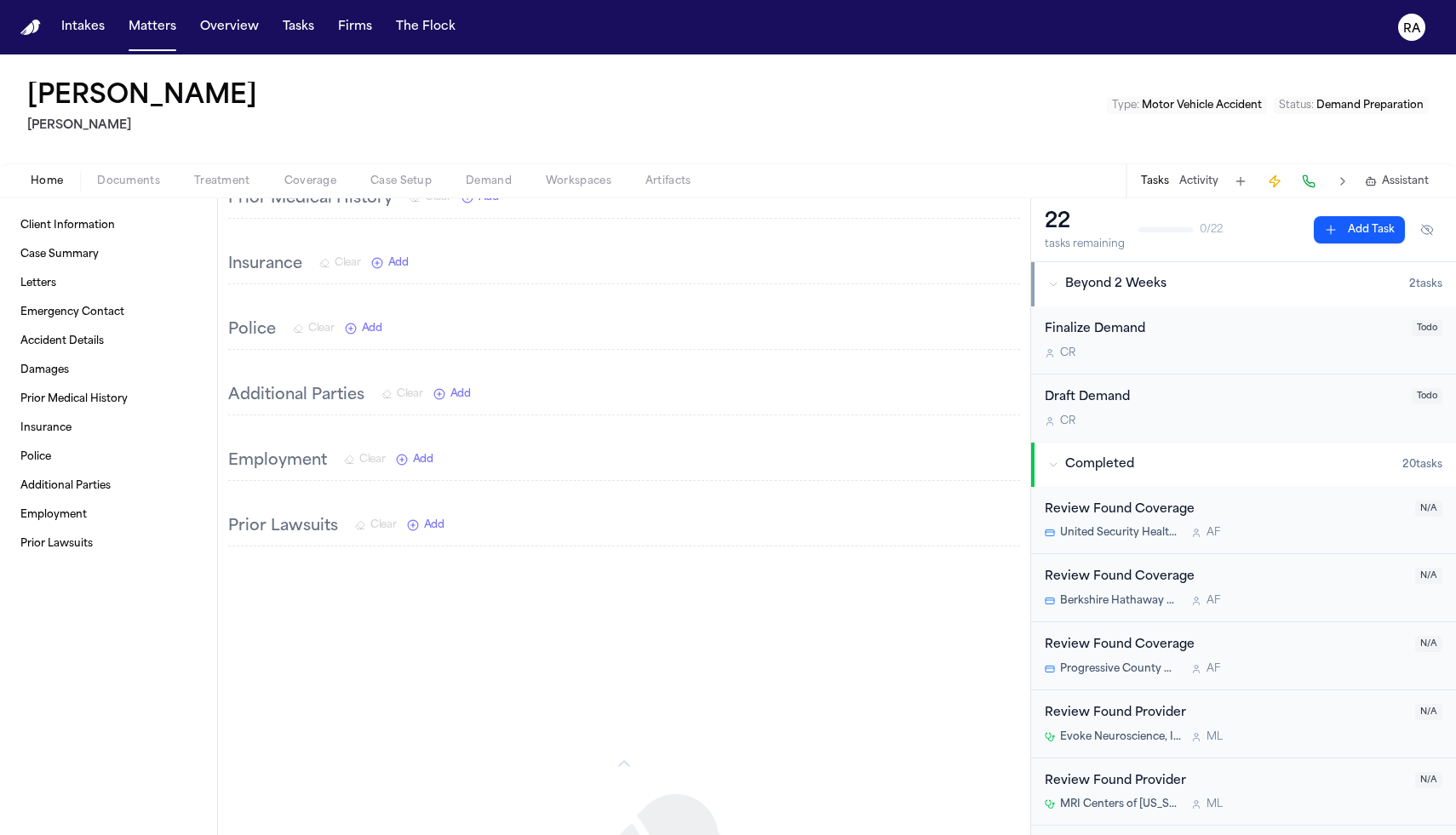 click on "Documents" at bounding box center (129, 181) 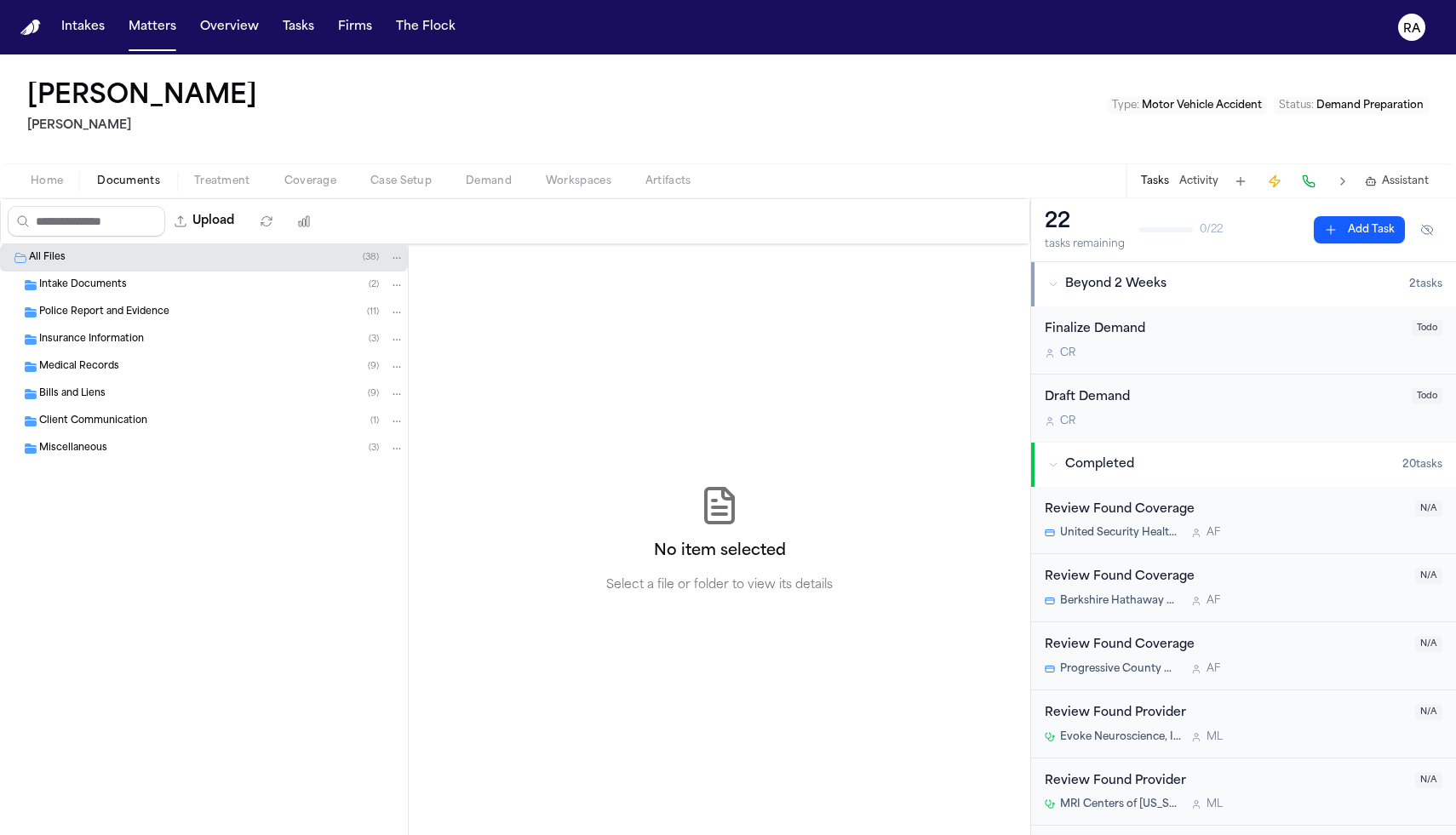 click on "Insurance Information" at bounding box center [91, 340] 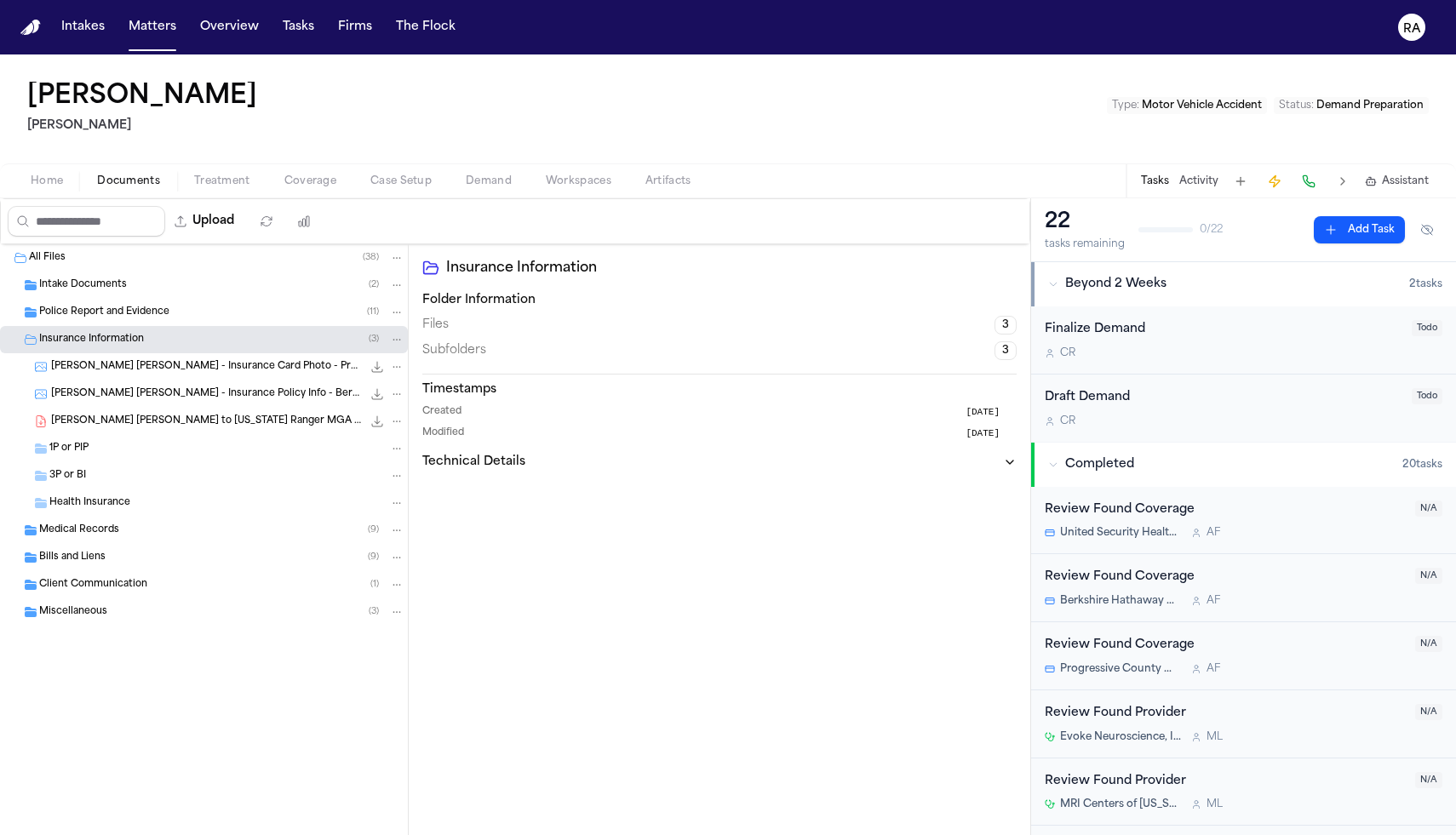 click on "3P or BI" at bounding box center [226, 476] 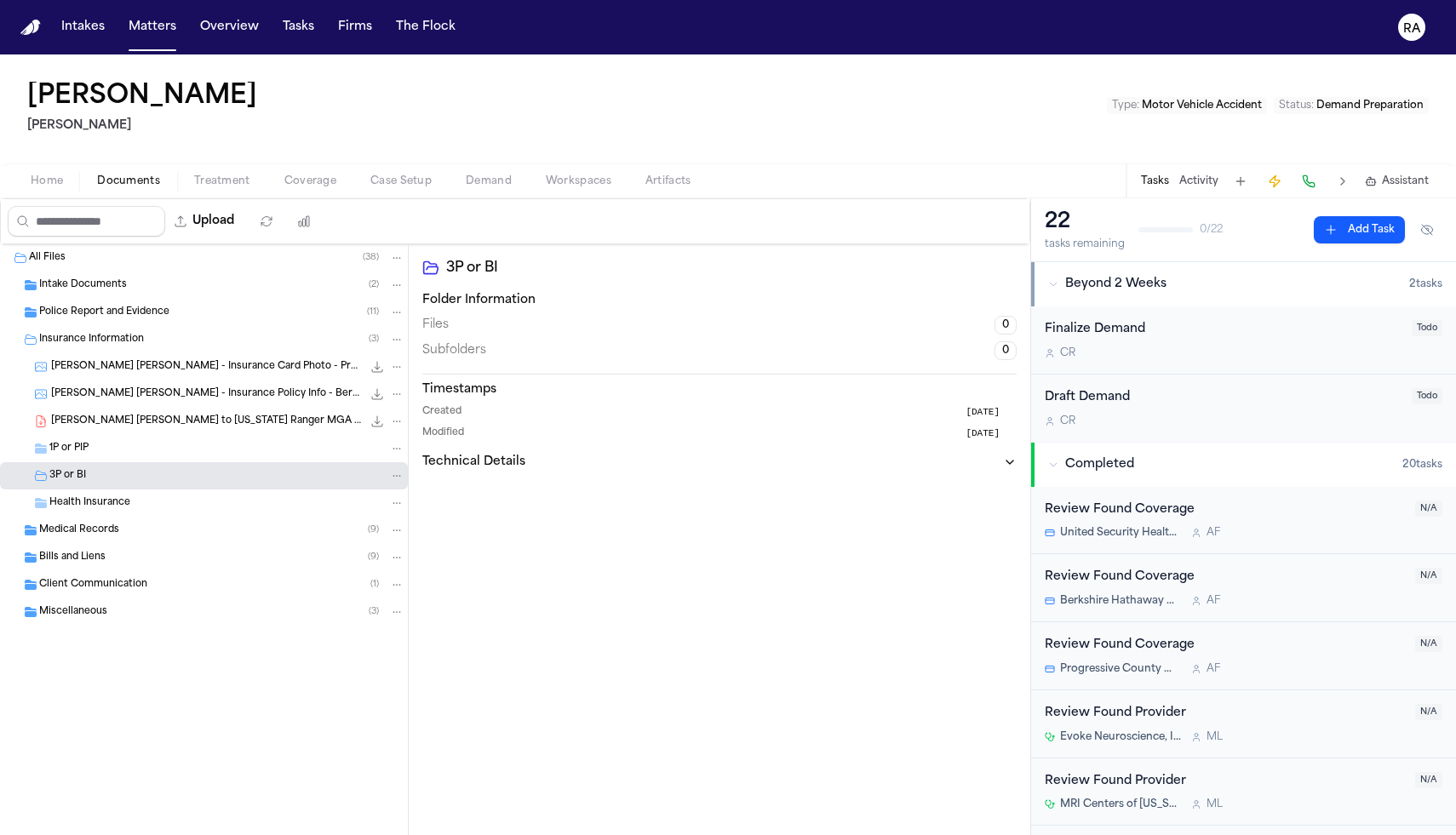 click on "3P or BI" at bounding box center (203, 476) 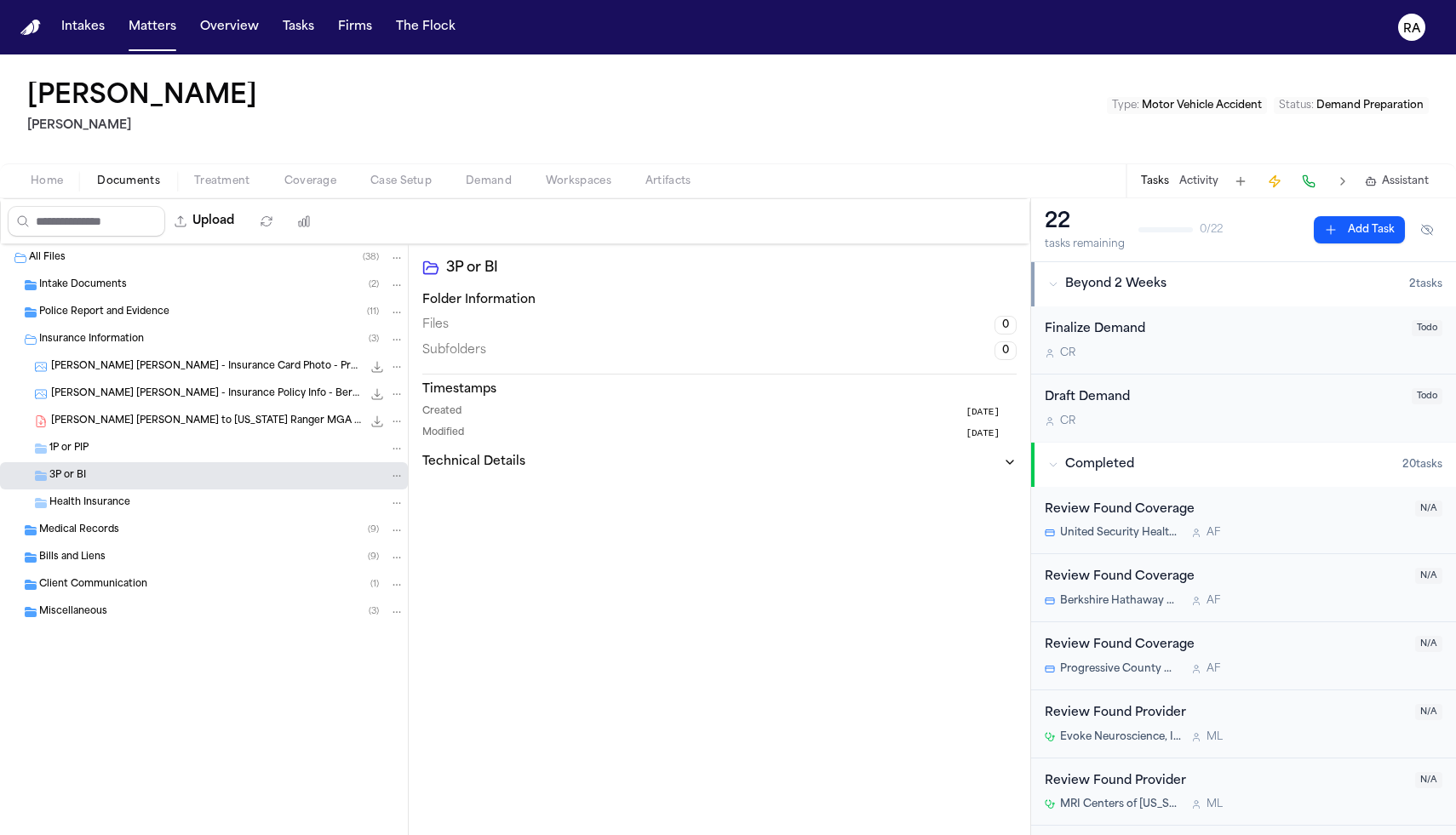click on "Health Insurance" at bounding box center [226, 503] 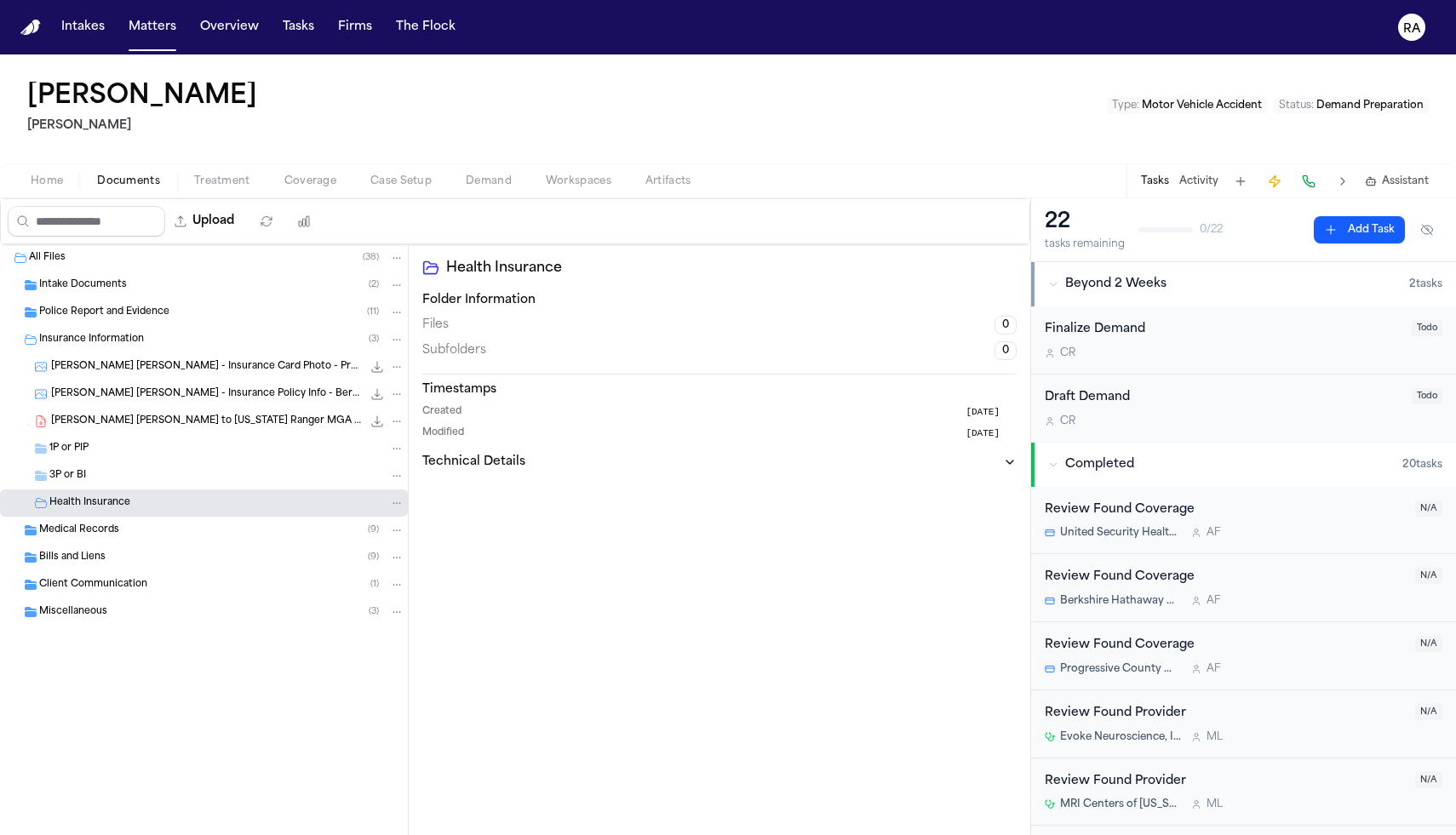 click on "3P or BI" at bounding box center [226, 476] 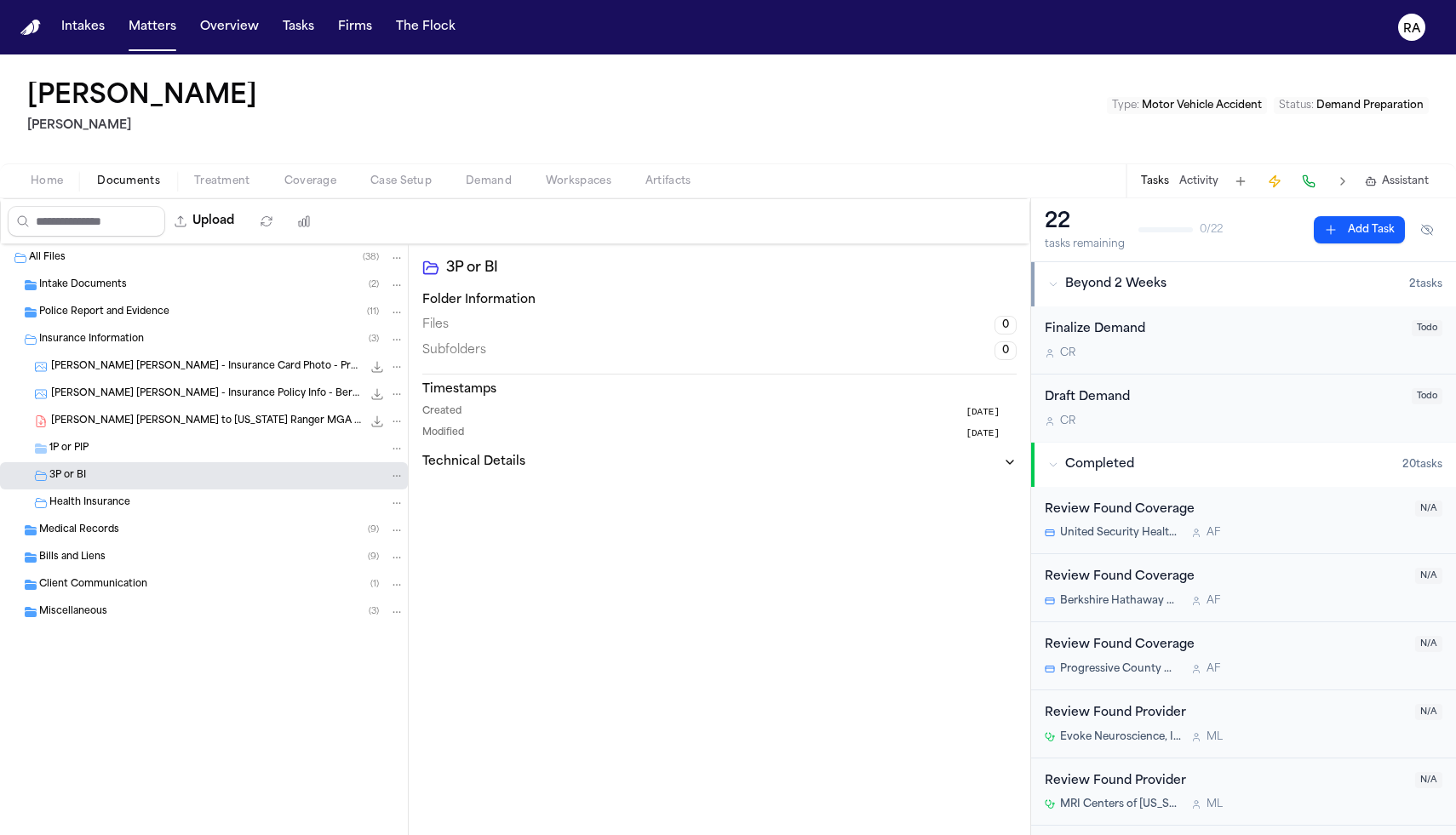 click on "1P or PIP" at bounding box center (203, 449) 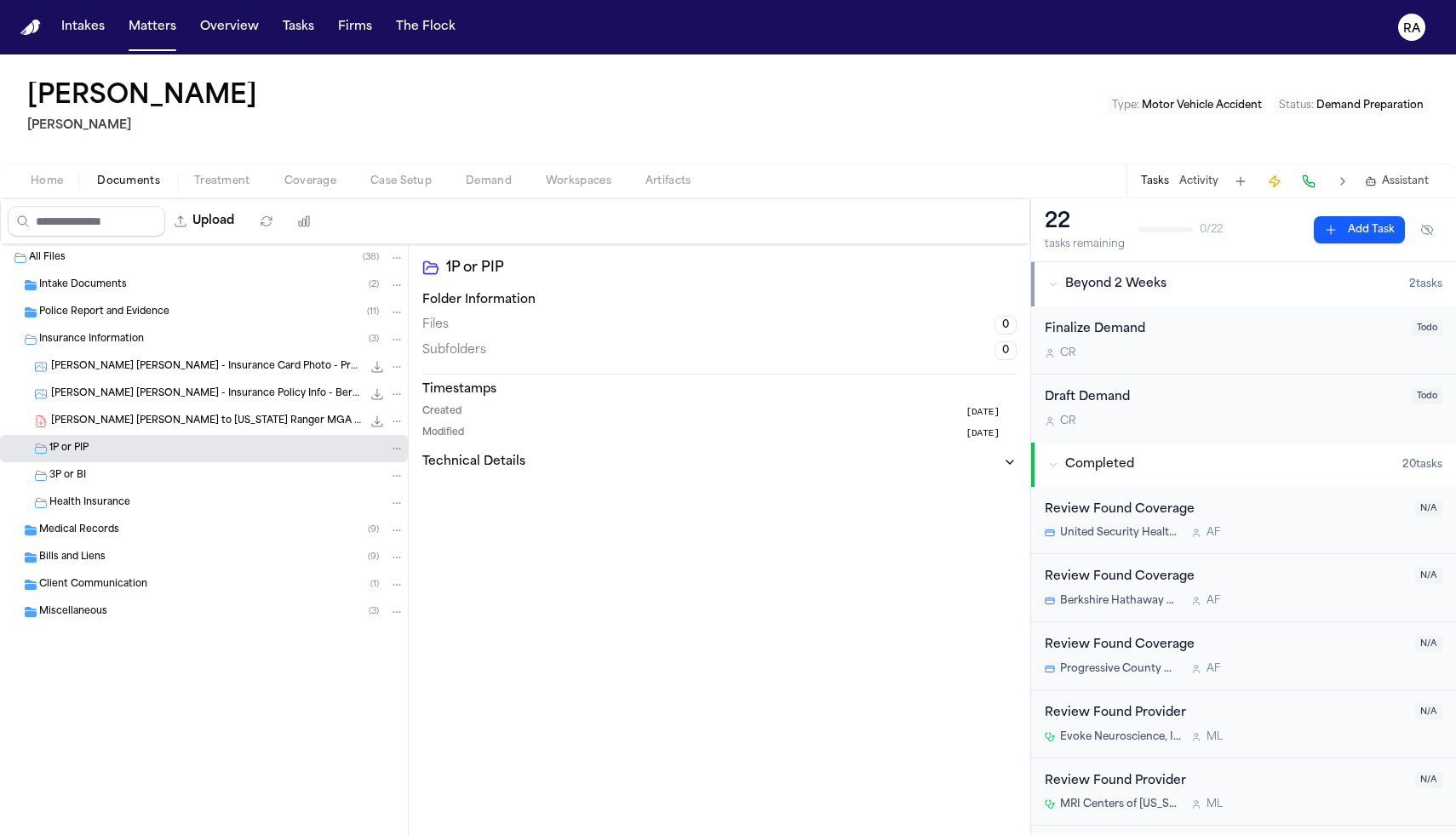 click on "3P or BI" at bounding box center (226, 476) 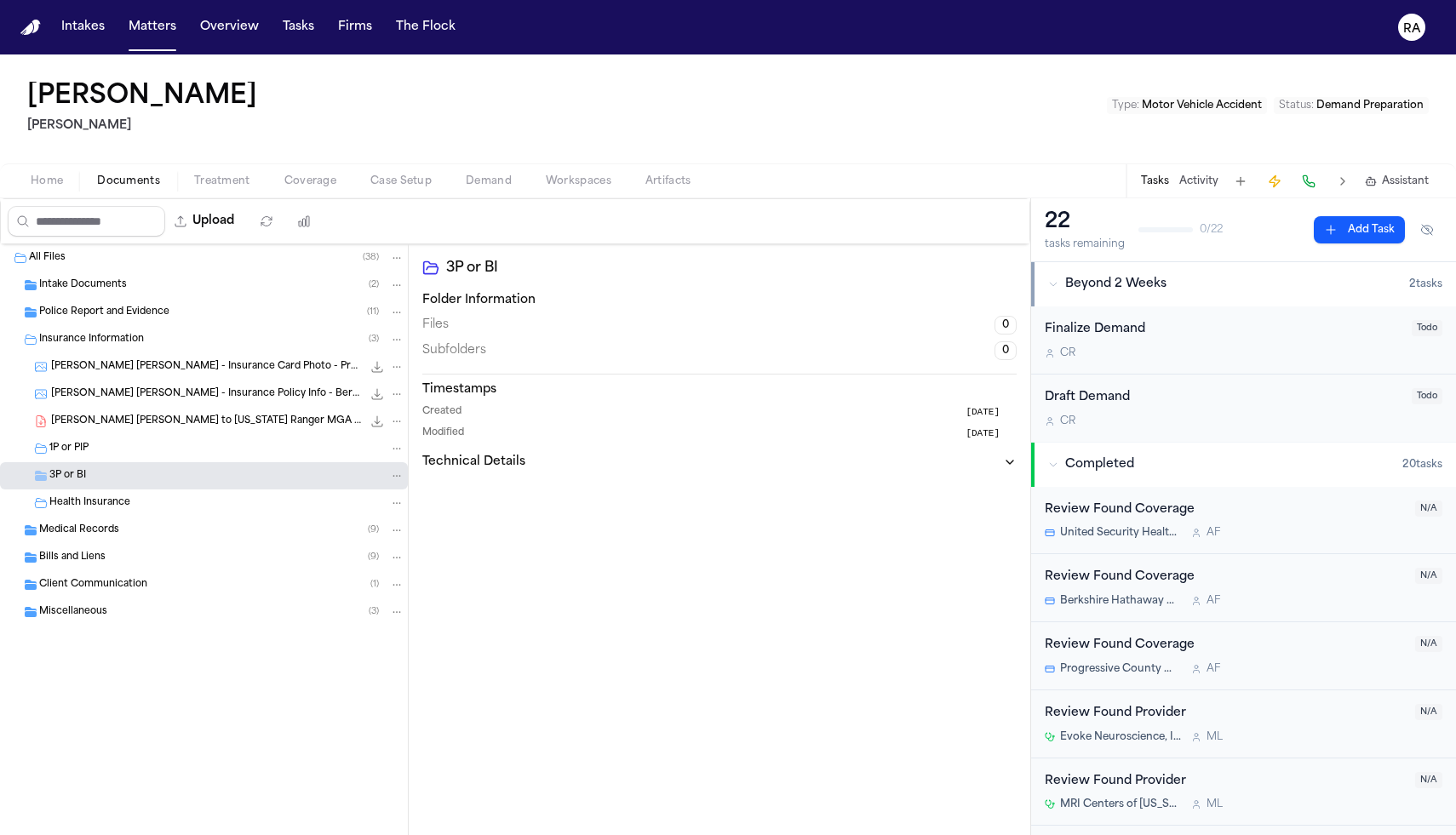 click on "E. Castro Garcia - Insurance Policy Info - Berkshire Hathaway - Undated" at bounding box center (206, 394) 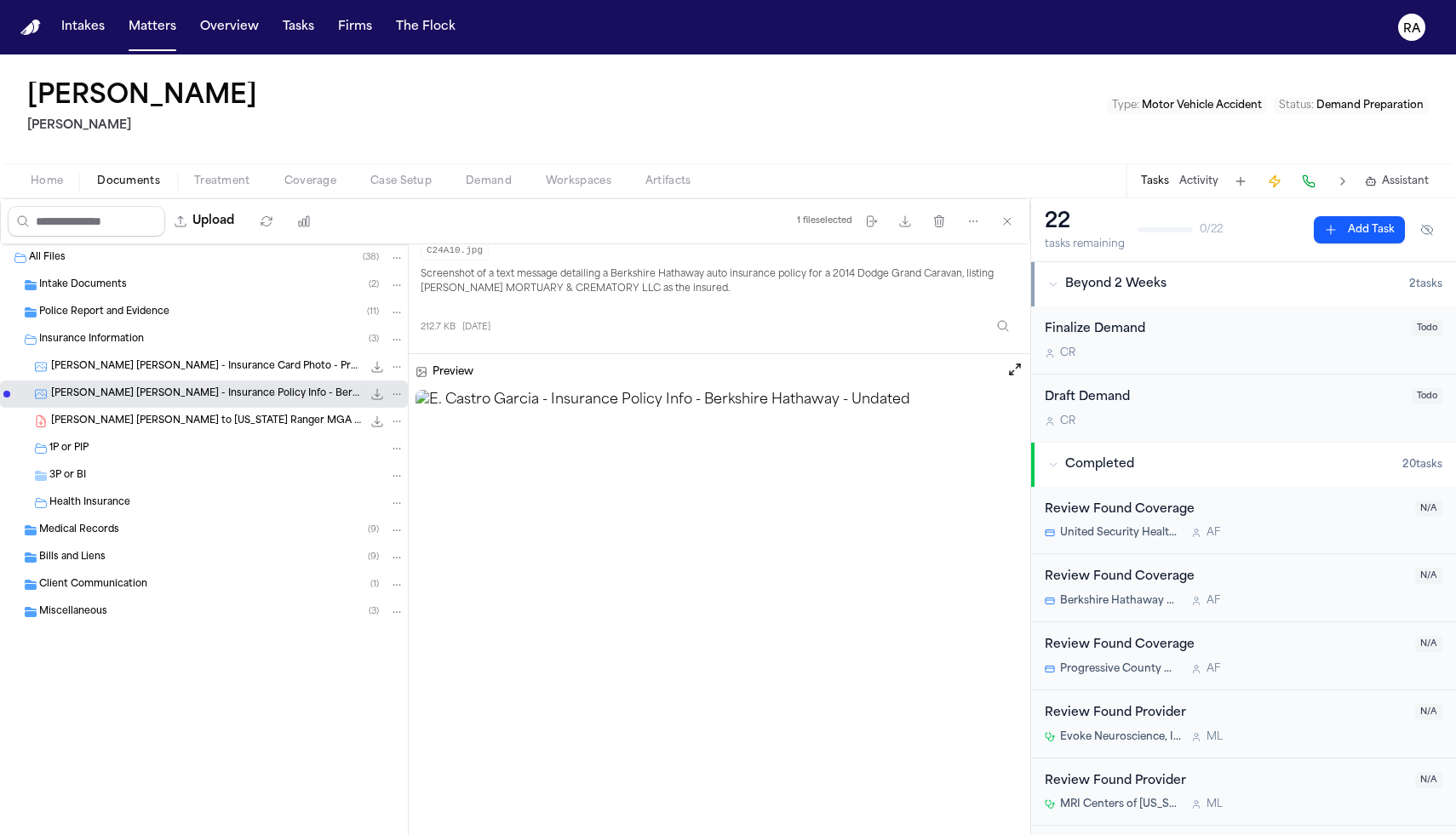 scroll, scrollTop: 48, scrollLeft: 0, axis: vertical 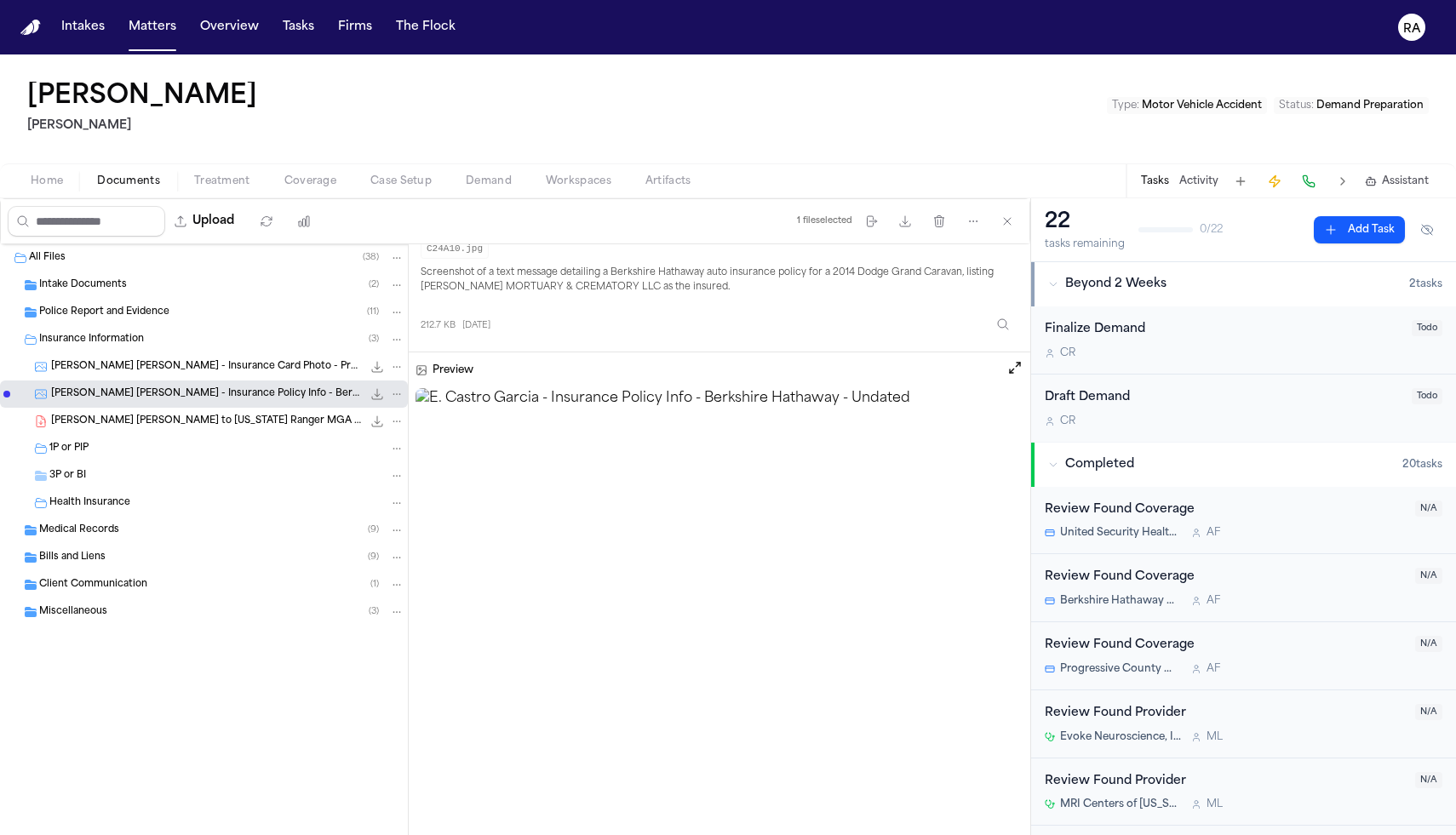 click on "E. Castro Garcia - LOR to Texas Ranger MGA - 12.2.24" at bounding box center (206, 421) 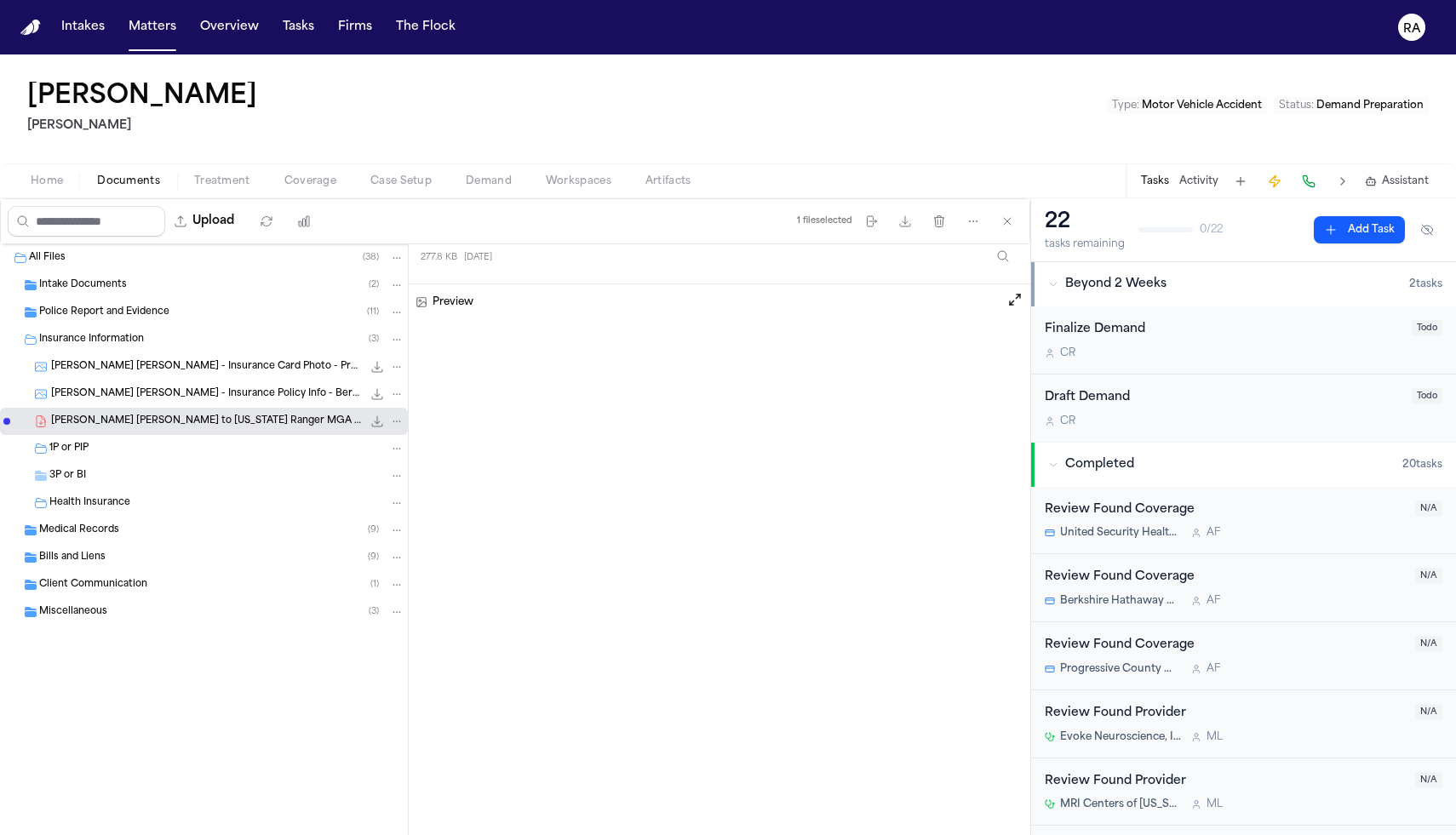 scroll, scrollTop: 203, scrollLeft: 0, axis: vertical 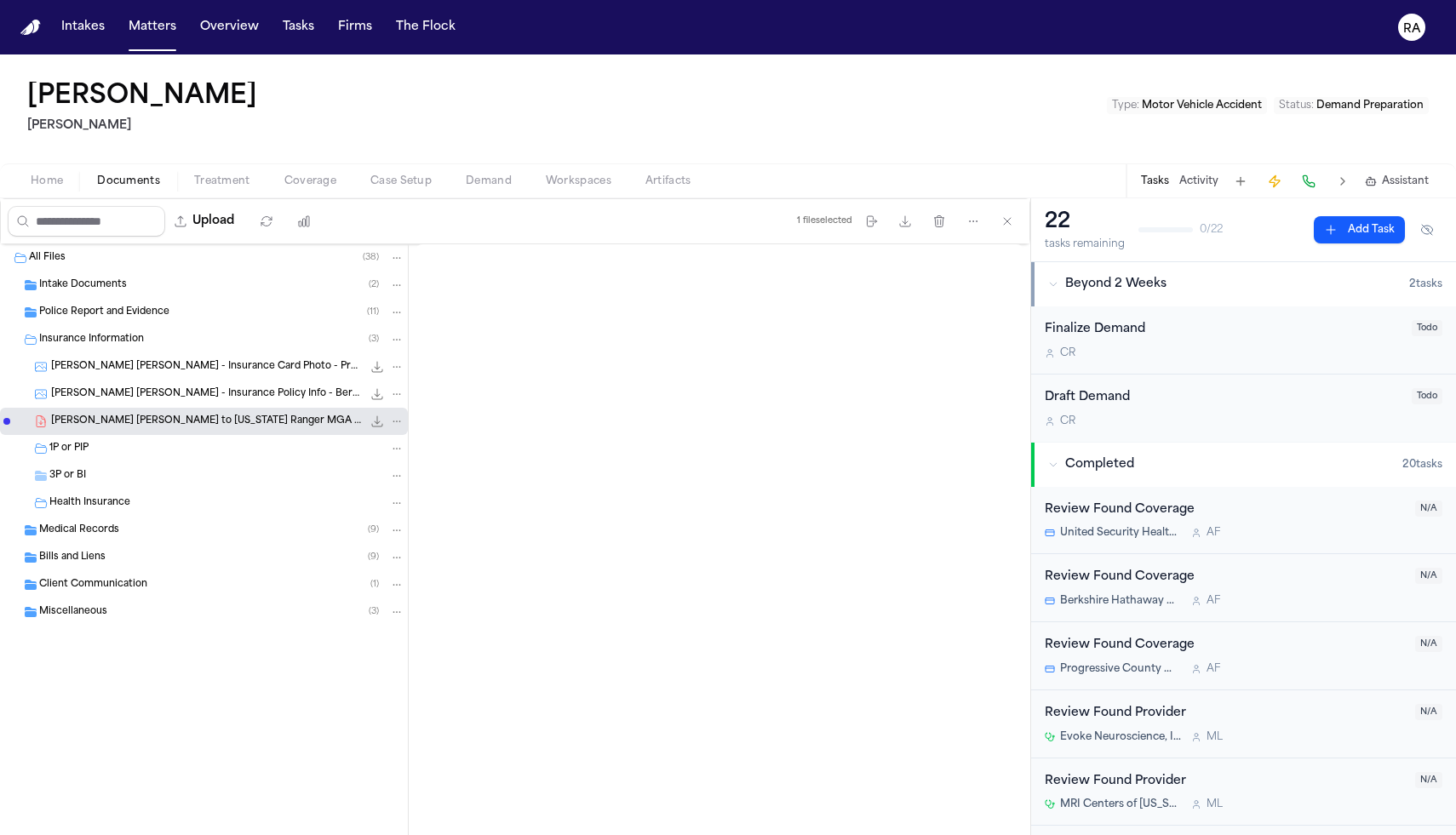 click on "E. Castro Garcia - Insurance Policy Info - Berkshire Hathaway - Undated" at bounding box center [206, 394] 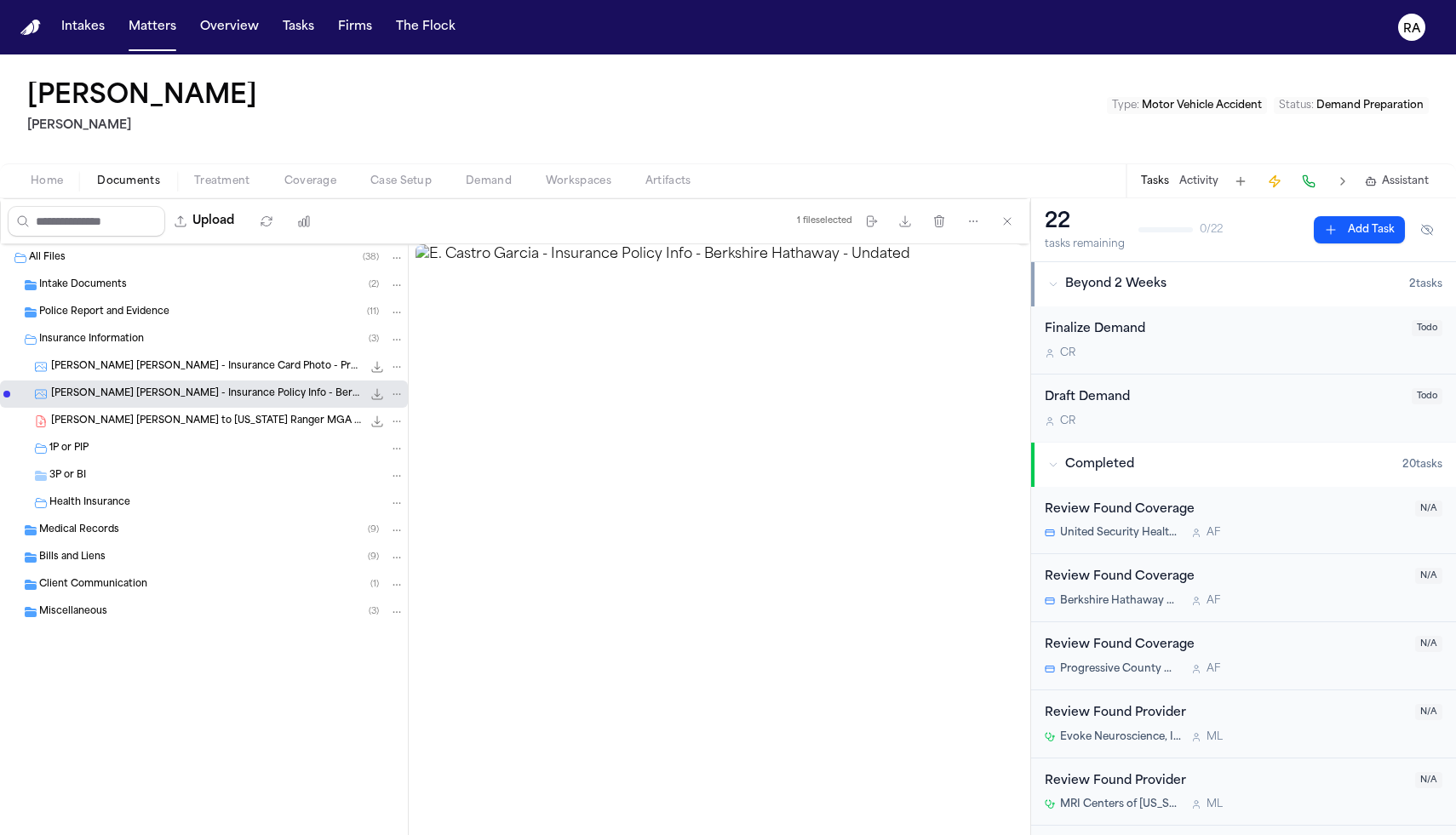 scroll, scrollTop: 189, scrollLeft: 0, axis: vertical 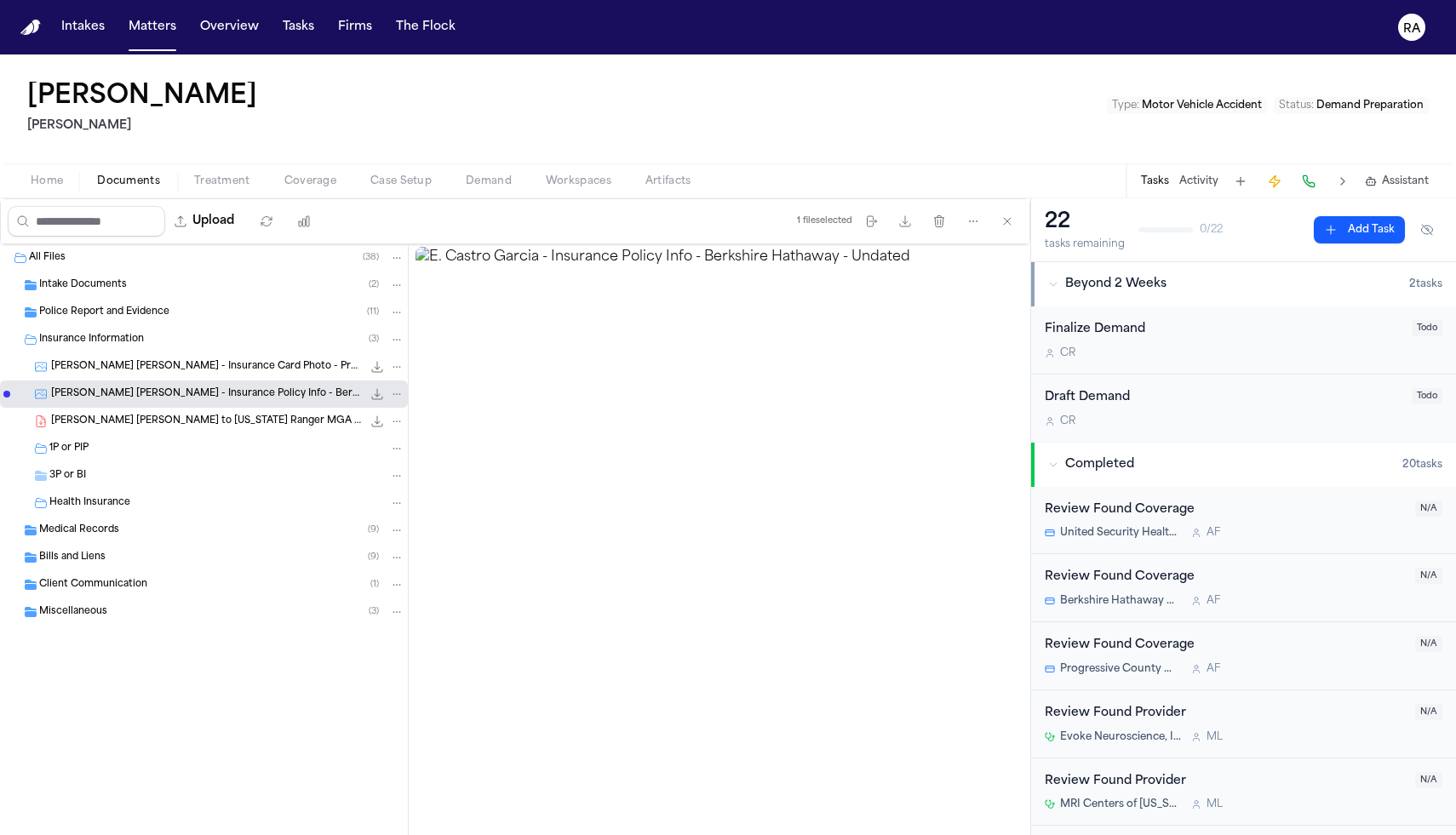 click on "E. Castro Garcia - Insurance Card Photo - Progressive - 9.30.24" at bounding box center (206, 367) 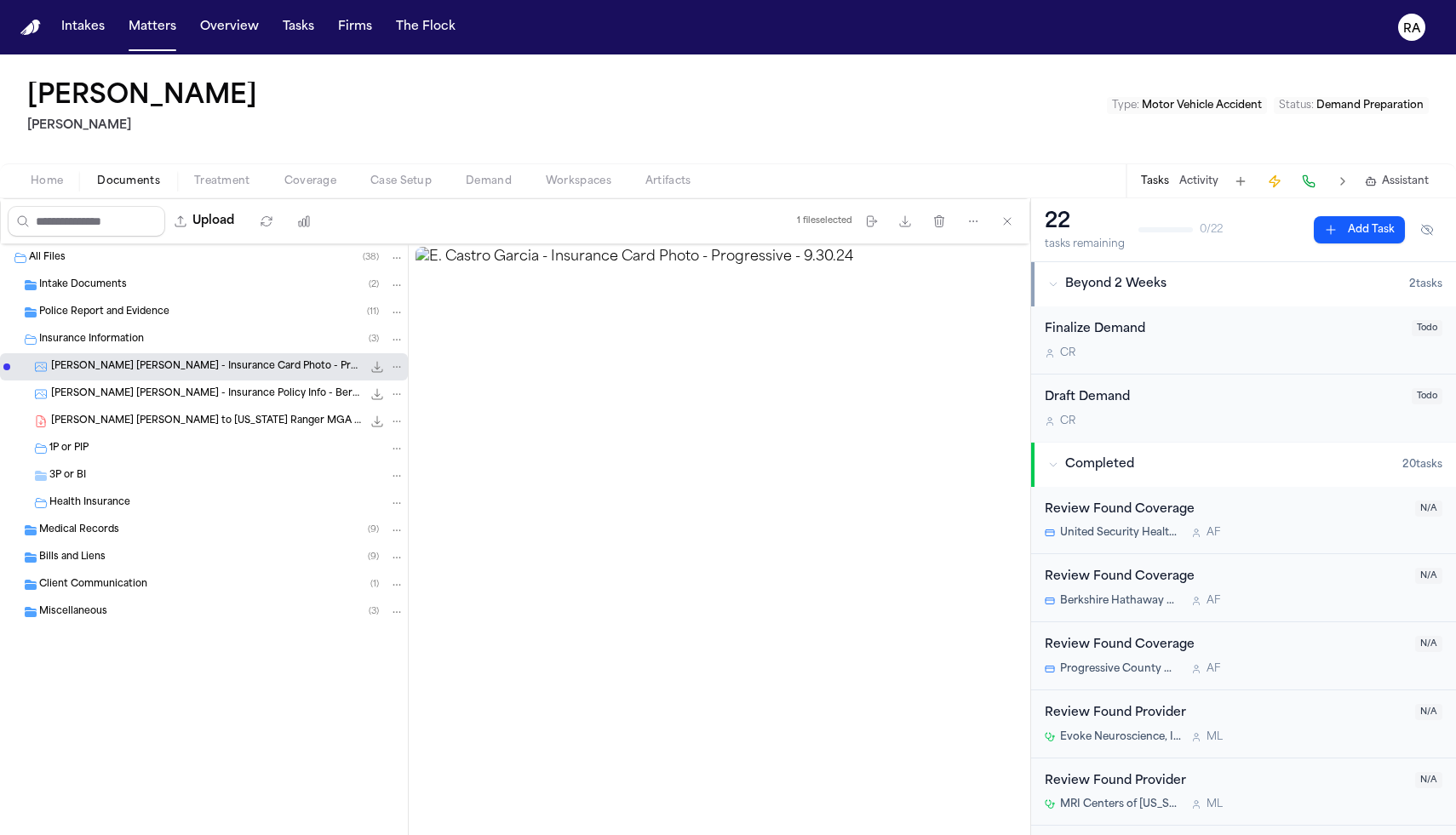 click on "1P or PIP" at bounding box center (226, 449) 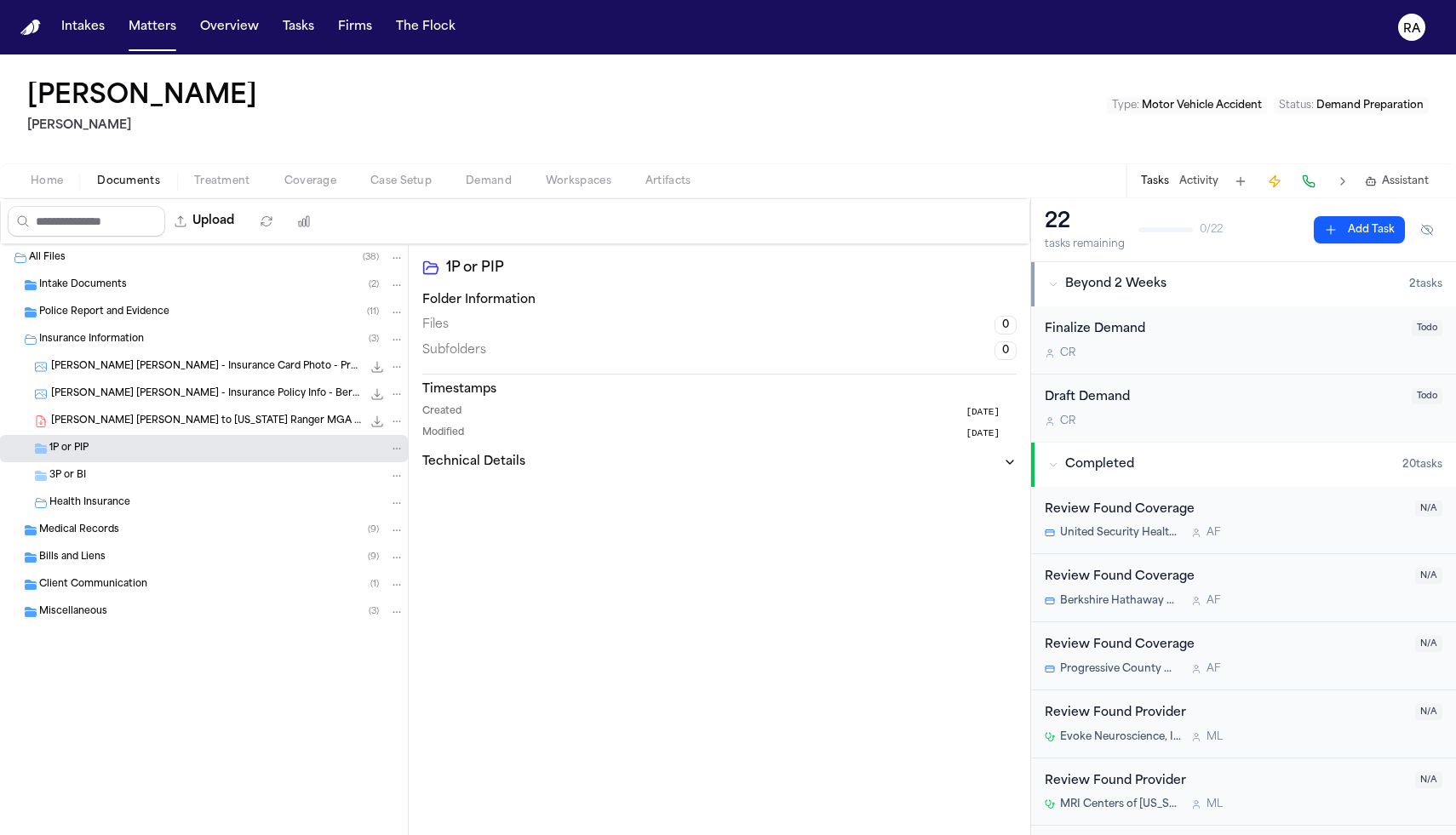 scroll, scrollTop: 0, scrollLeft: 0, axis: both 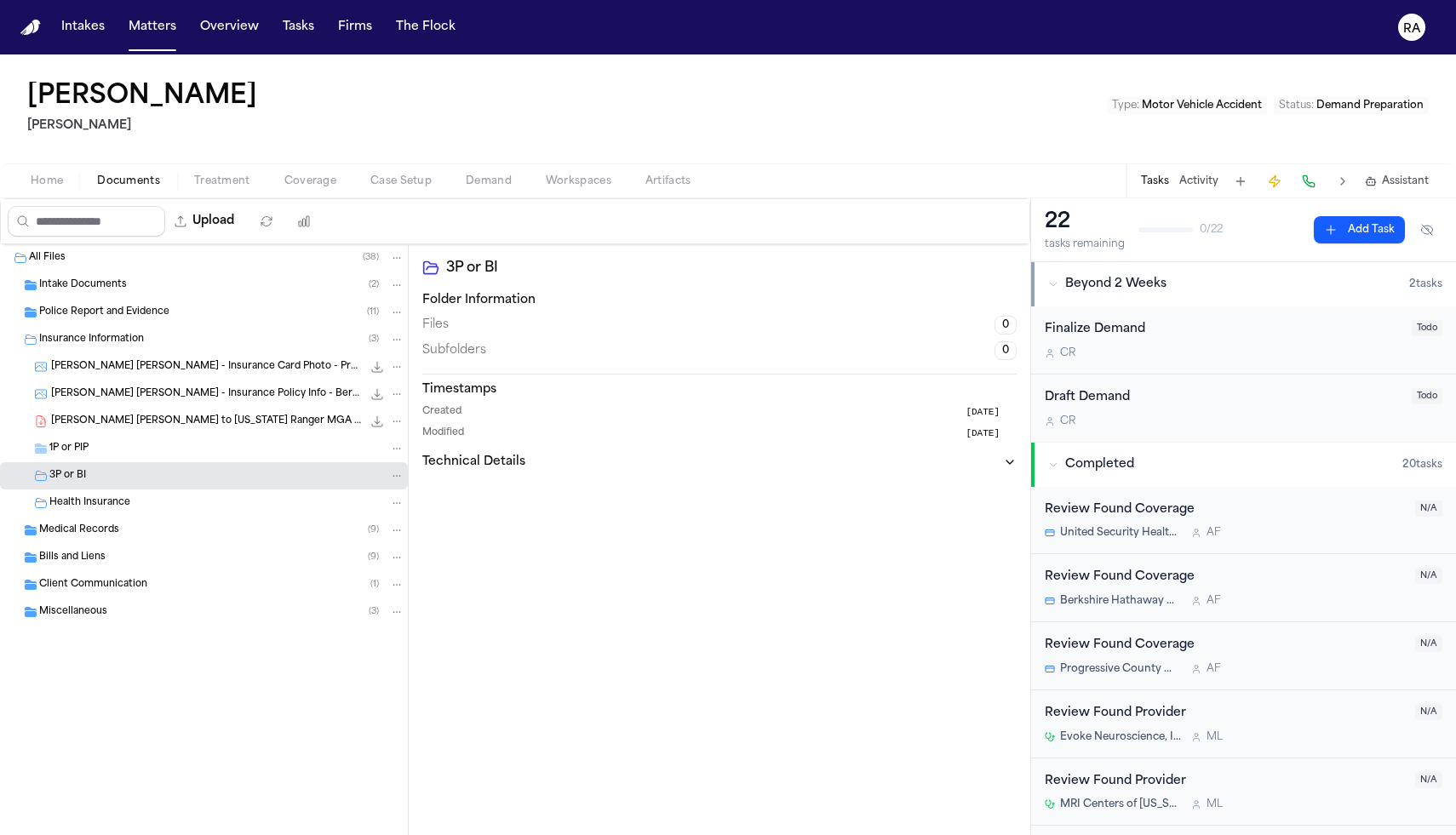 click on "Assistant" at bounding box center (1405, 181) 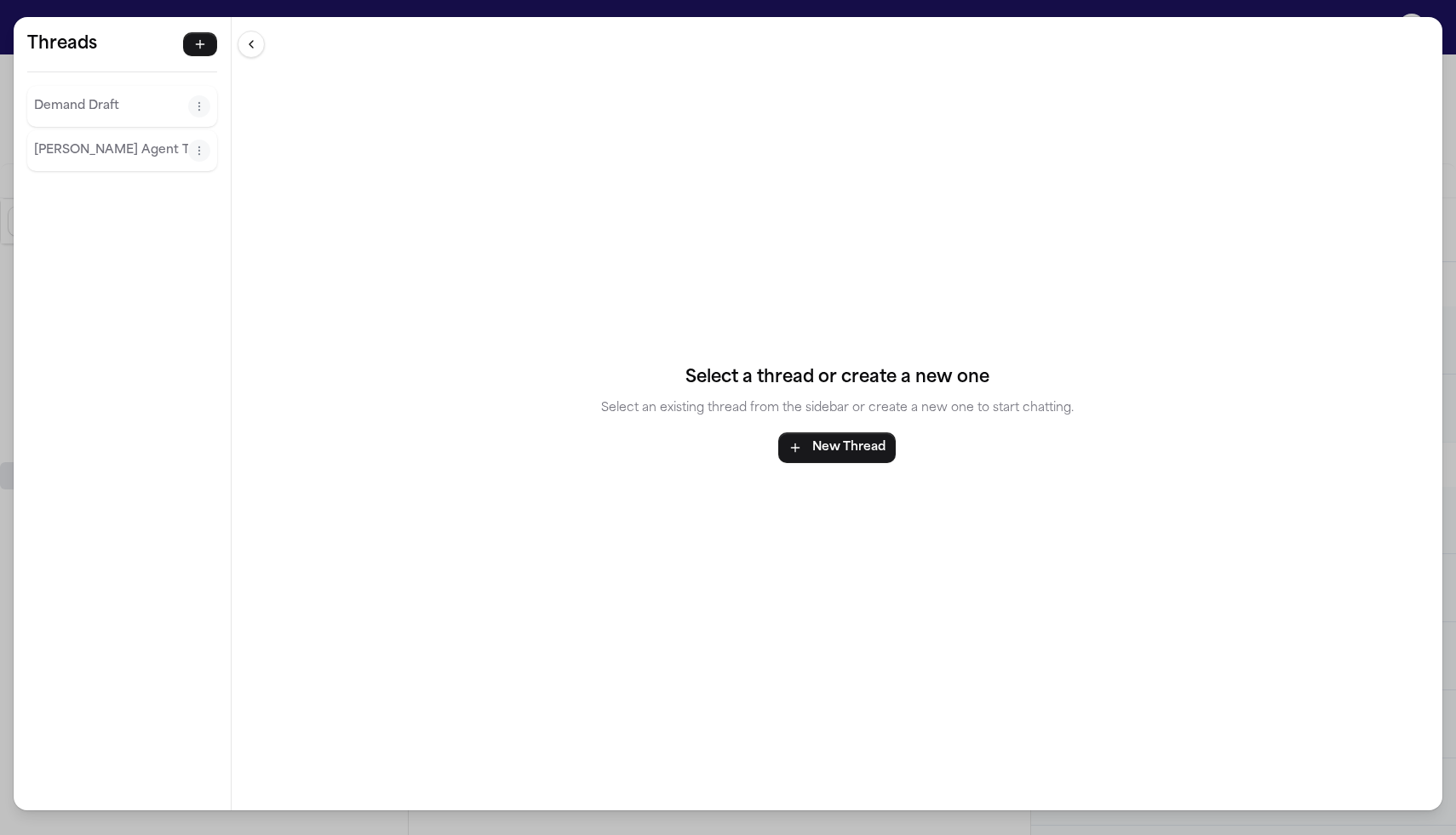click on "Demand Draft" at bounding box center [111, 106] 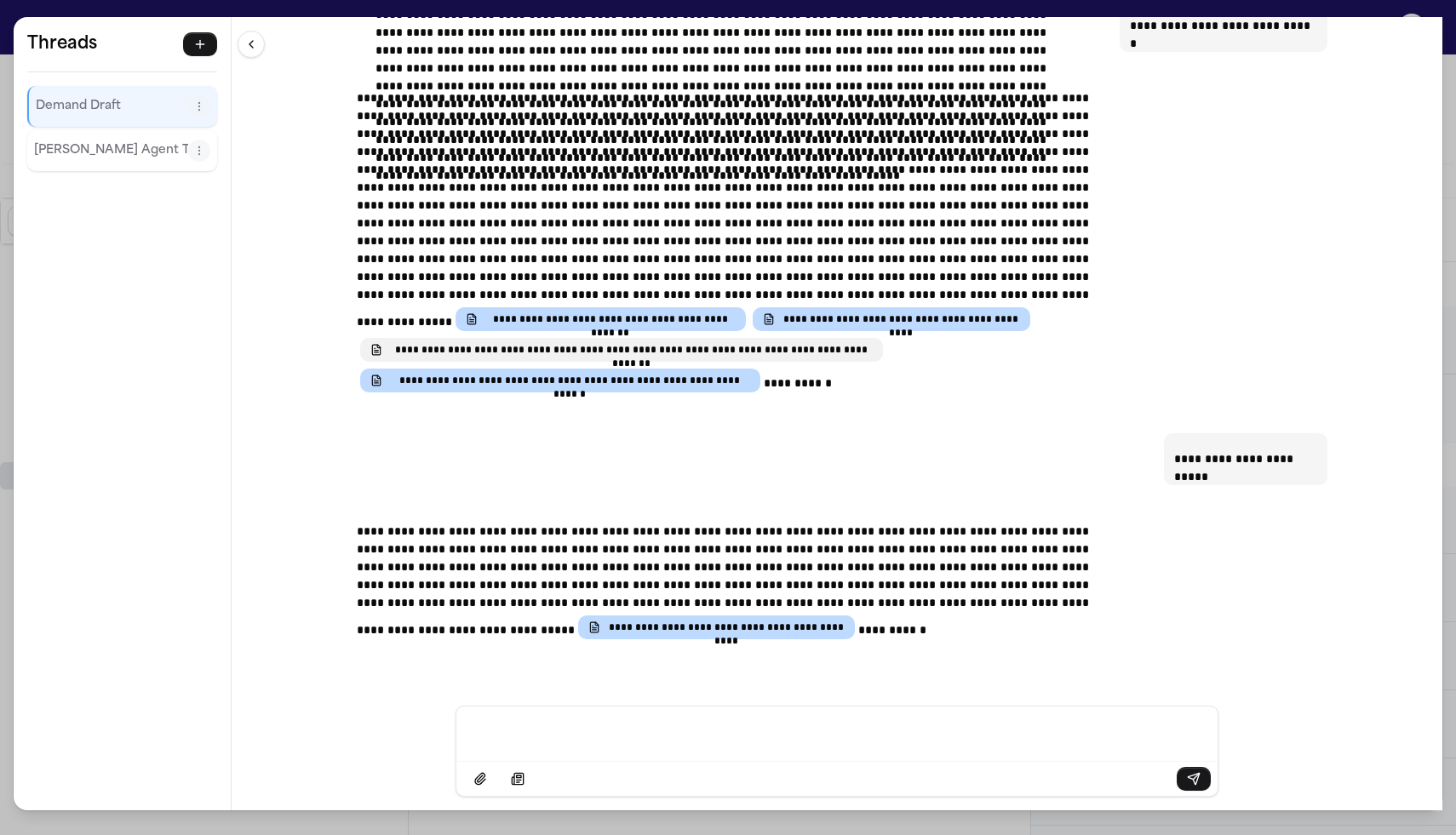 scroll, scrollTop: 19419, scrollLeft: 0, axis: vertical 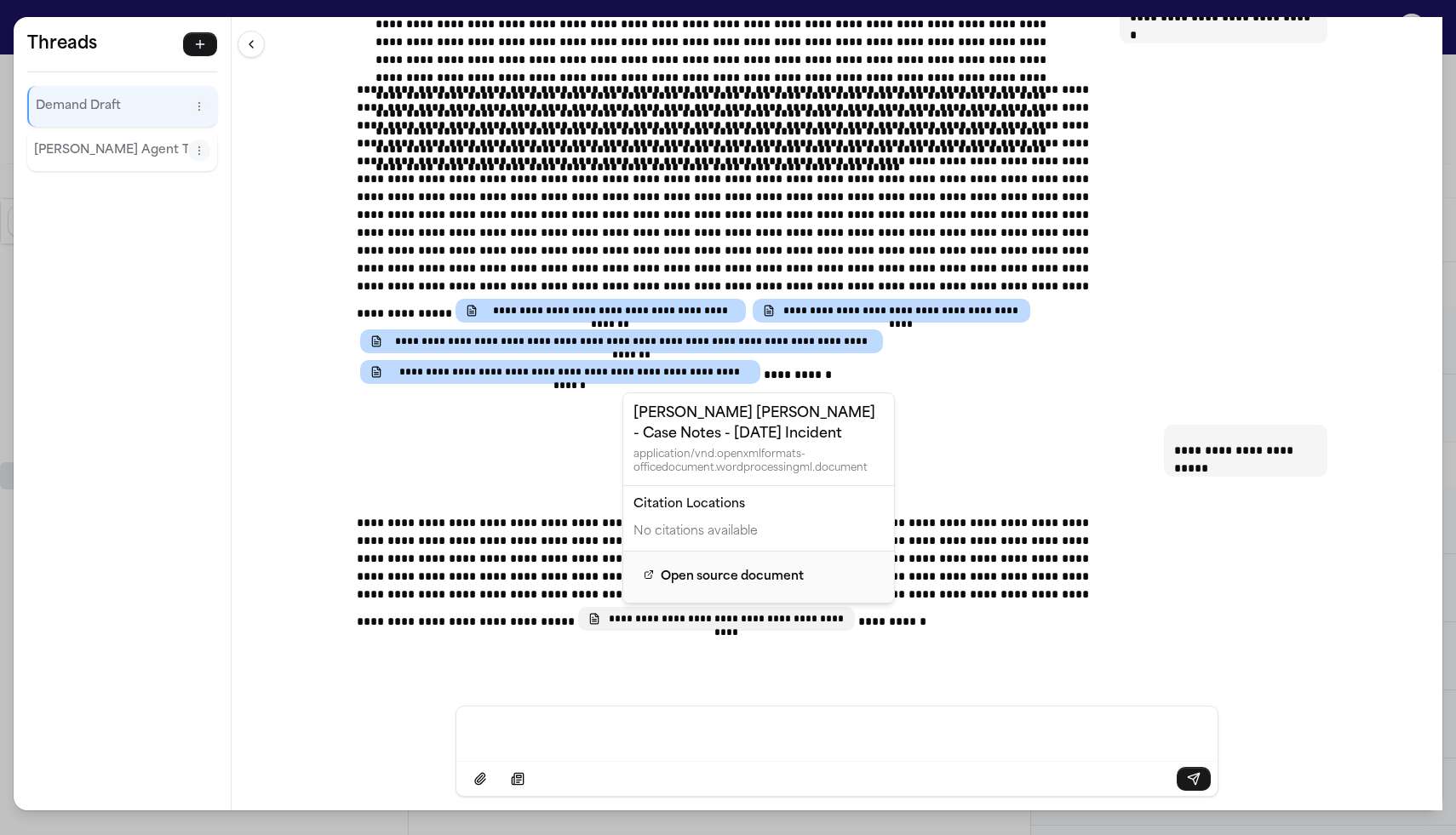 click on "**********" at bounding box center (725, 620) 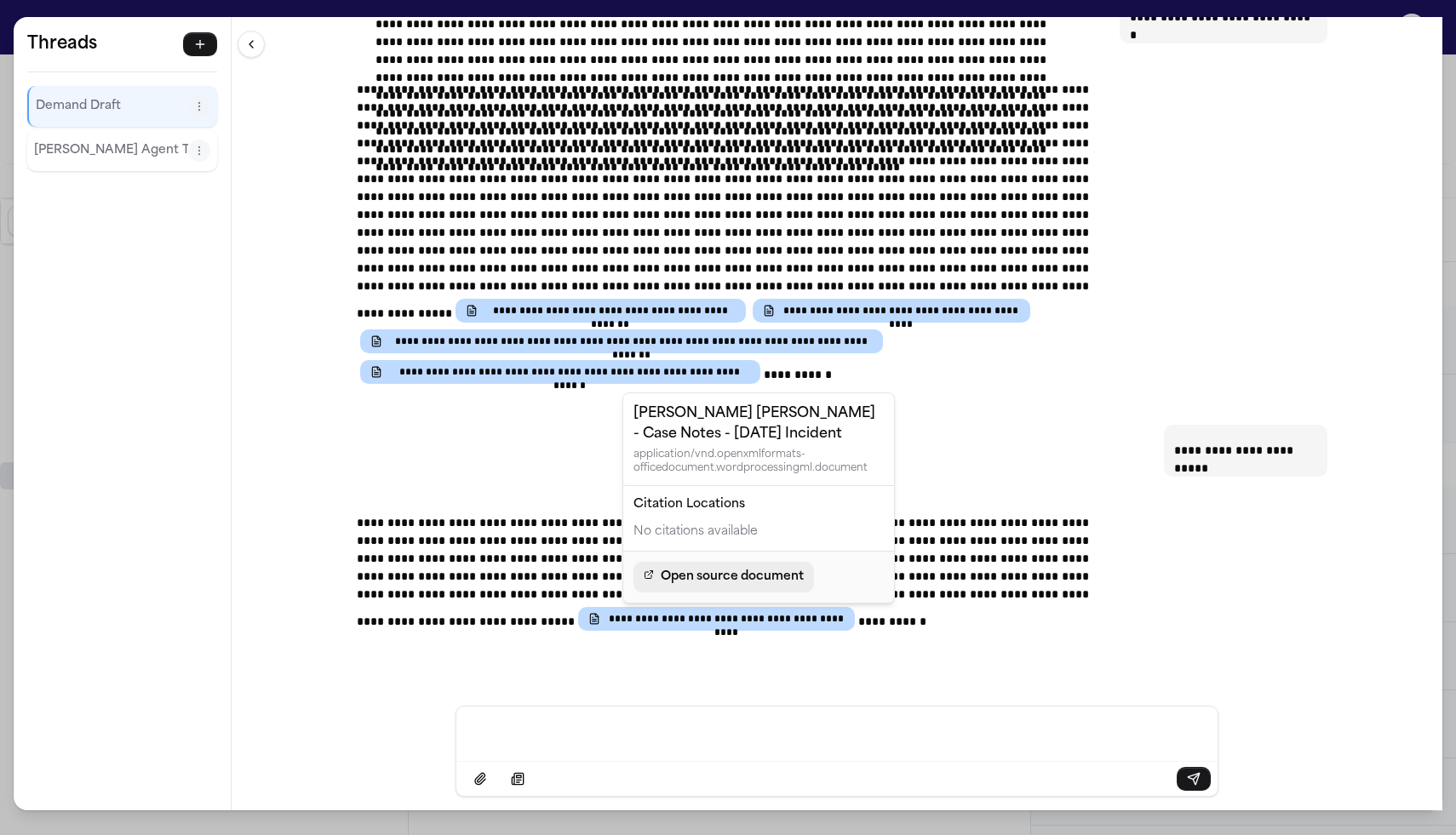click on "Open source document" at bounding box center [732, 577] 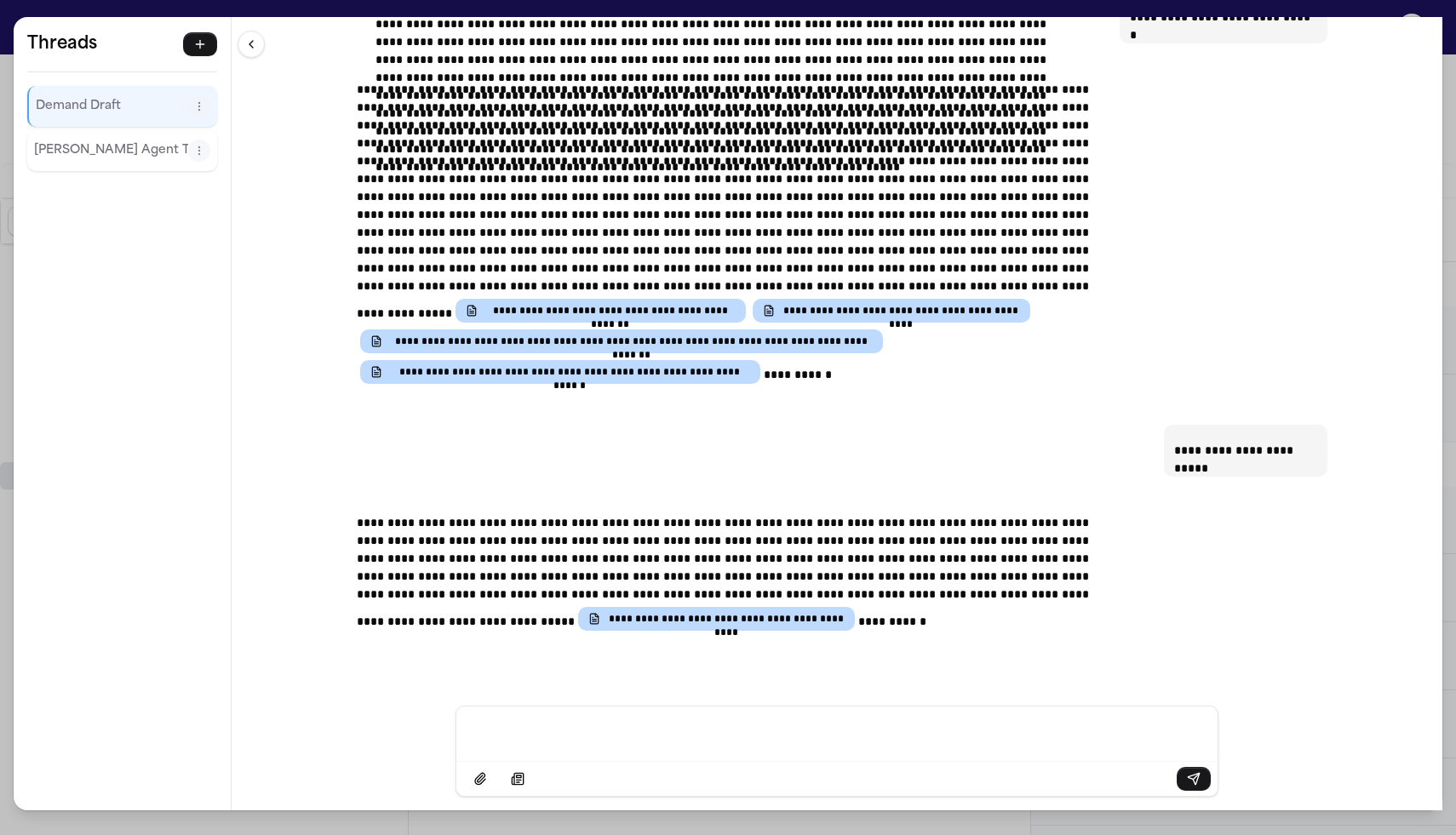 click on "**********" at bounding box center (728, 417) 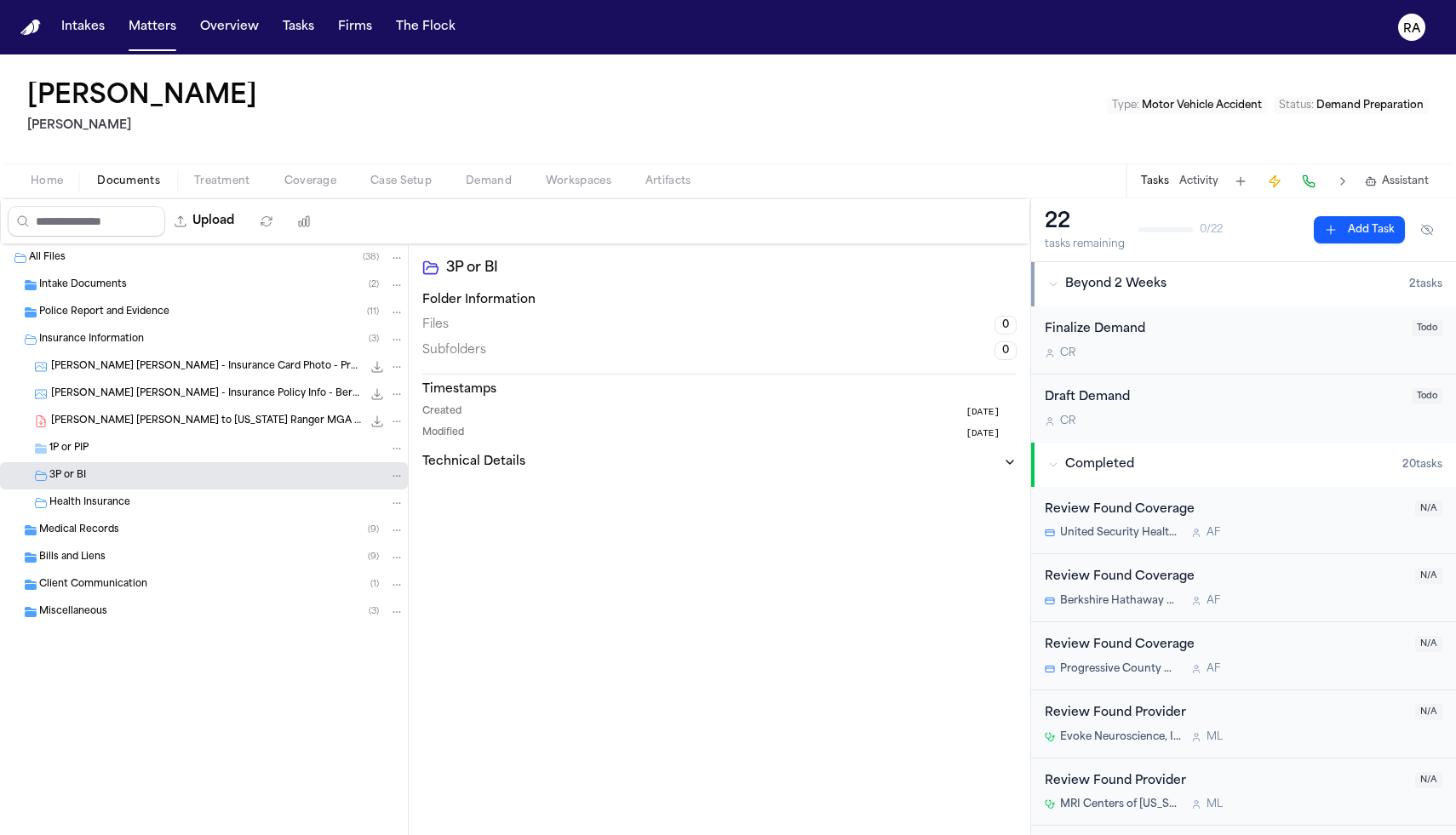 click on "Intake Documents" at bounding box center [83, 285] 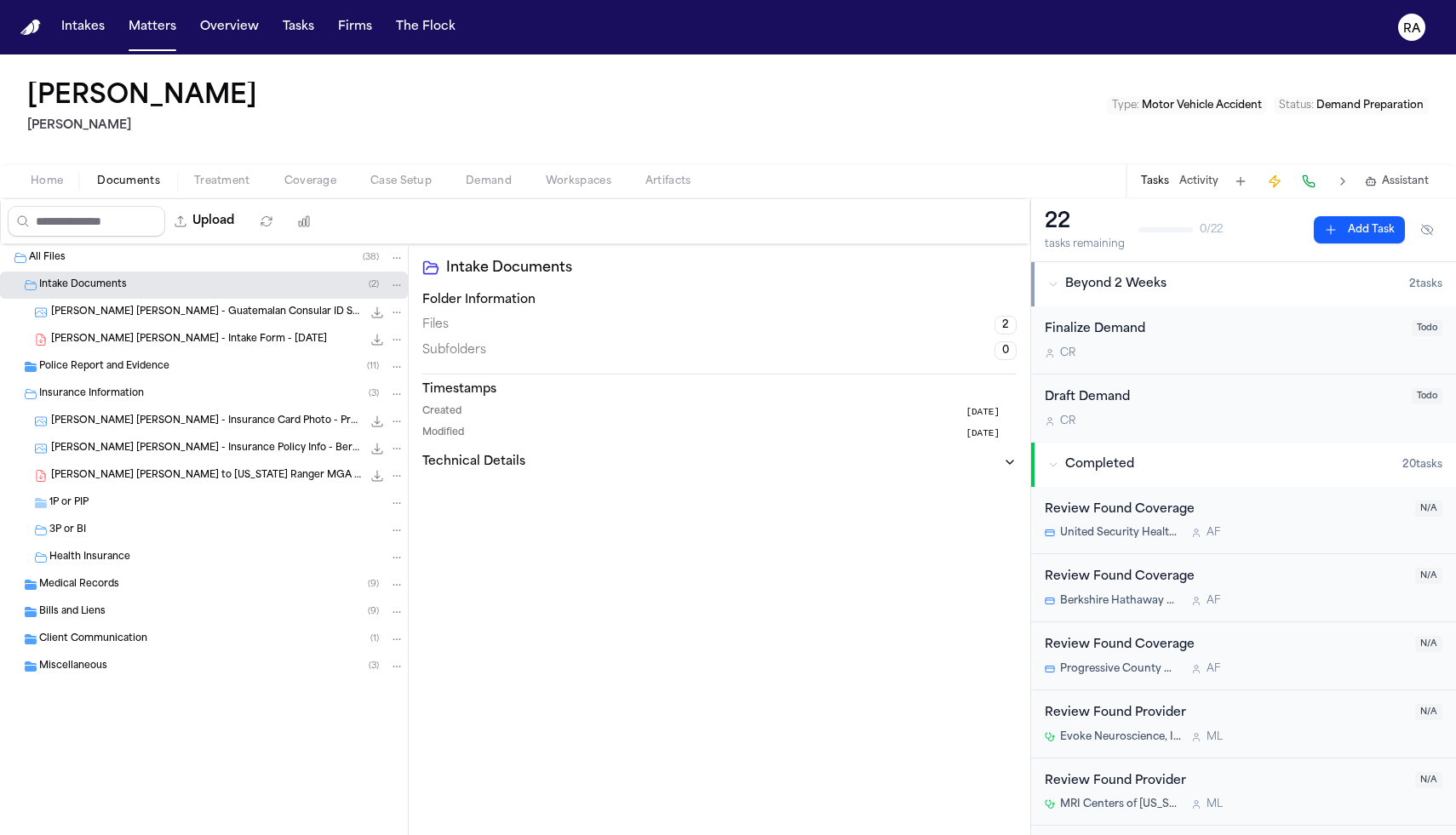 click on "1P or PIP" at bounding box center (226, 503) 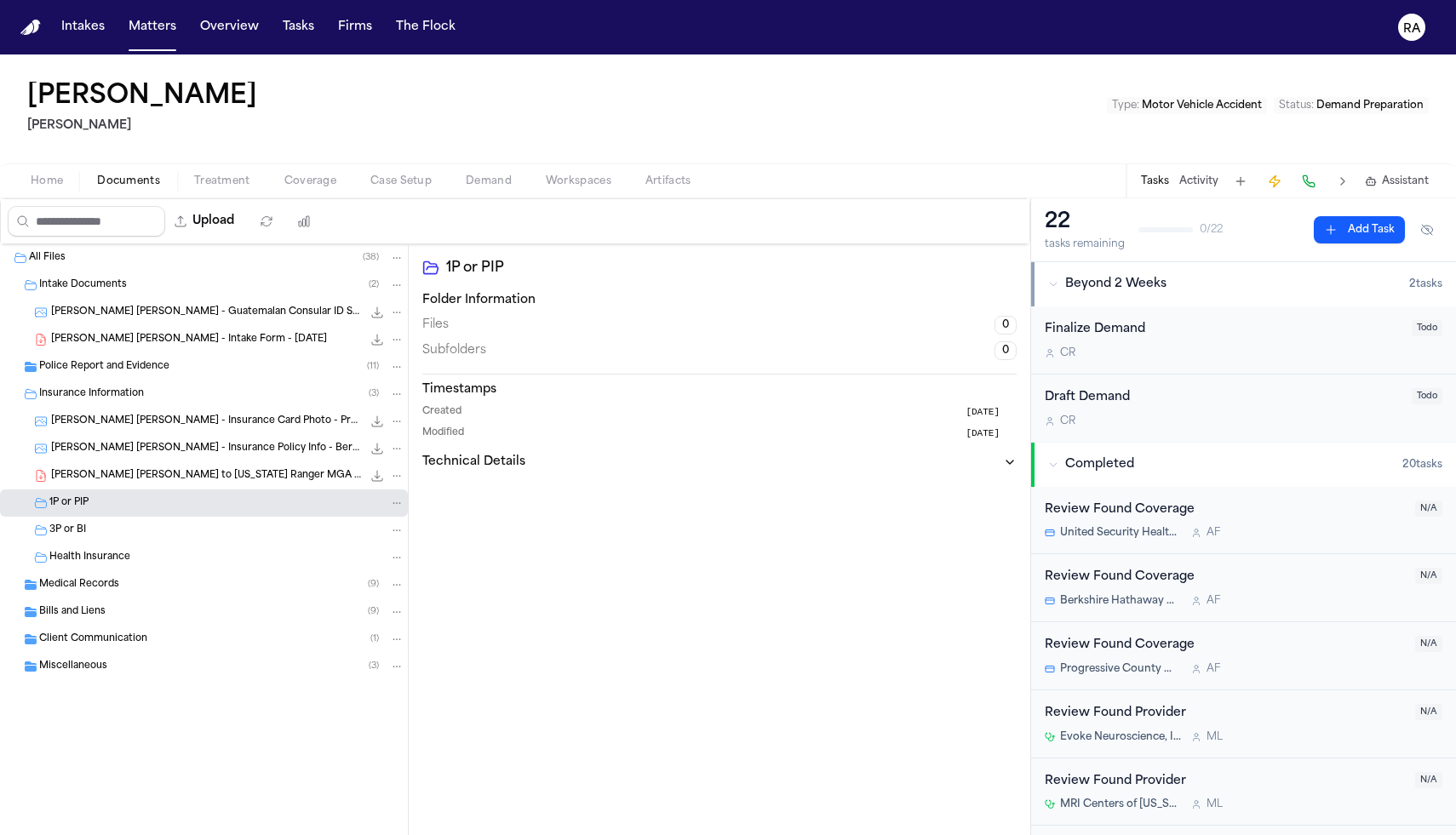 click on "3P or BI" at bounding box center (226, 530) 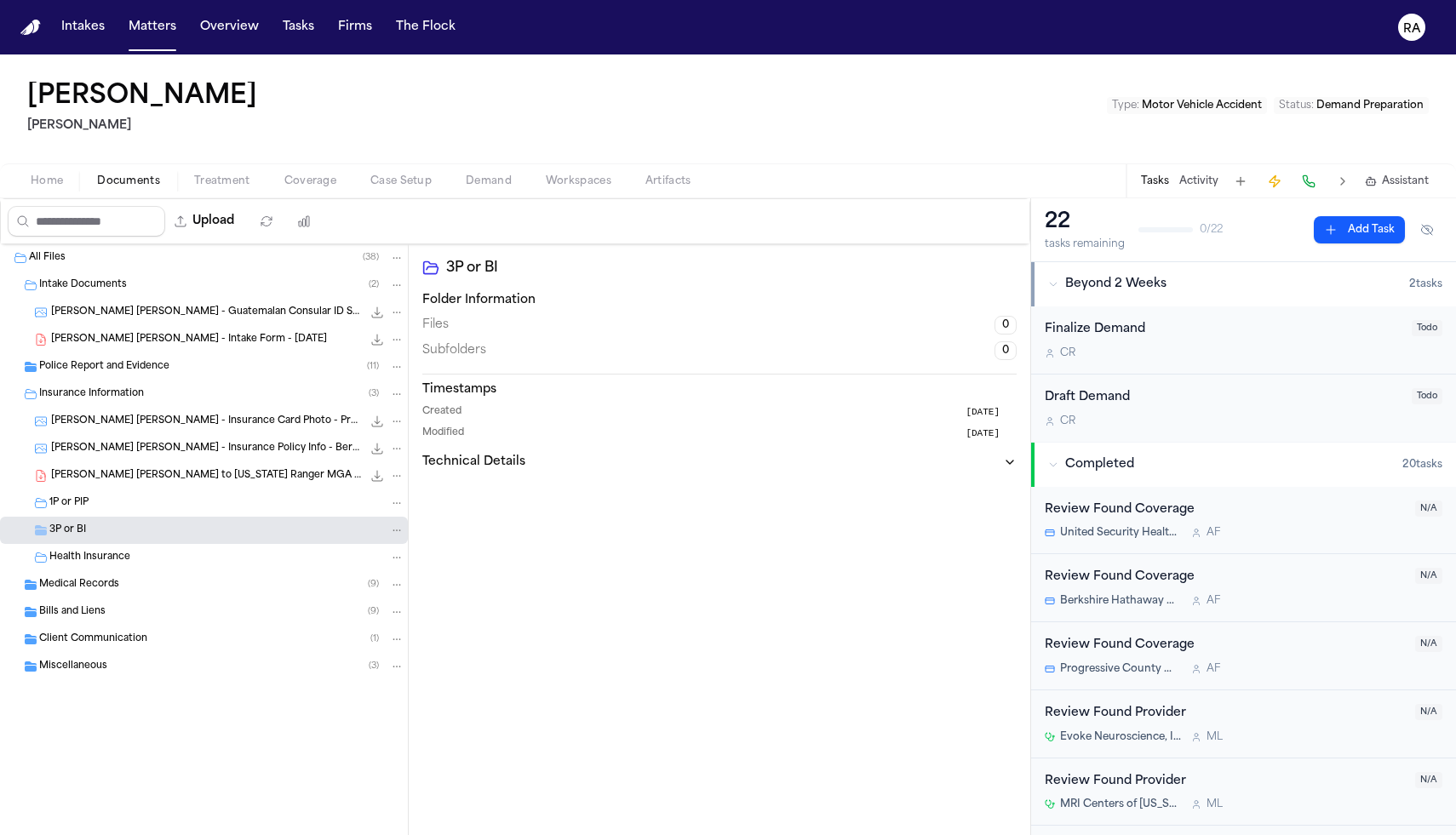 click on "Health Insurance" at bounding box center [89, 558] 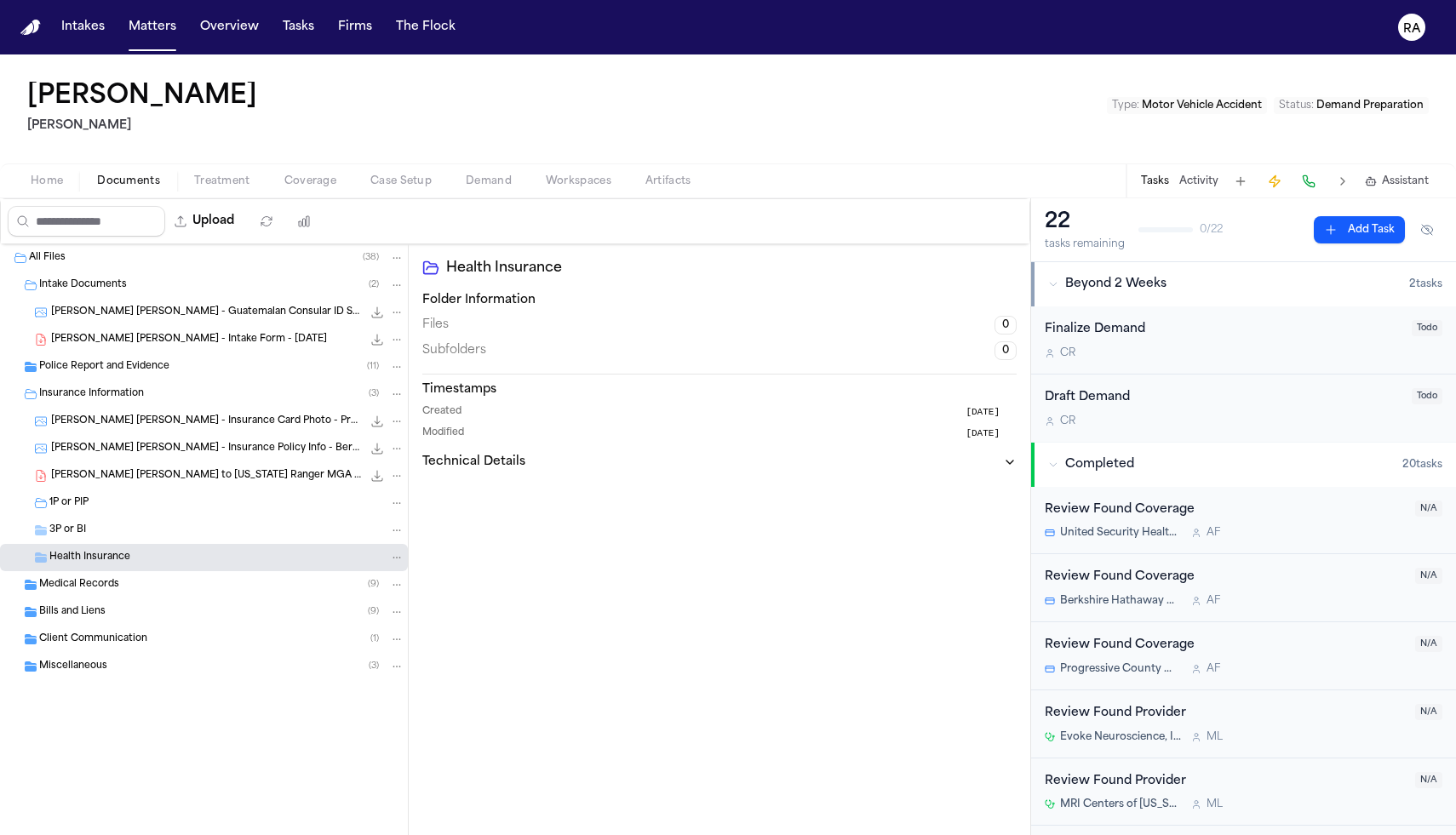 click on "3P or BI" at bounding box center [226, 530] 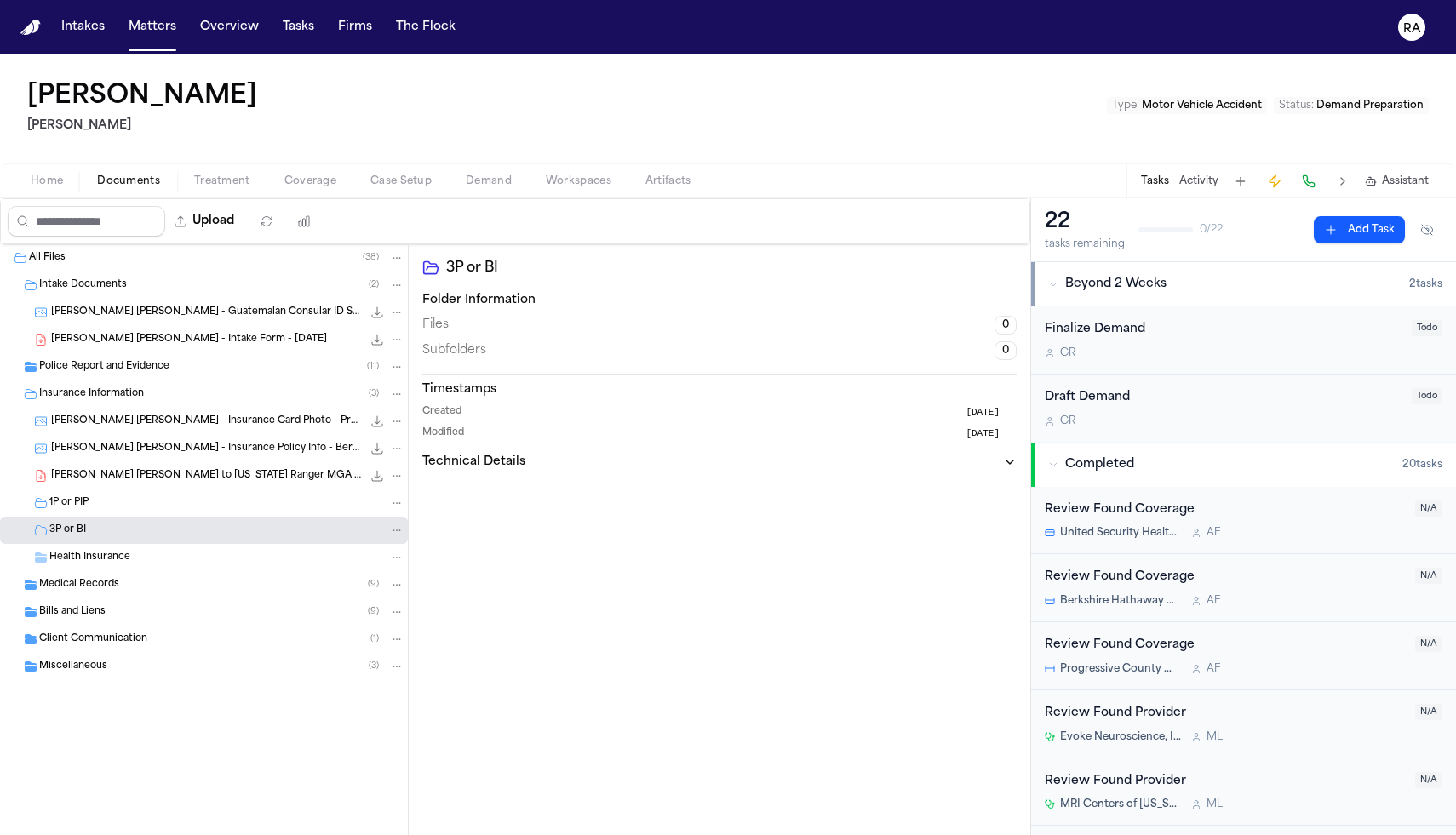 click on "E. Castro Garcia - Insurance Policy Info - Berkshire Hathaway - Undated" at bounding box center [206, 449] 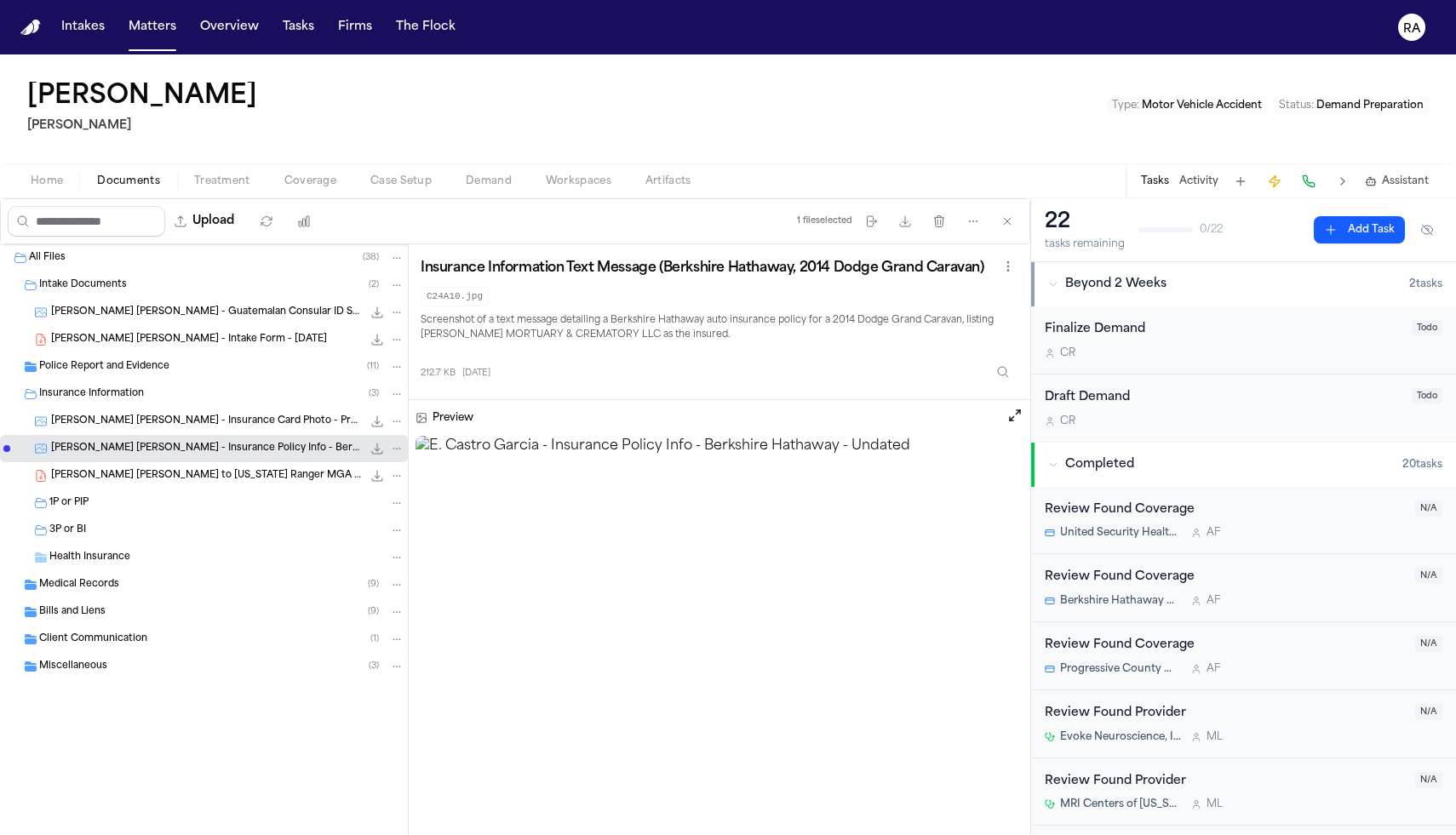 click on "Assistant" at bounding box center (1405, 181) 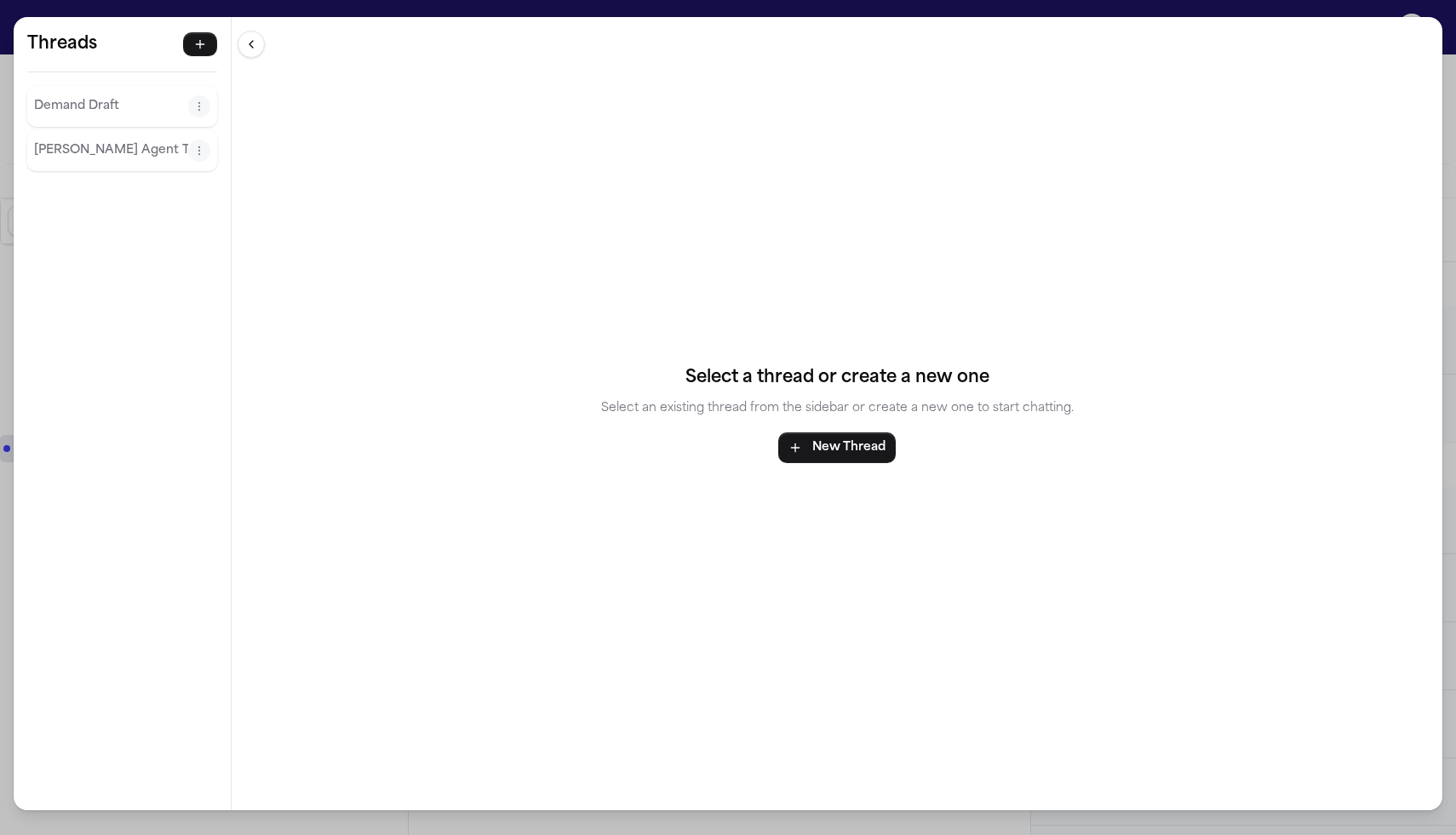 click on "Demand Draft" at bounding box center [111, 106] 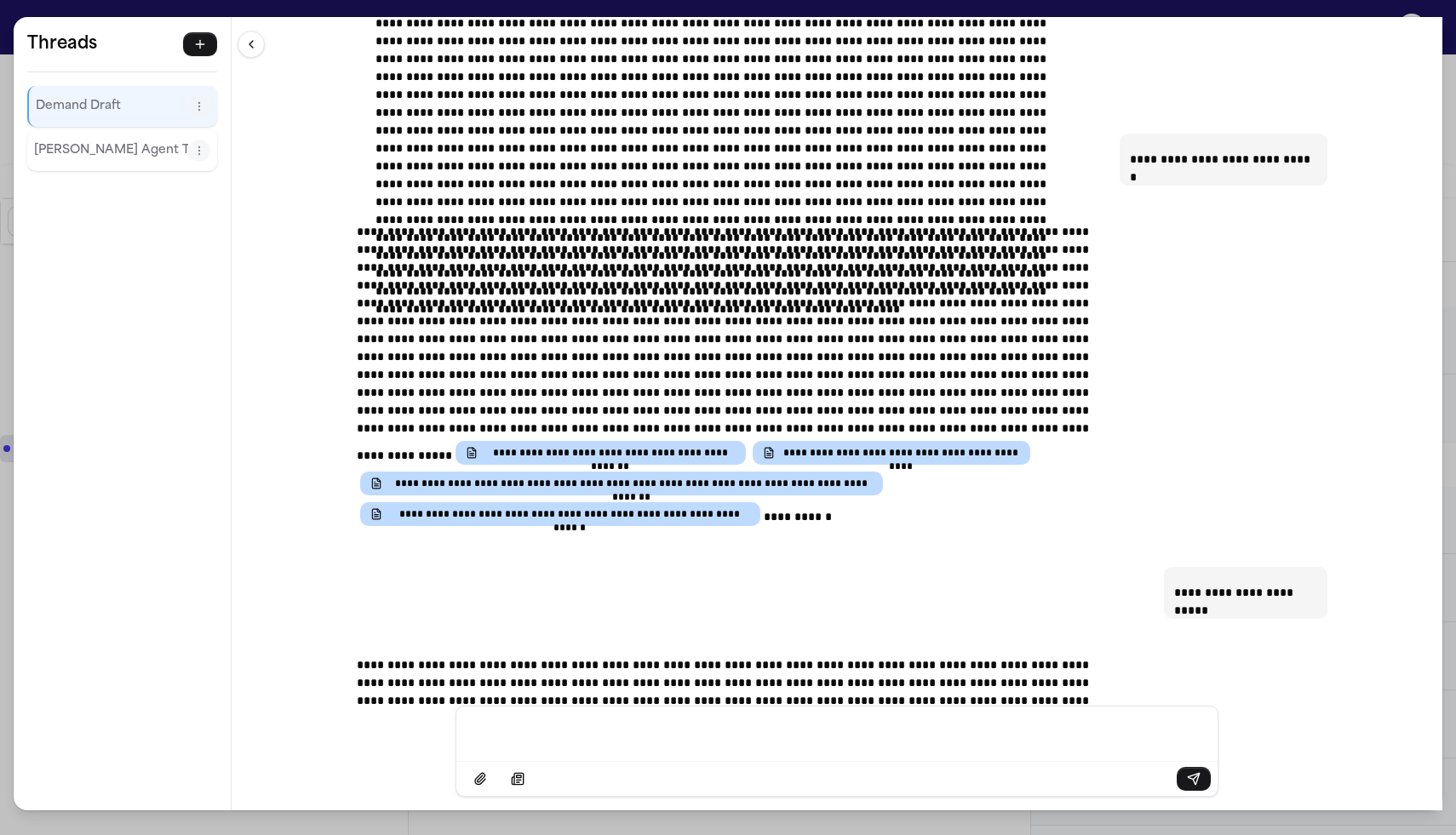 scroll, scrollTop: 19419, scrollLeft: 0, axis: vertical 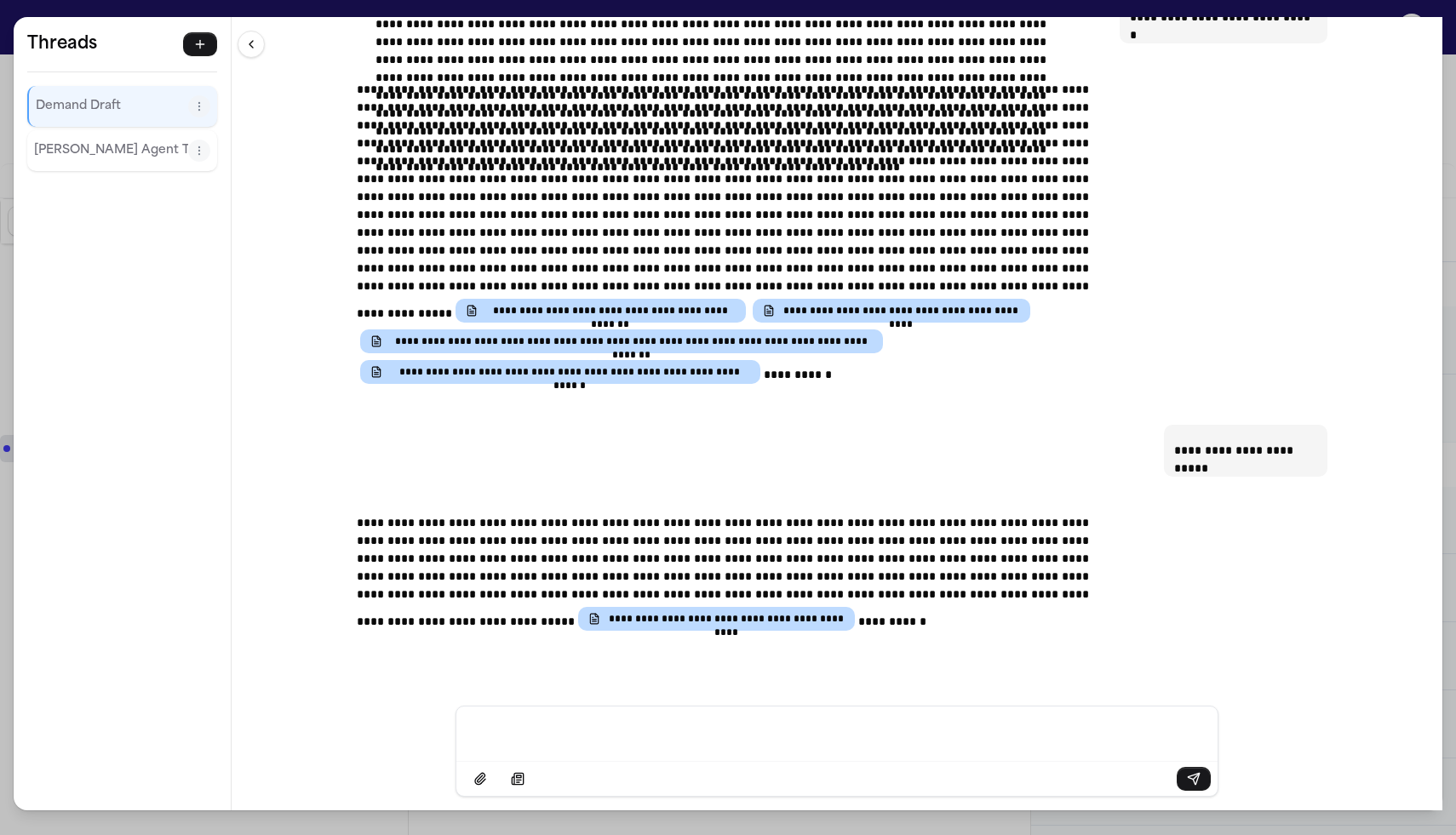 click on "**********" at bounding box center (728, 417) 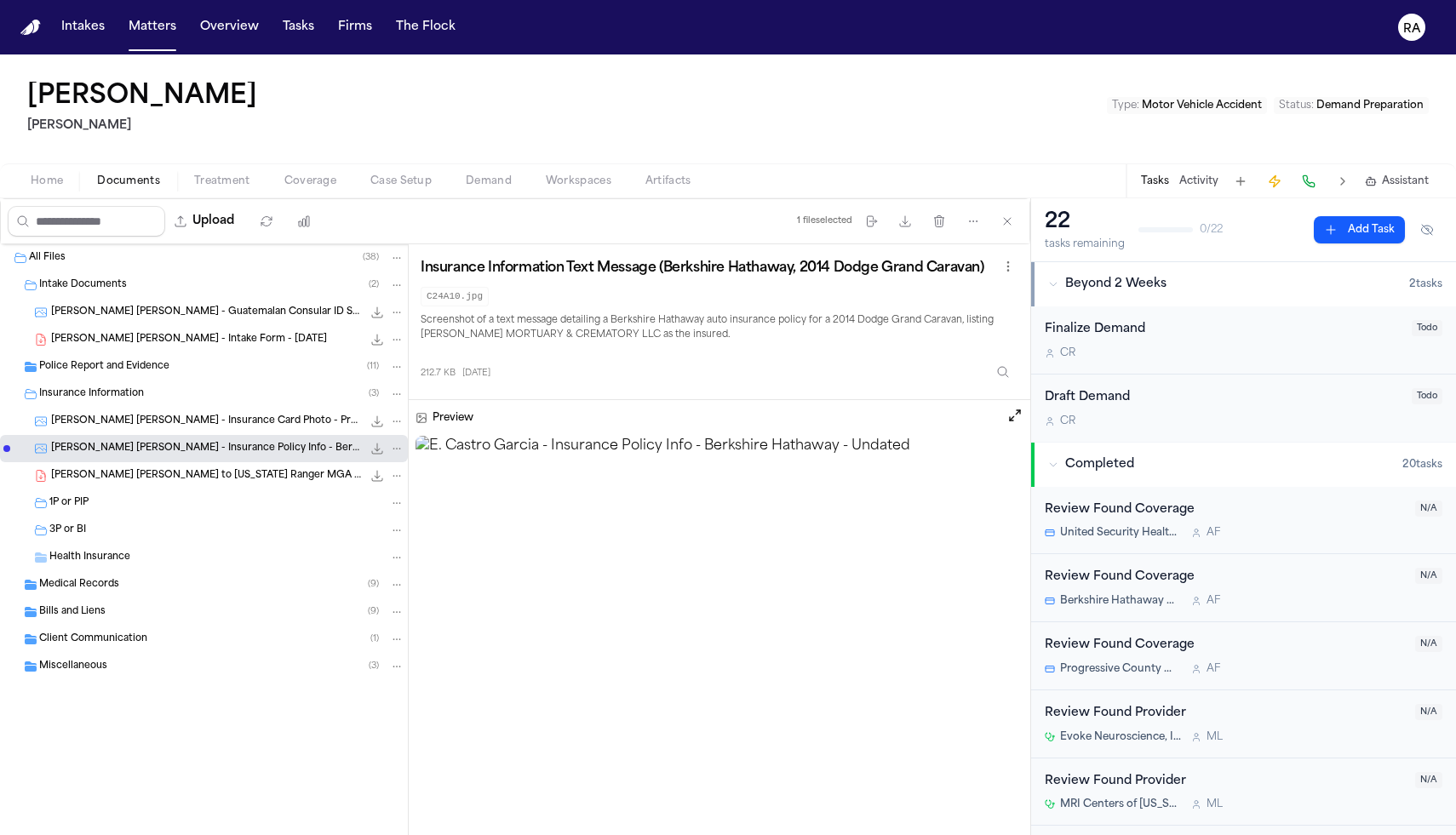 click on "Assistant" at bounding box center (1405, 181) 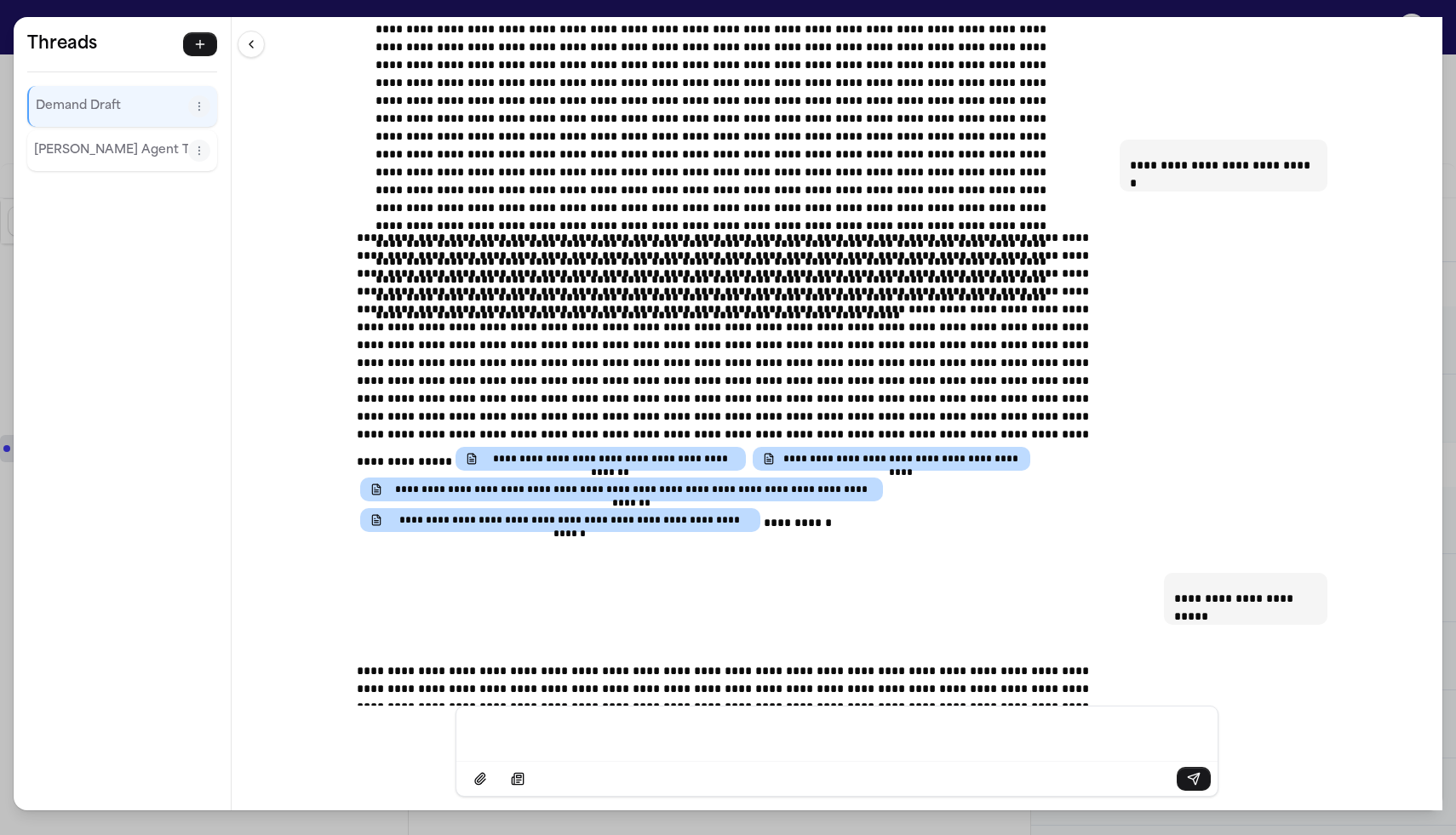 scroll, scrollTop: 19419, scrollLeft: 0, axis: vertical 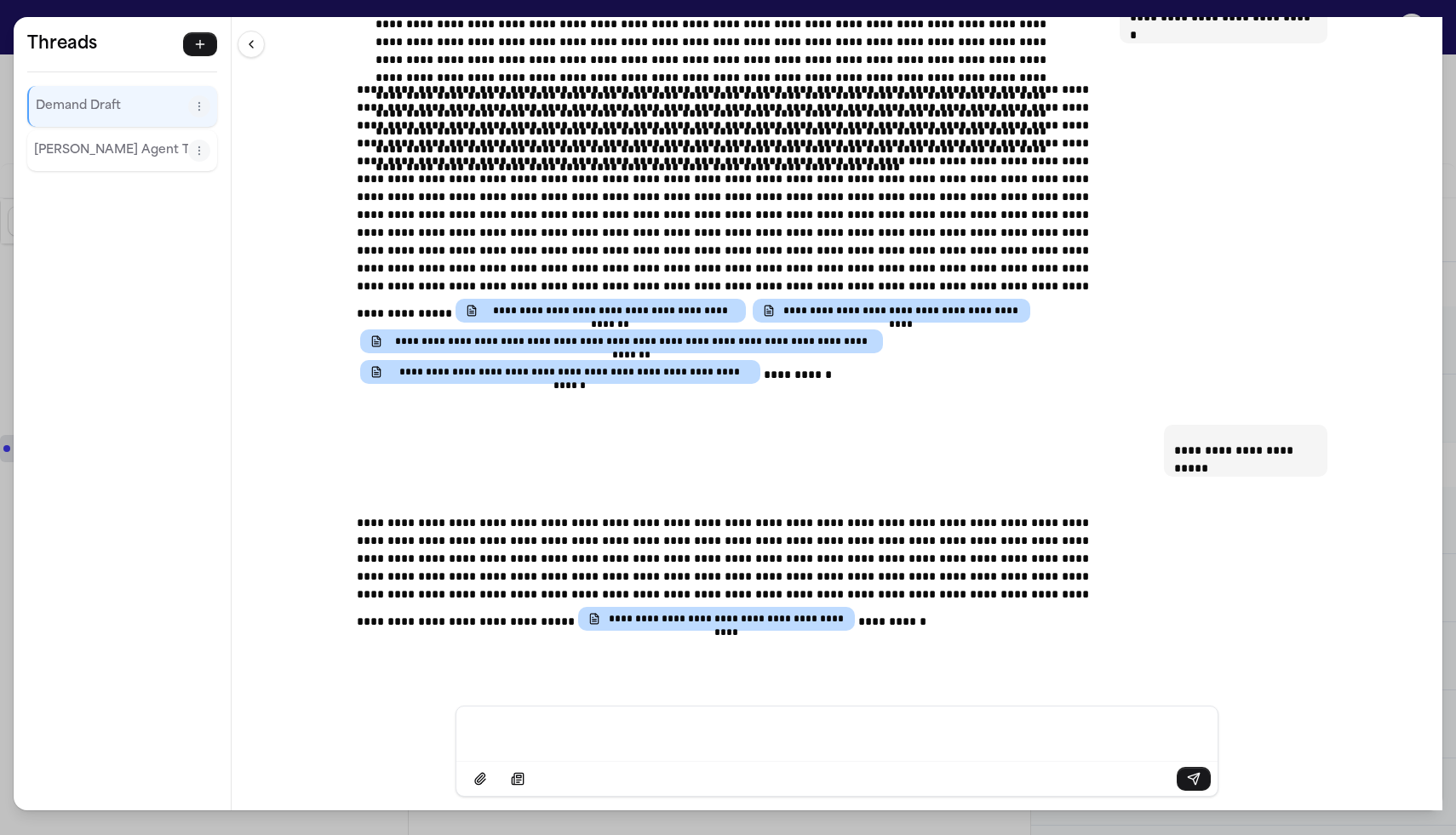 click at bounding box center (837, 732) 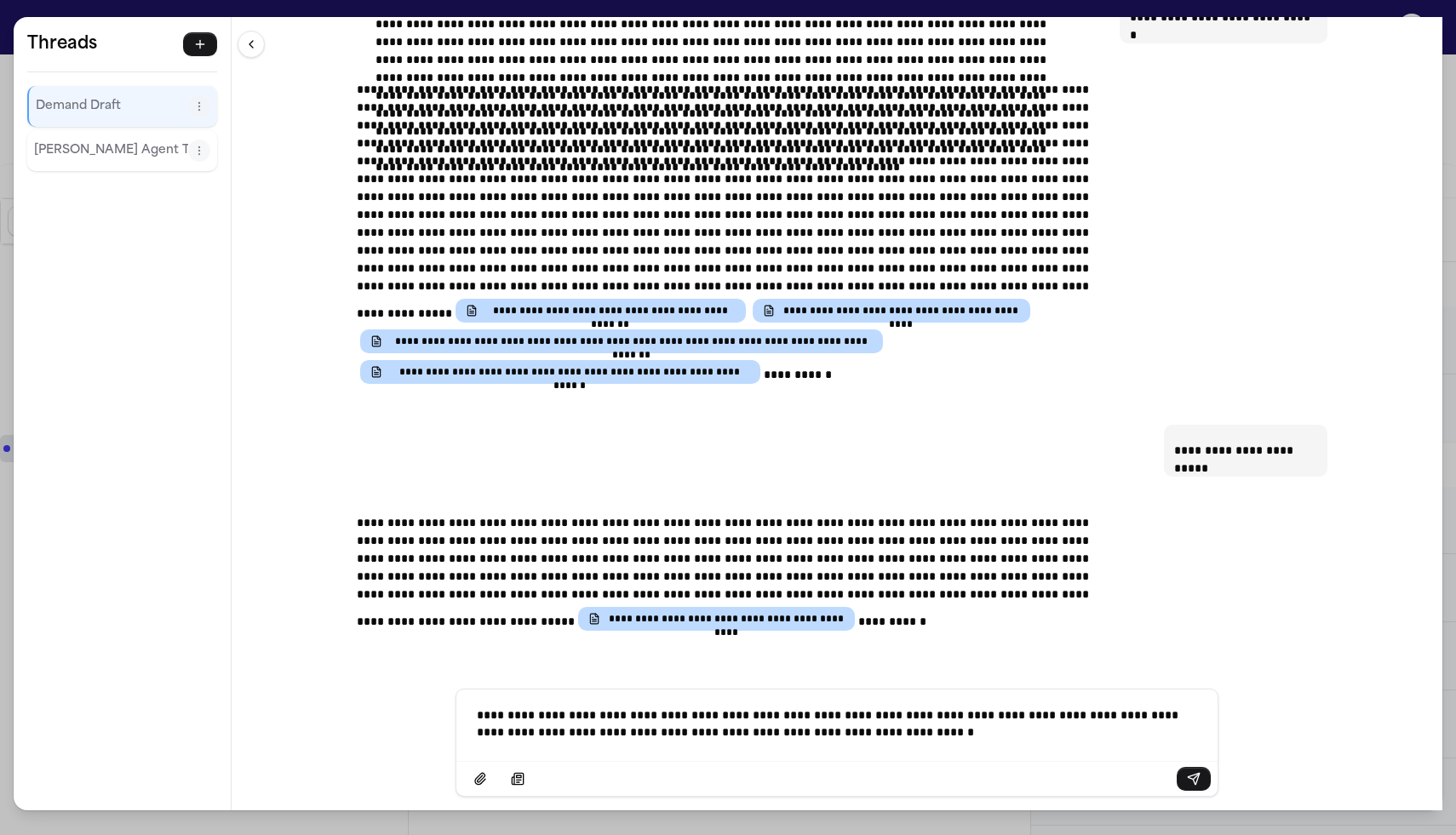 scroll, scrollTop: 19437, scrollLeft: 0, axis: vertical 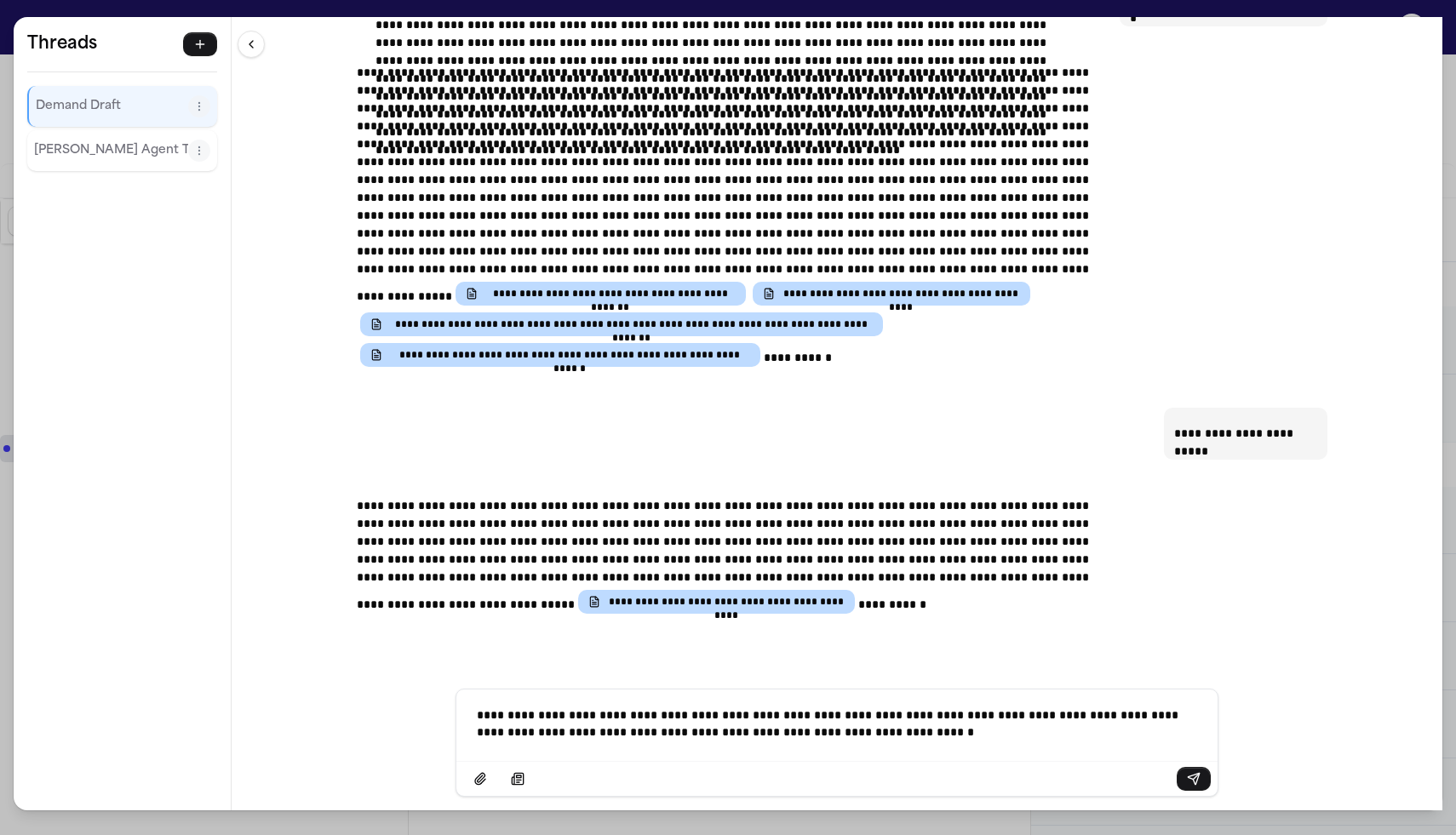 click on "**********" at bounding box center [837, 723] 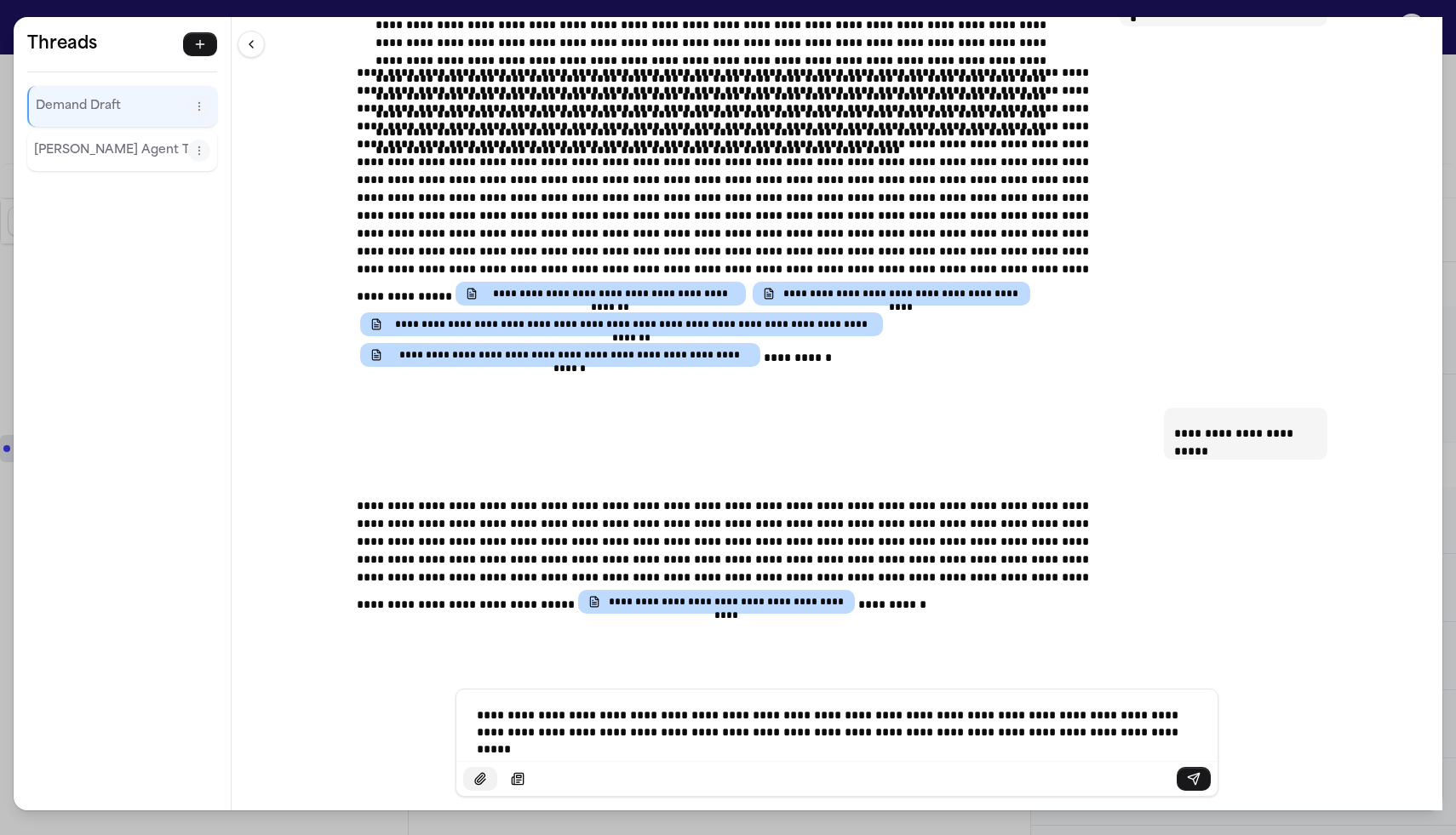 click 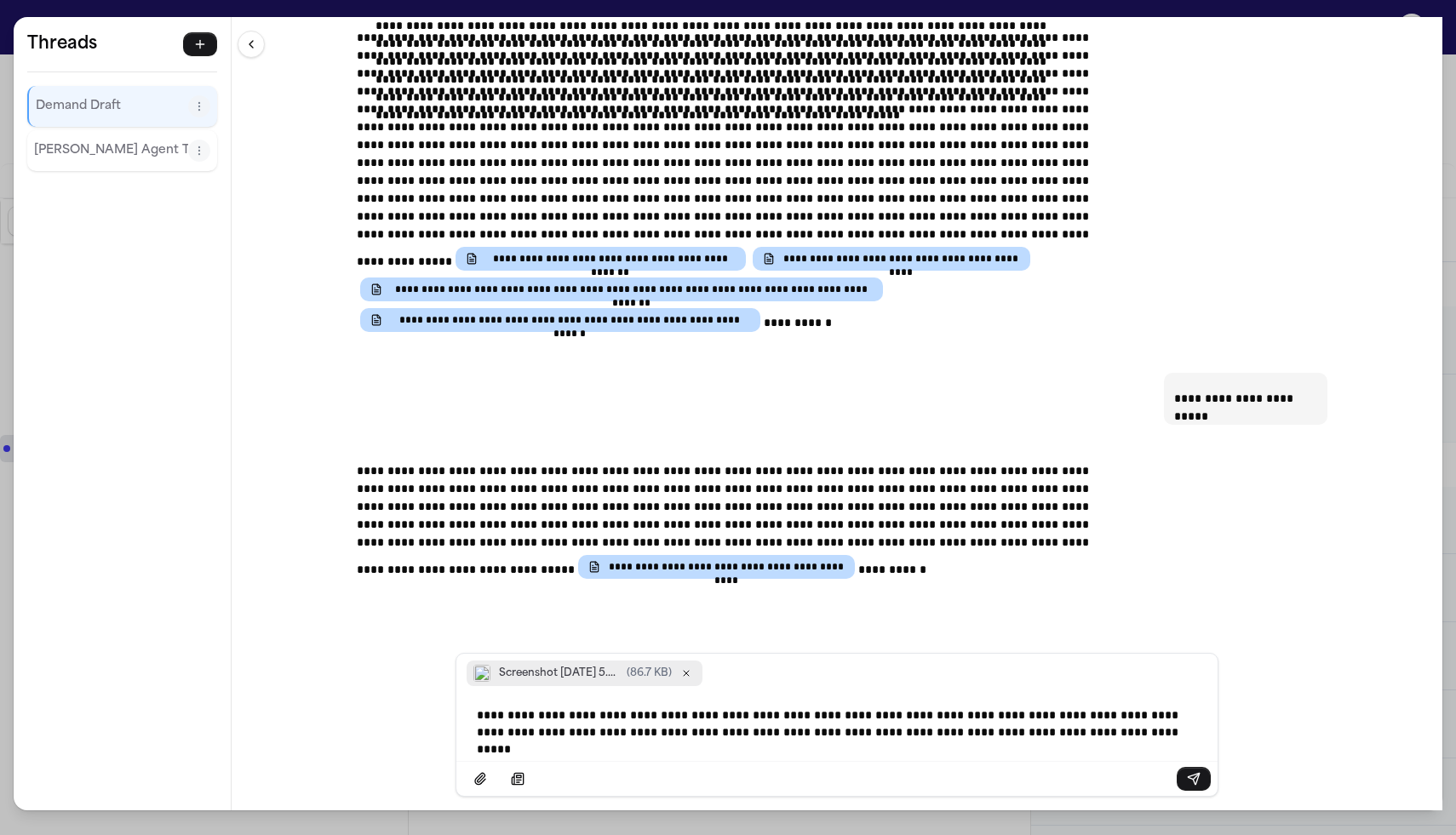 scroll, scrollTop: 19472, scrollLeft: 0, axis: vertical 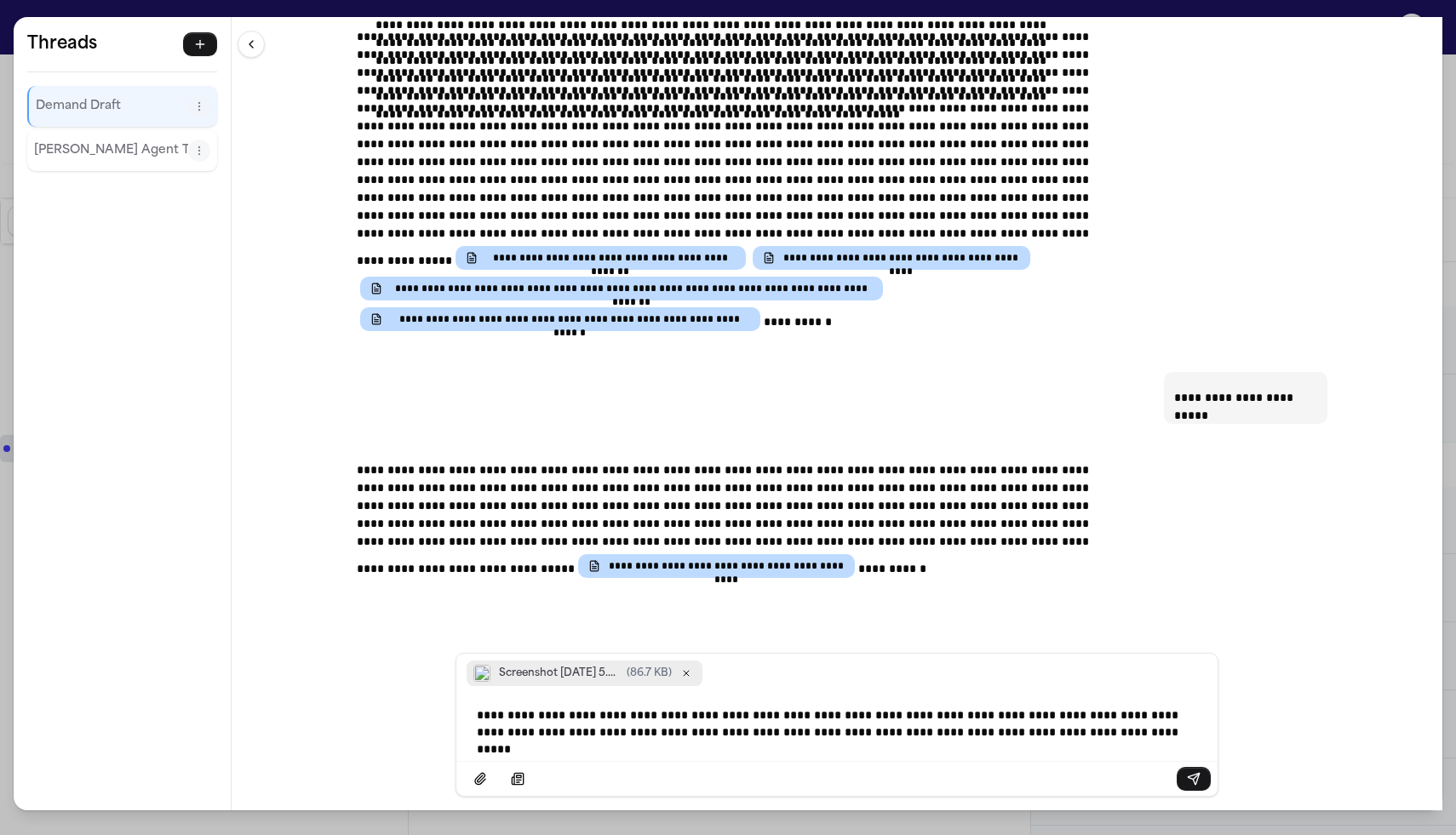 click on "**********" at bounding box center [837, 723] 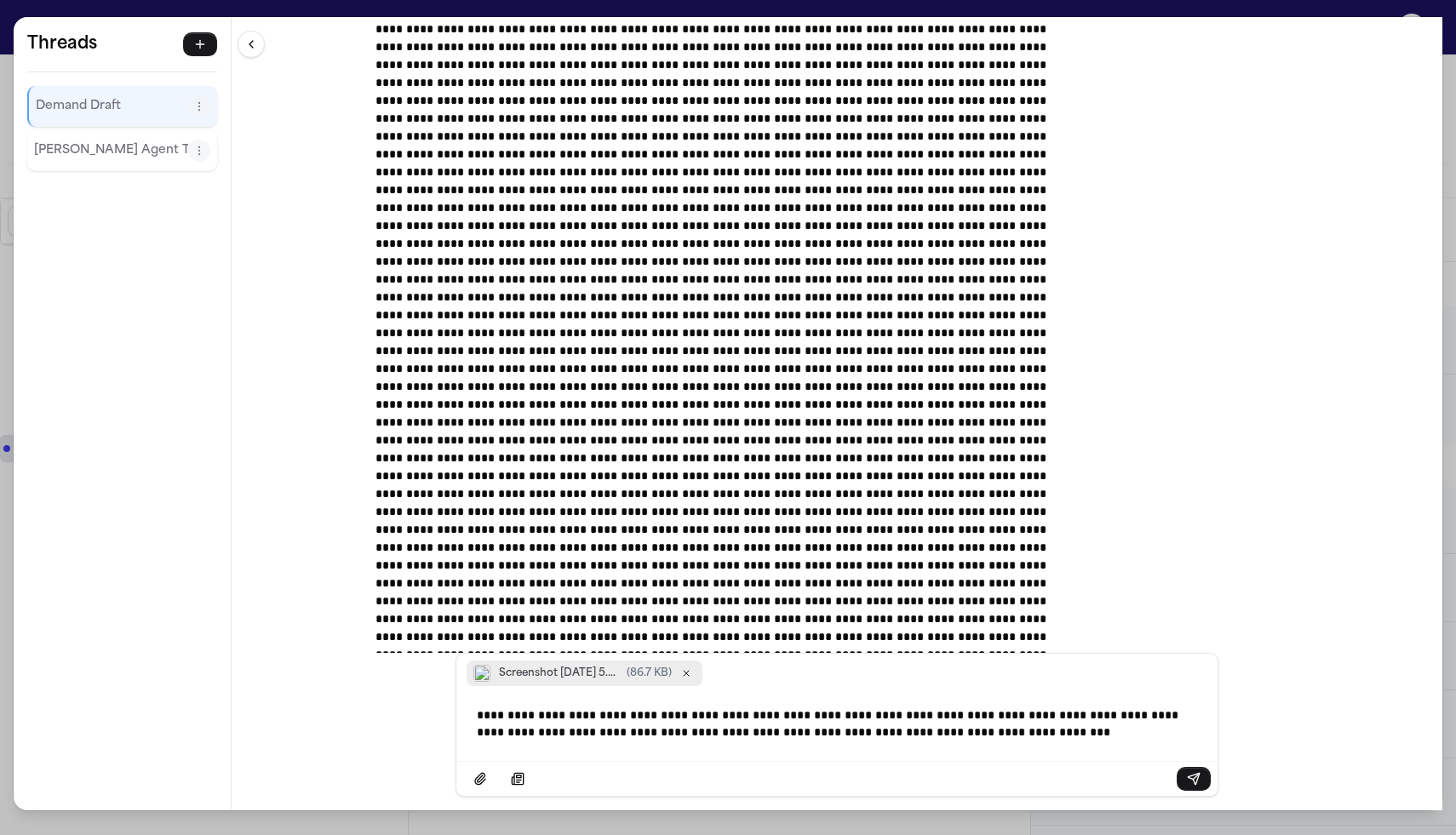 scroll, scrollTop: 19472, scrollLeft: 0, axis: vertical 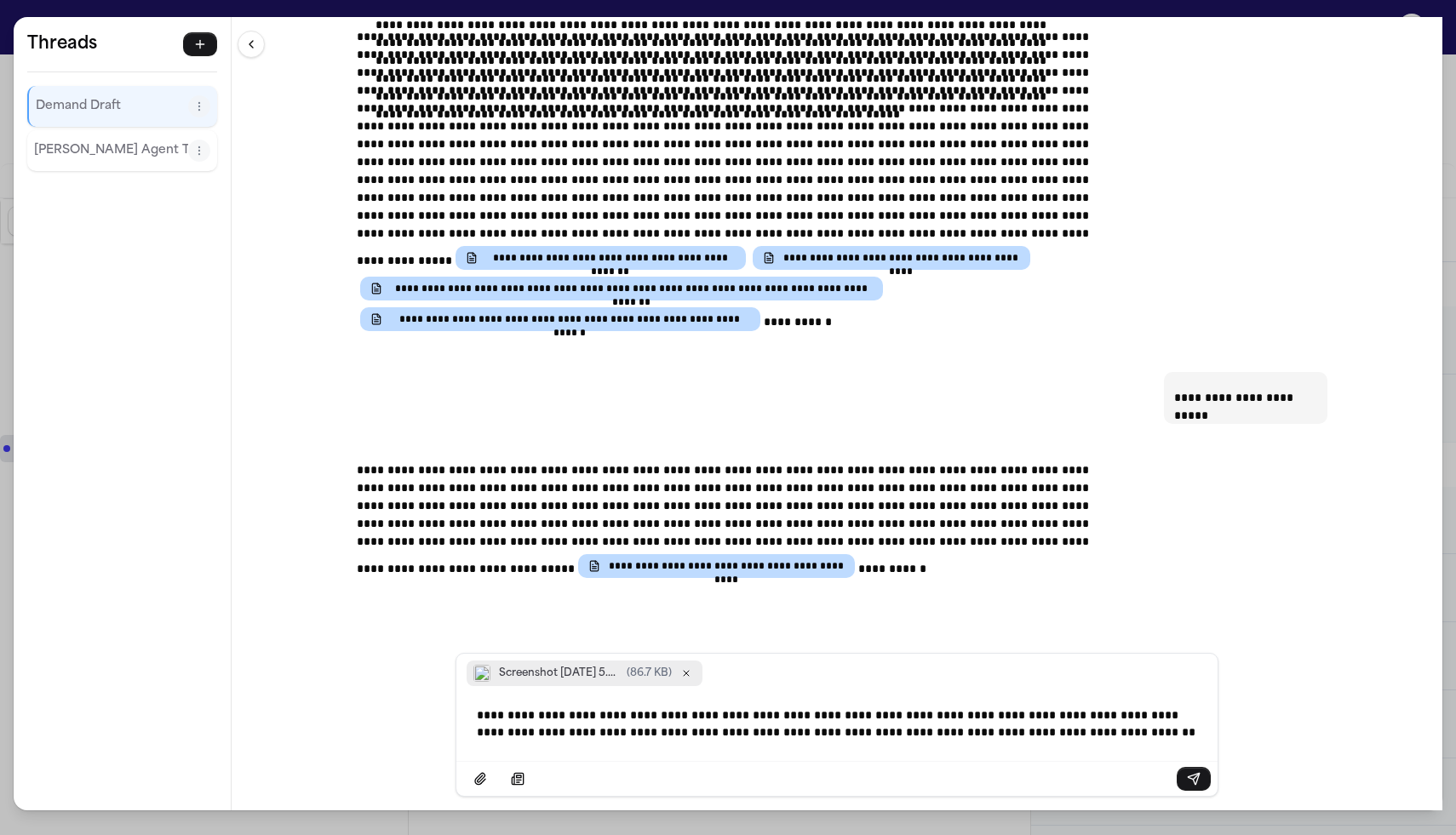click on "**********" at bounding box center (837, 723) 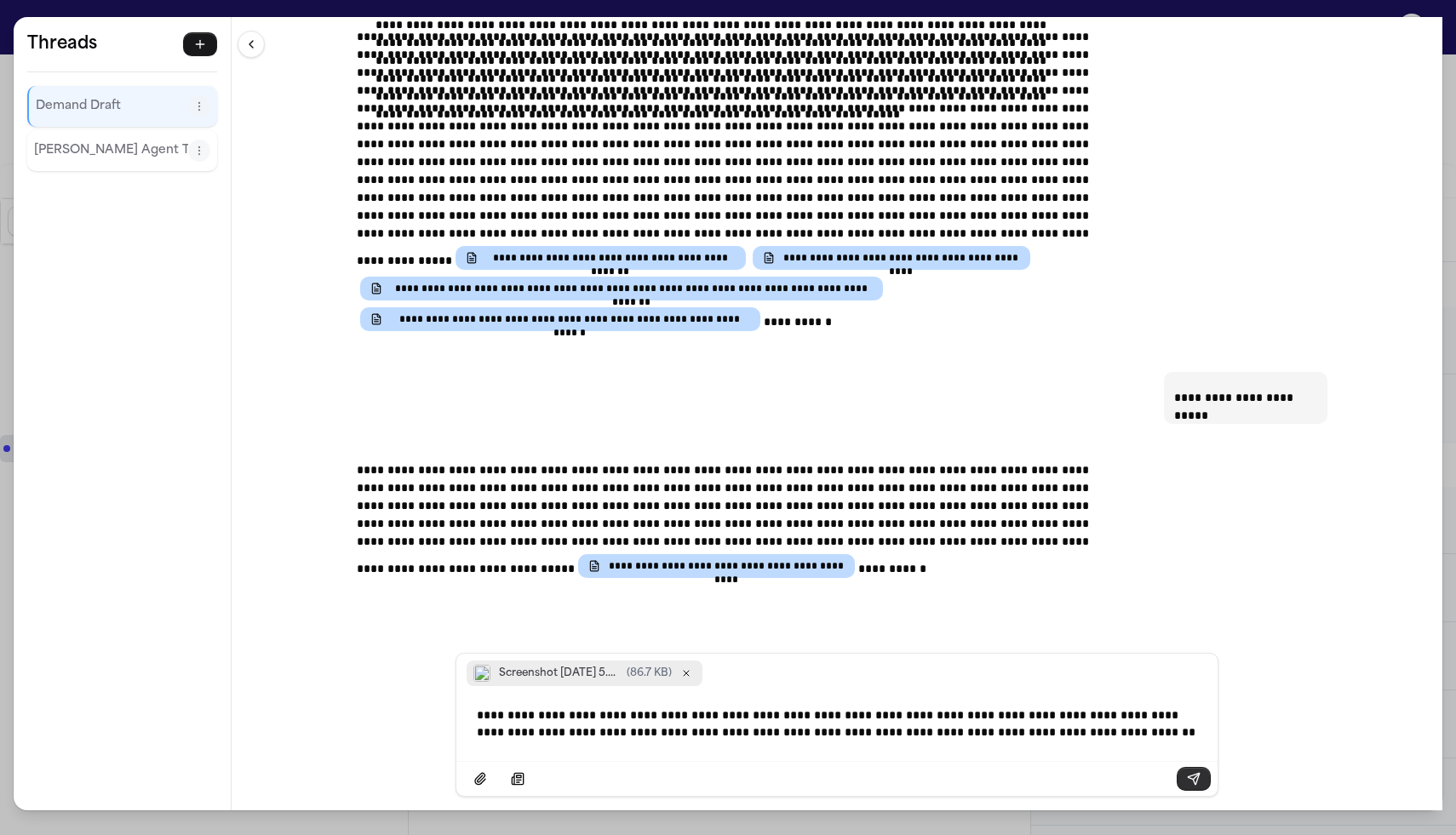 click at bounding box center (1194, 779) 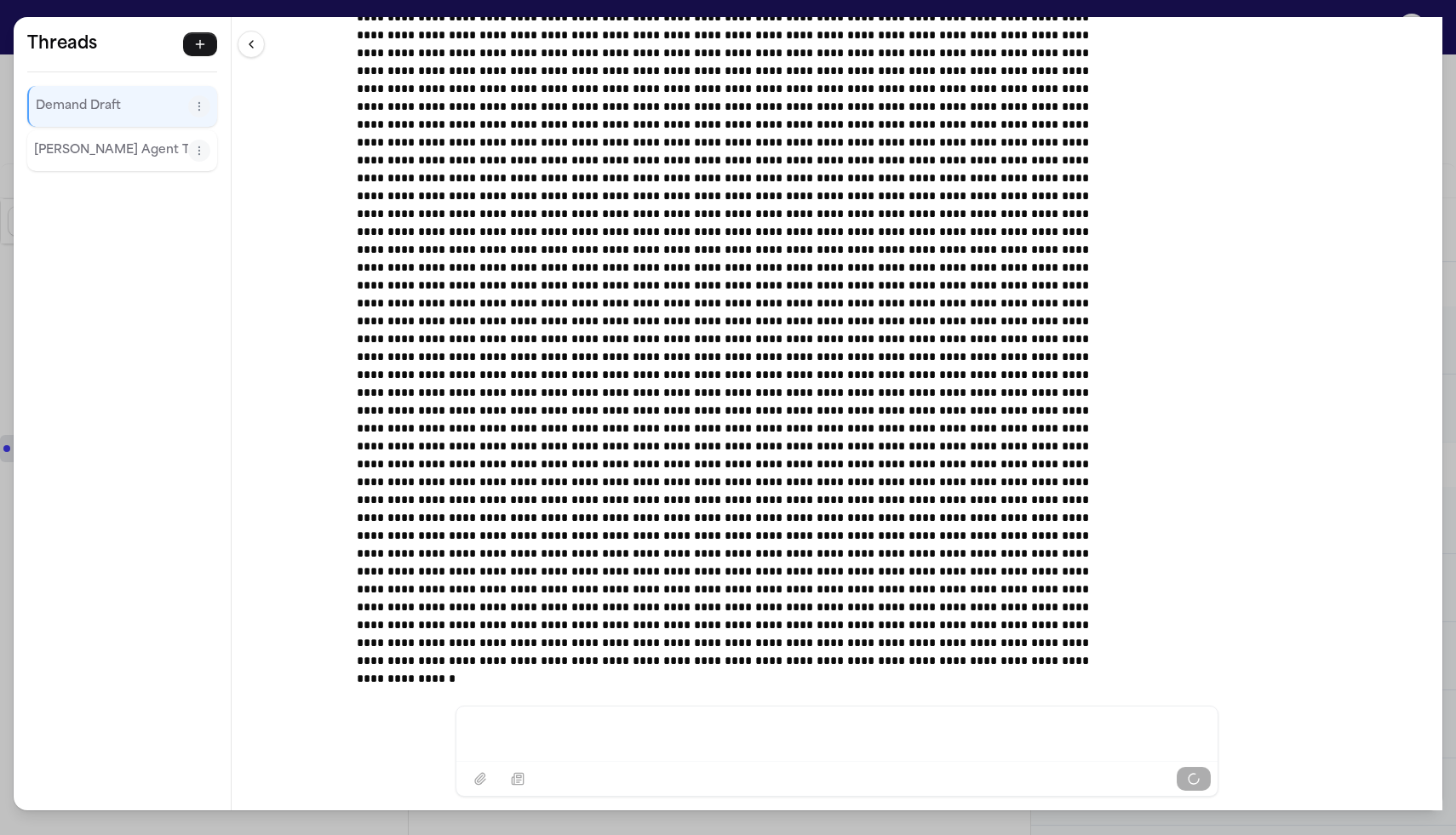 scroll, scrollTop: 25905, scrollLeft: 0, axis: vertical 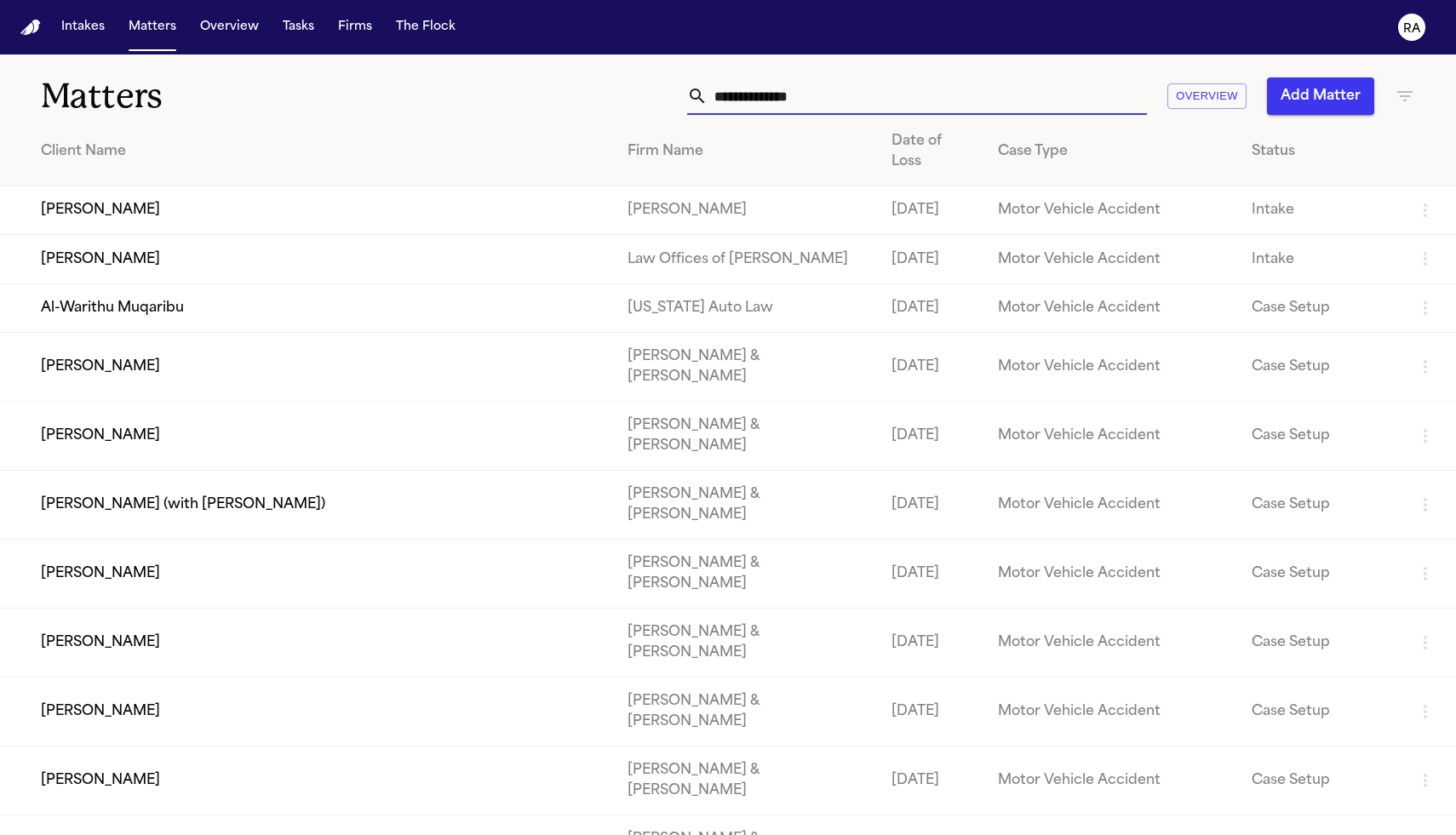 click at bounding box center (927, 96) 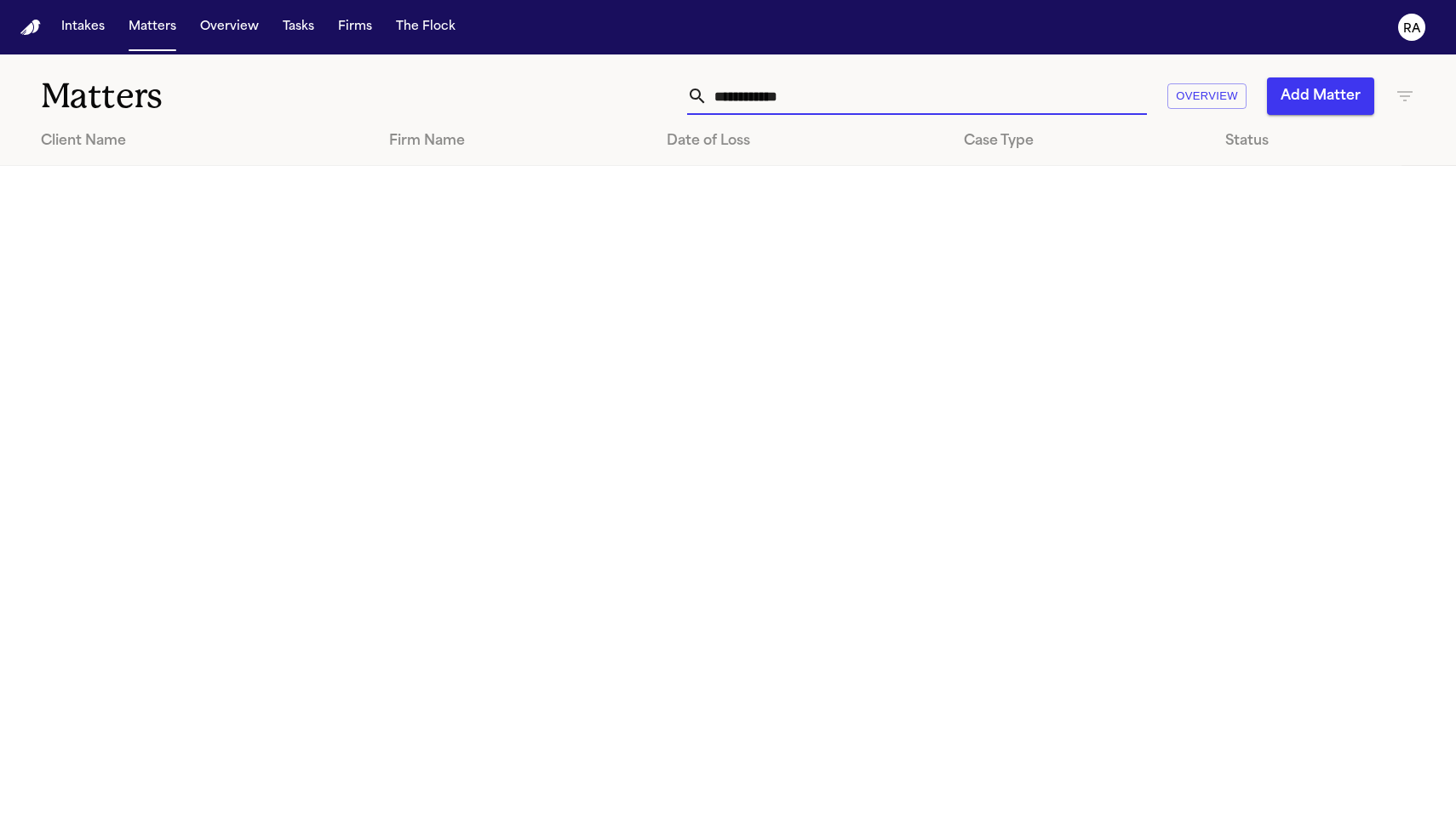 click on "**********" at bounding box center [728, 444] 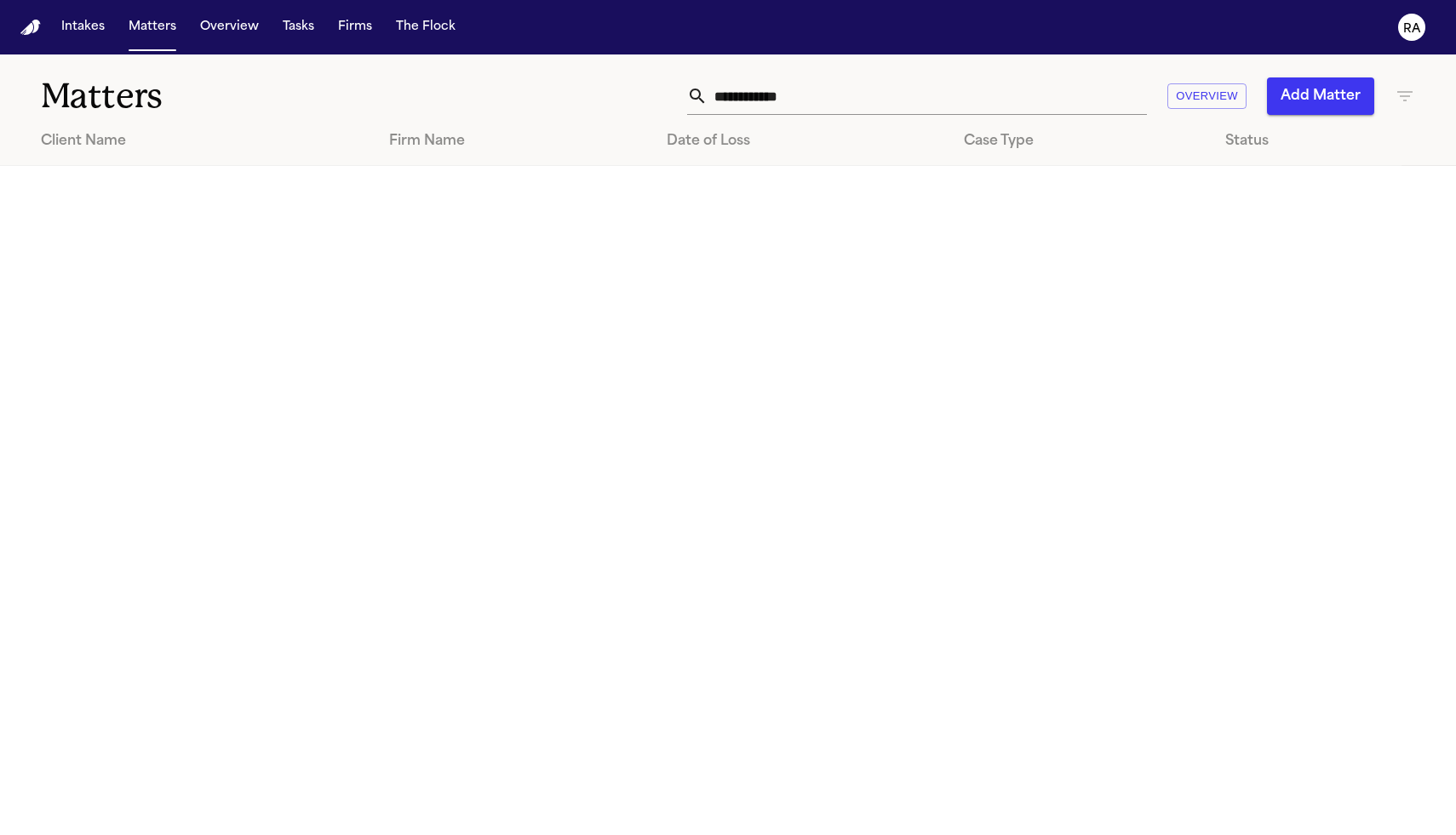 click on "**********" at bounding box center (927, 96) 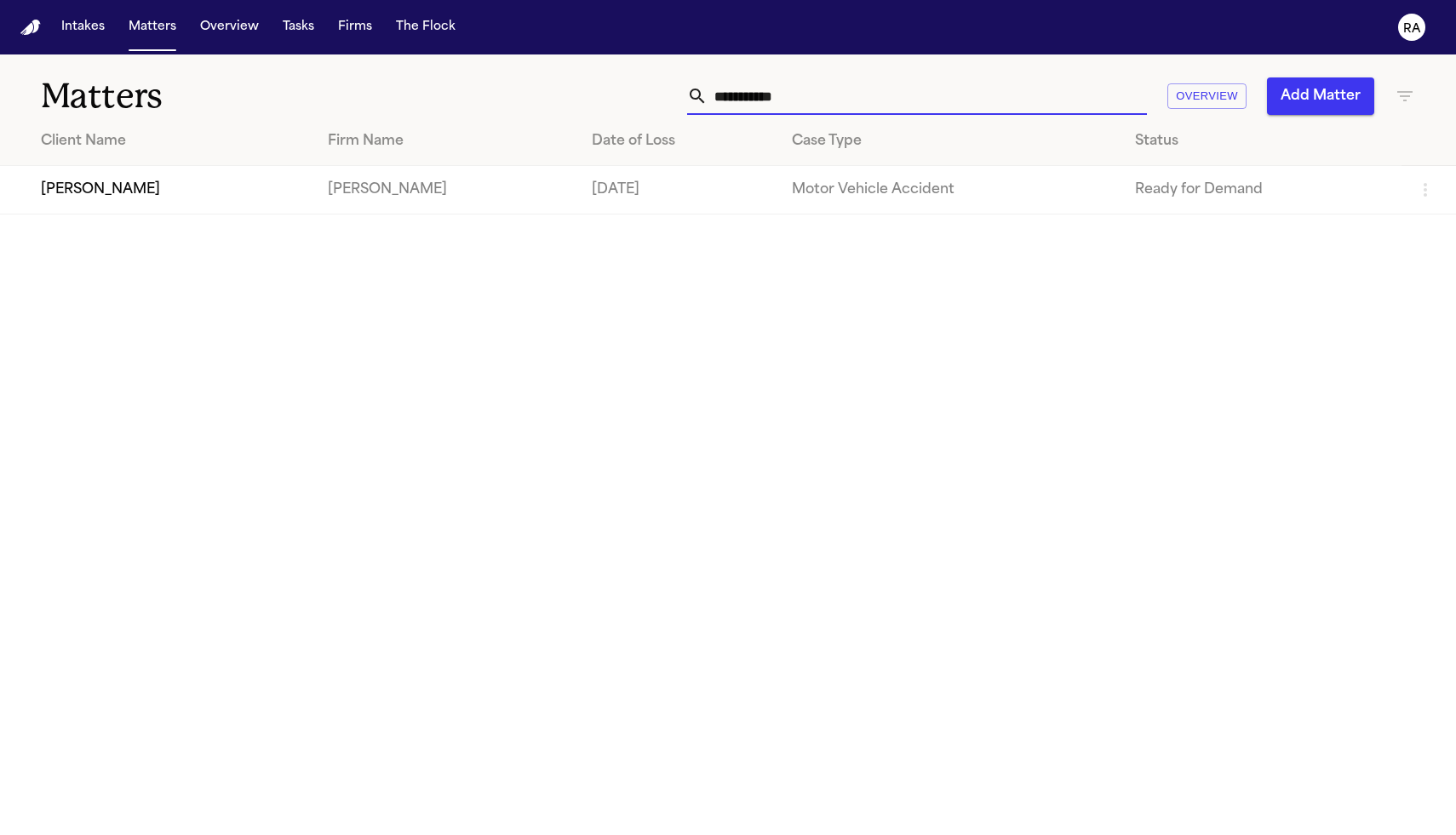 type on "**********" 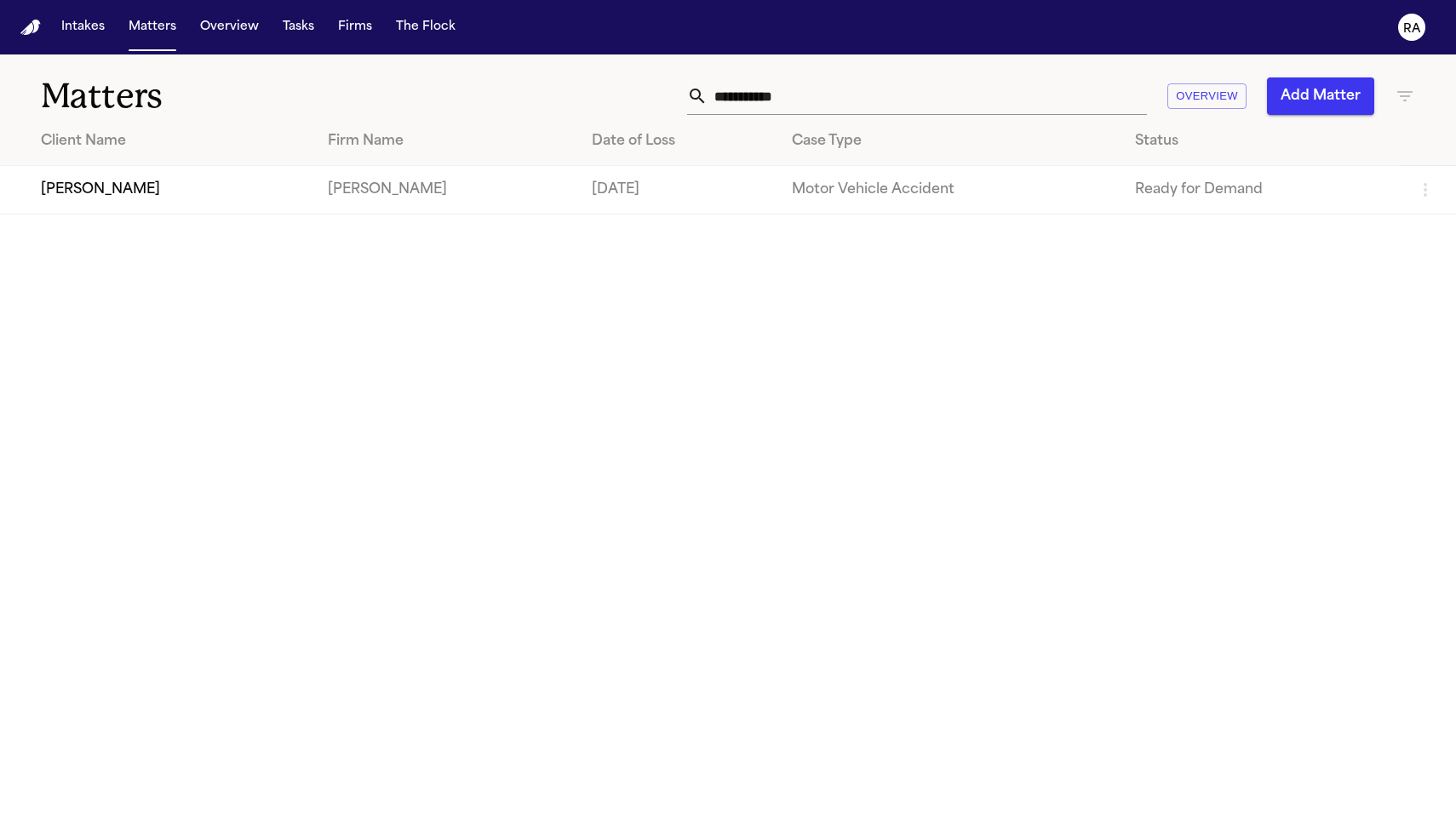click on "[DATE]" at bounding box center (678, 190) 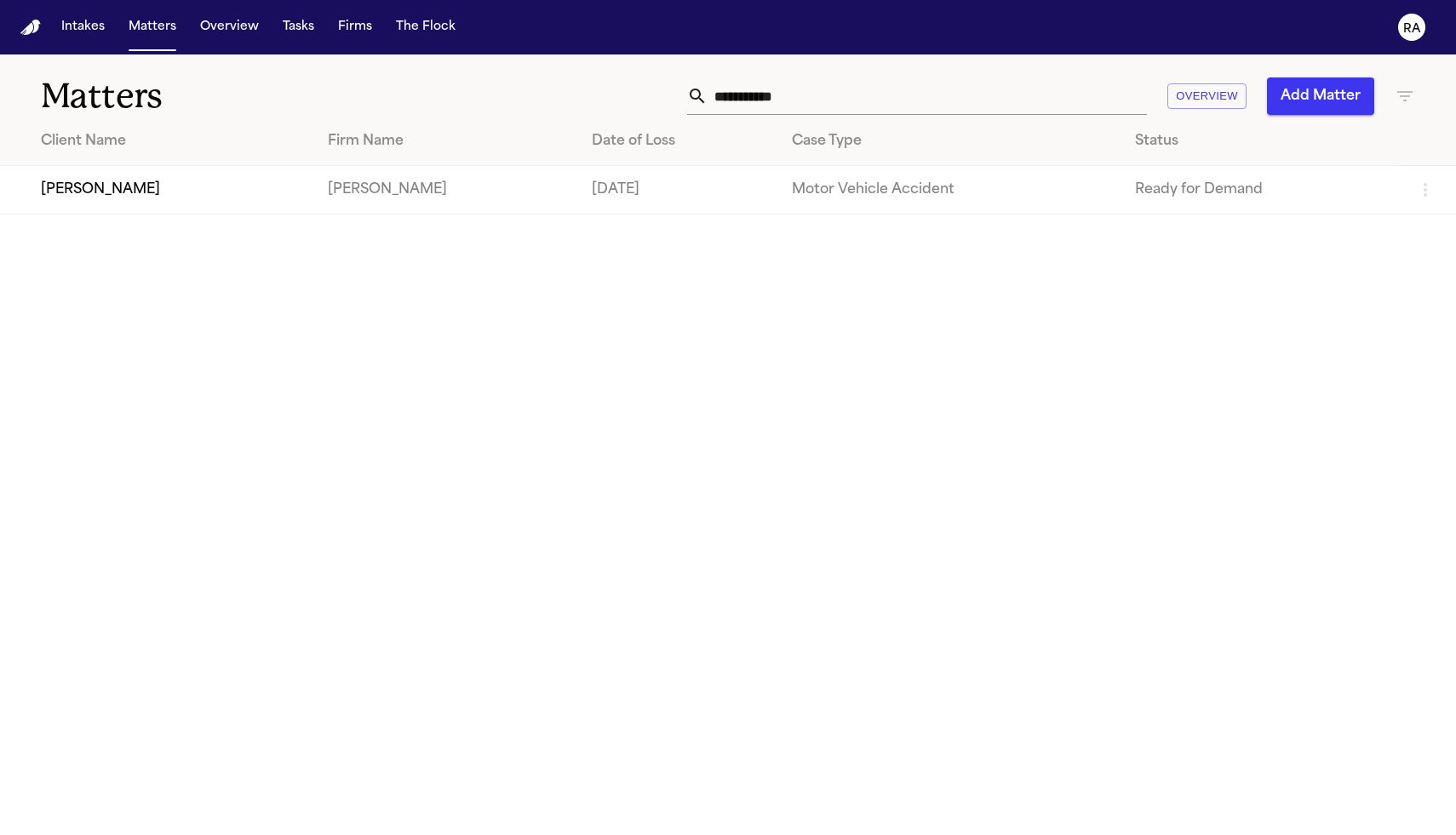 click on "[PERSON_NAME]" at bounding box center [157, 190] 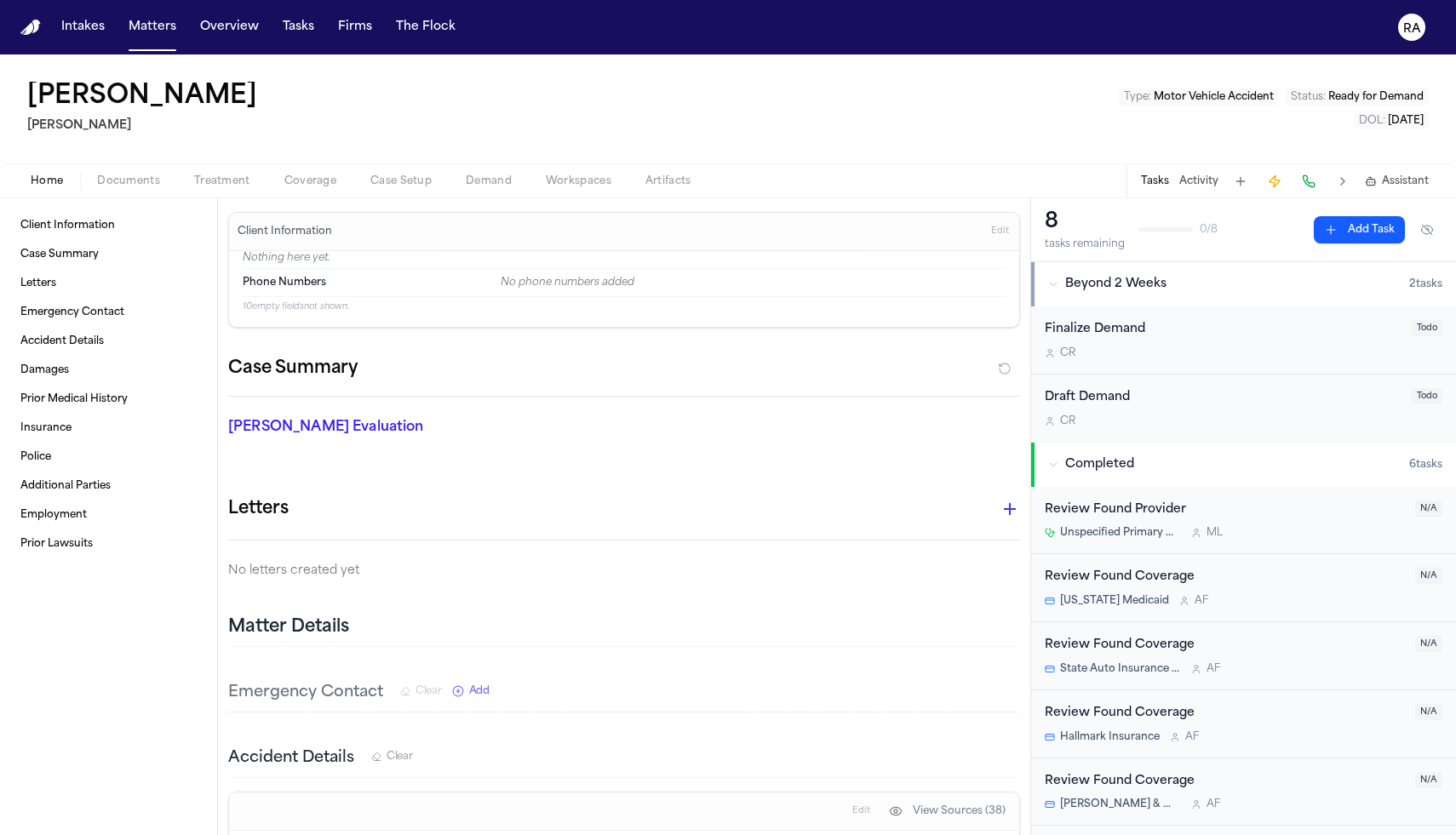 click 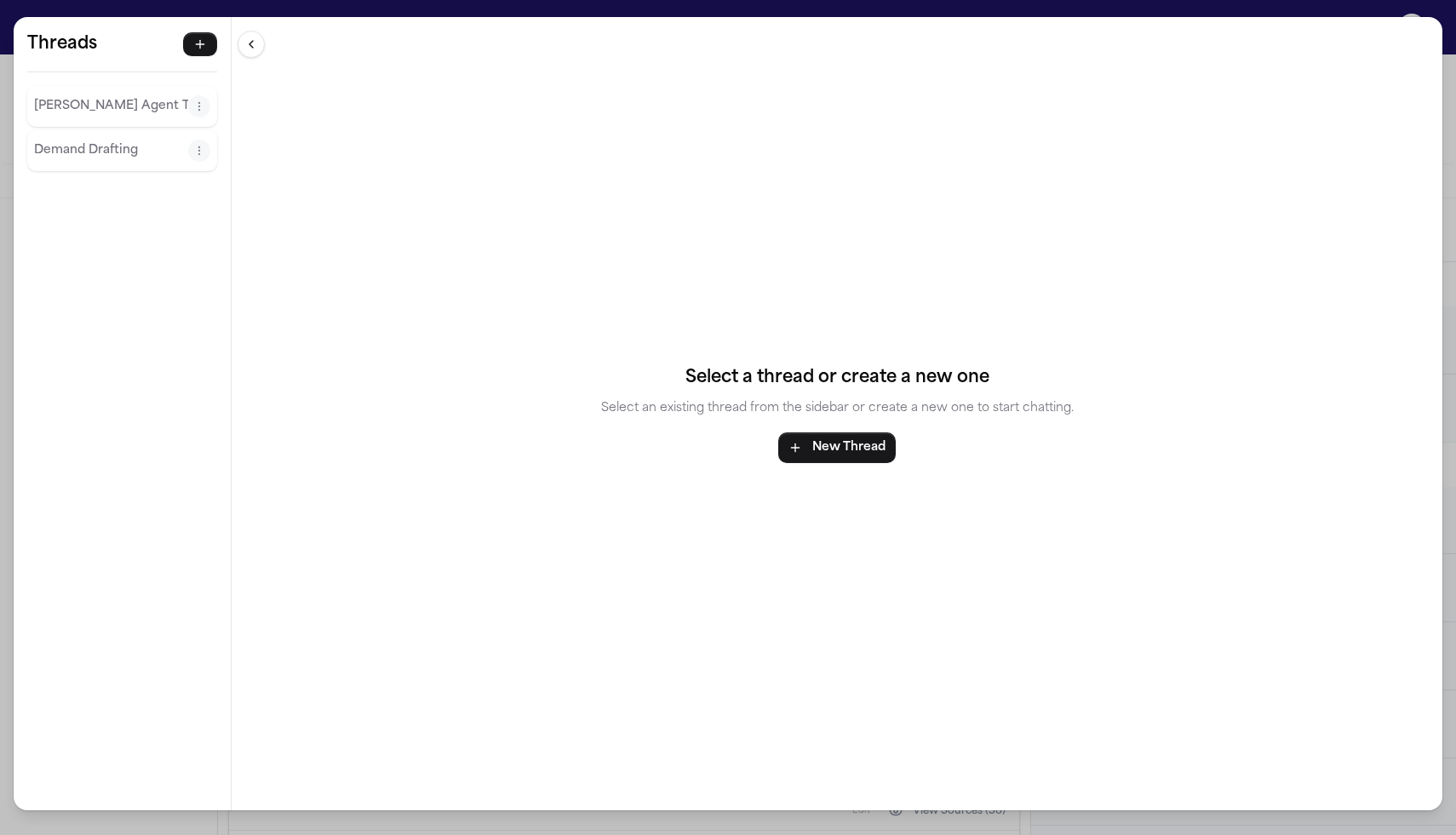 click on "Demand Drafting" at bounding box center [111, 151] 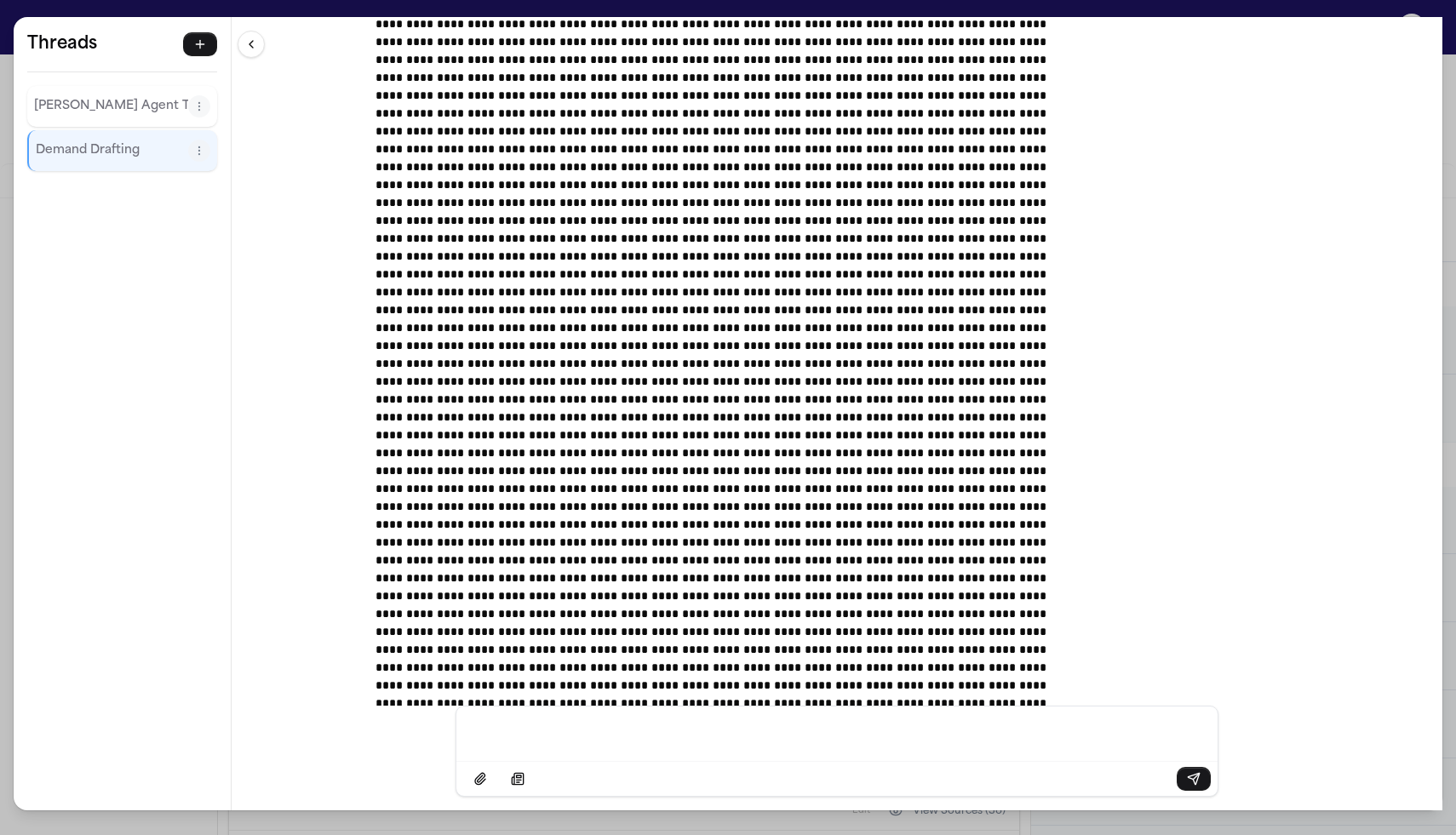 scroll, scrollTop: 19756, scrollLeft: 0, axis: vertical 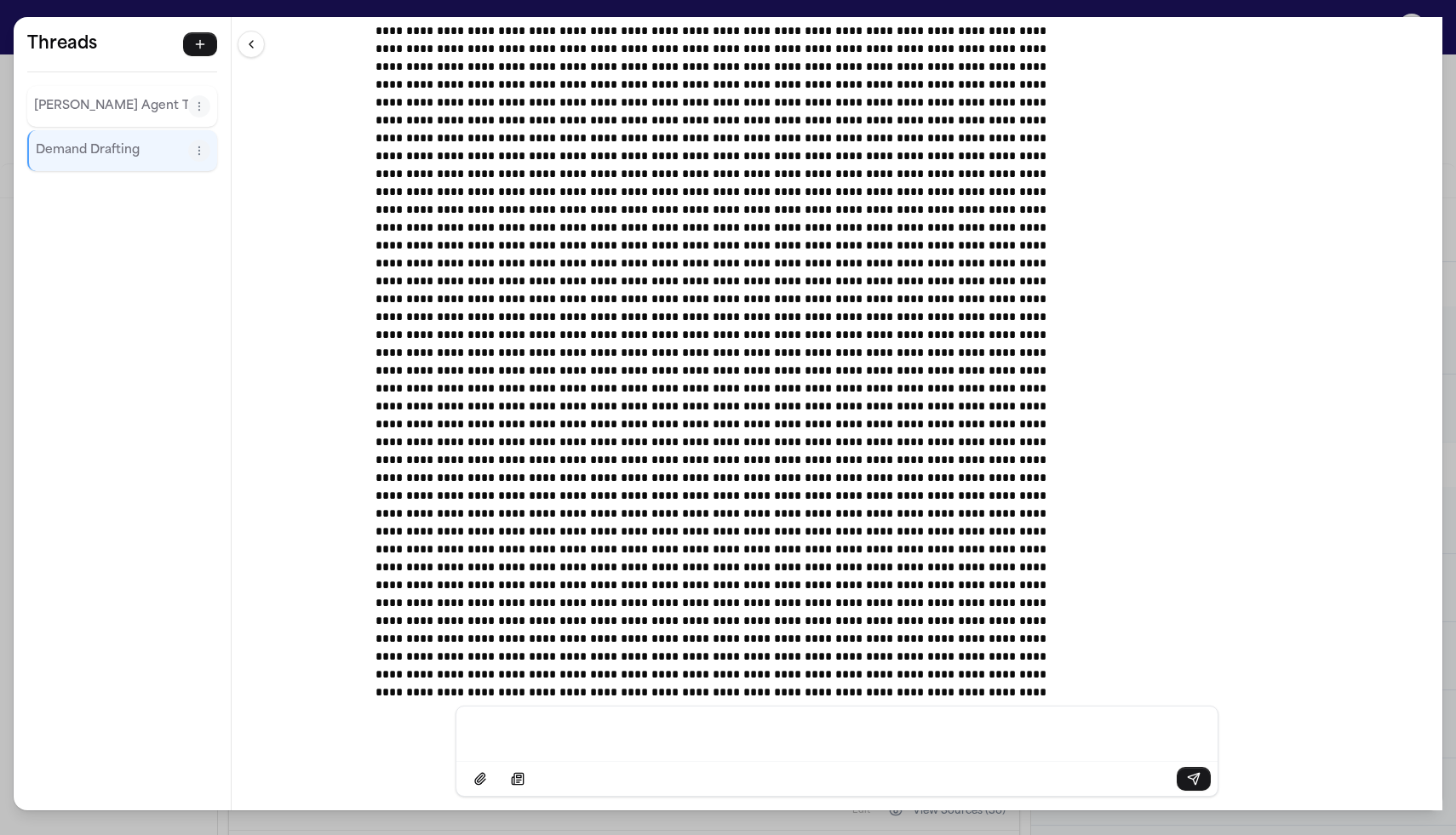 type 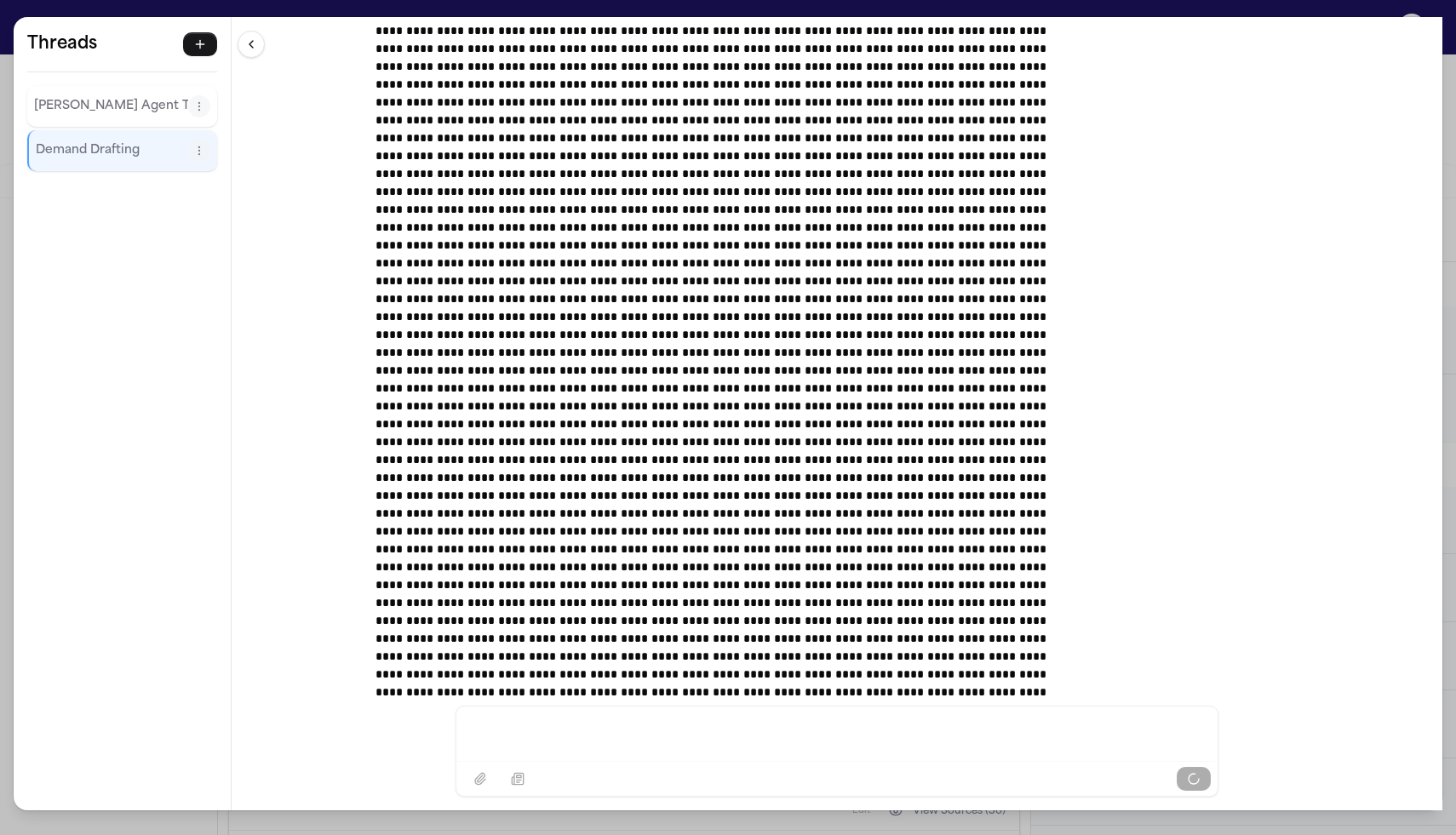 scroll, scrollTop: 20192, scrollLeft: 0, axis: vertical 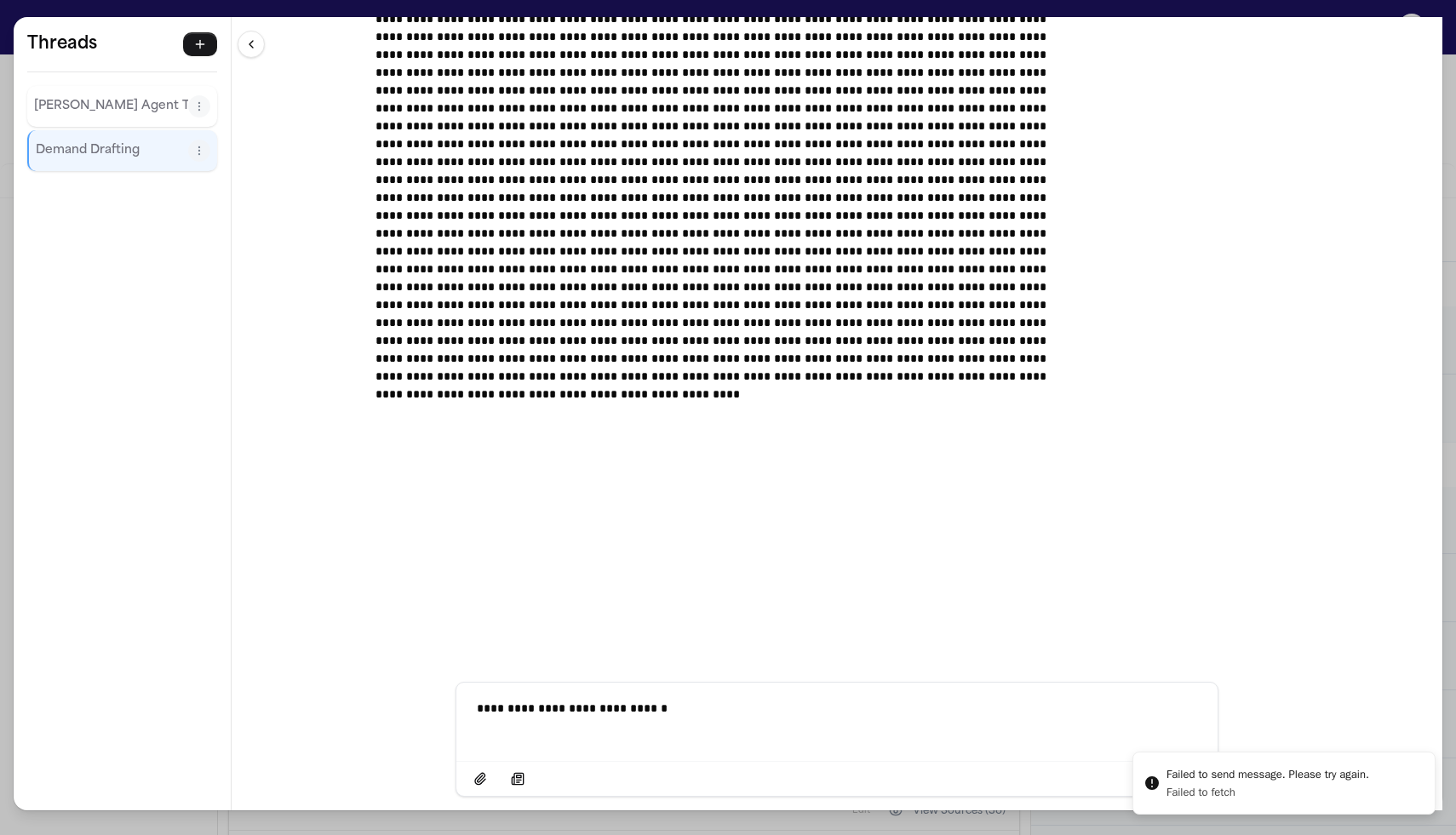 click on "**********" at bounding box center (728, 417) 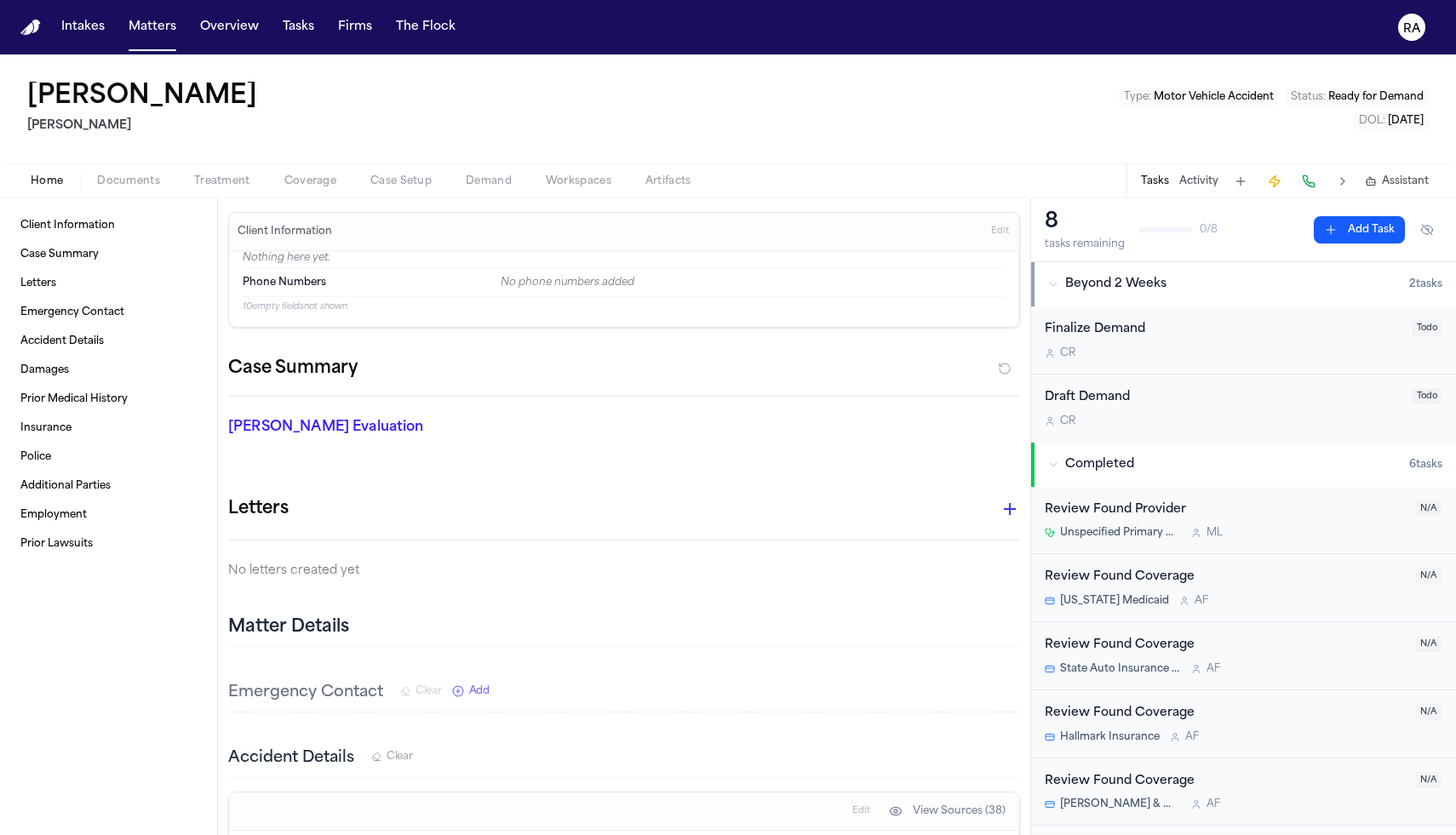 click on "Assistant" at bounding box center (1405, 181) 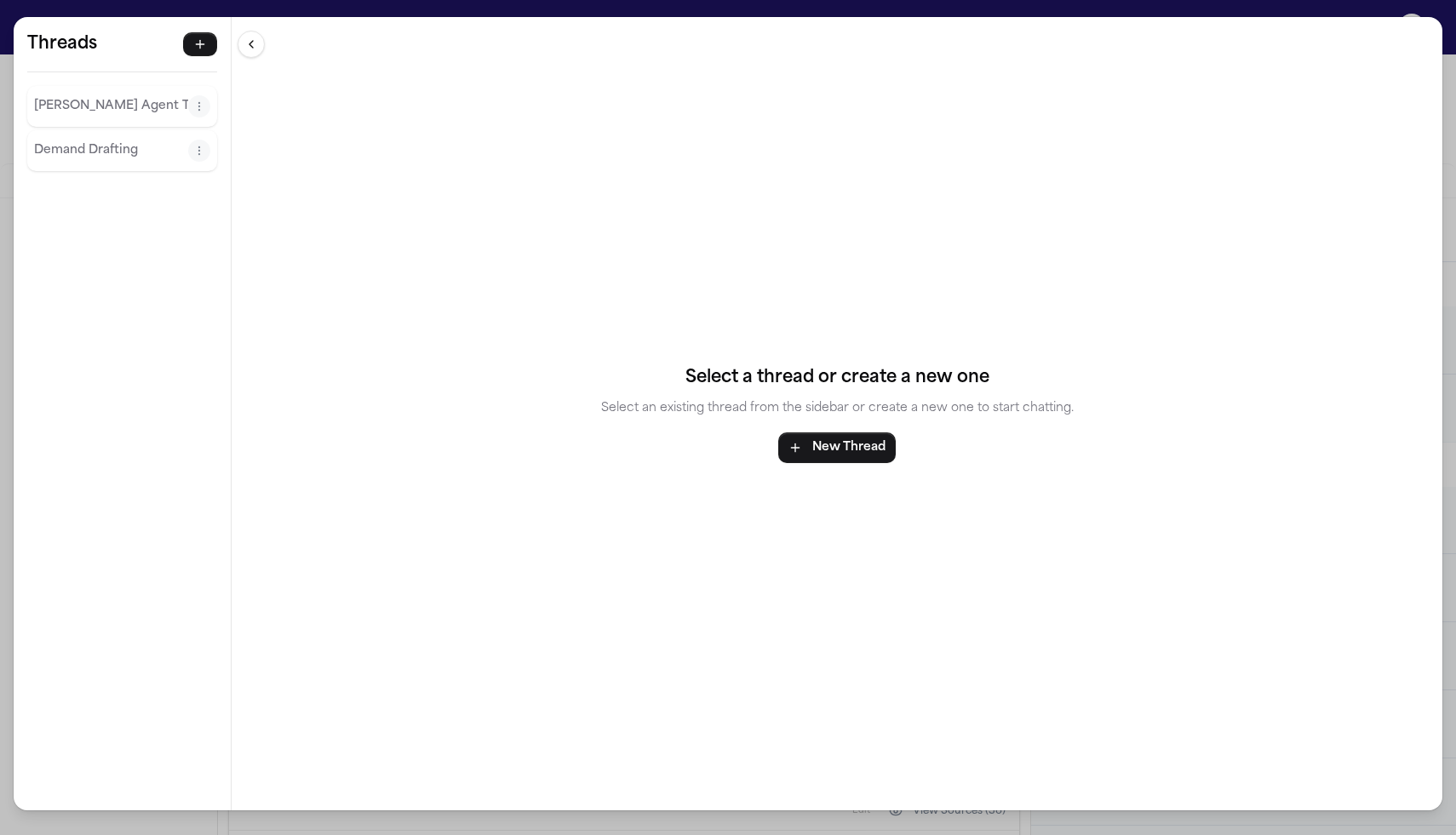 click on "Demand Drafting" at bounding box center [111, 151] 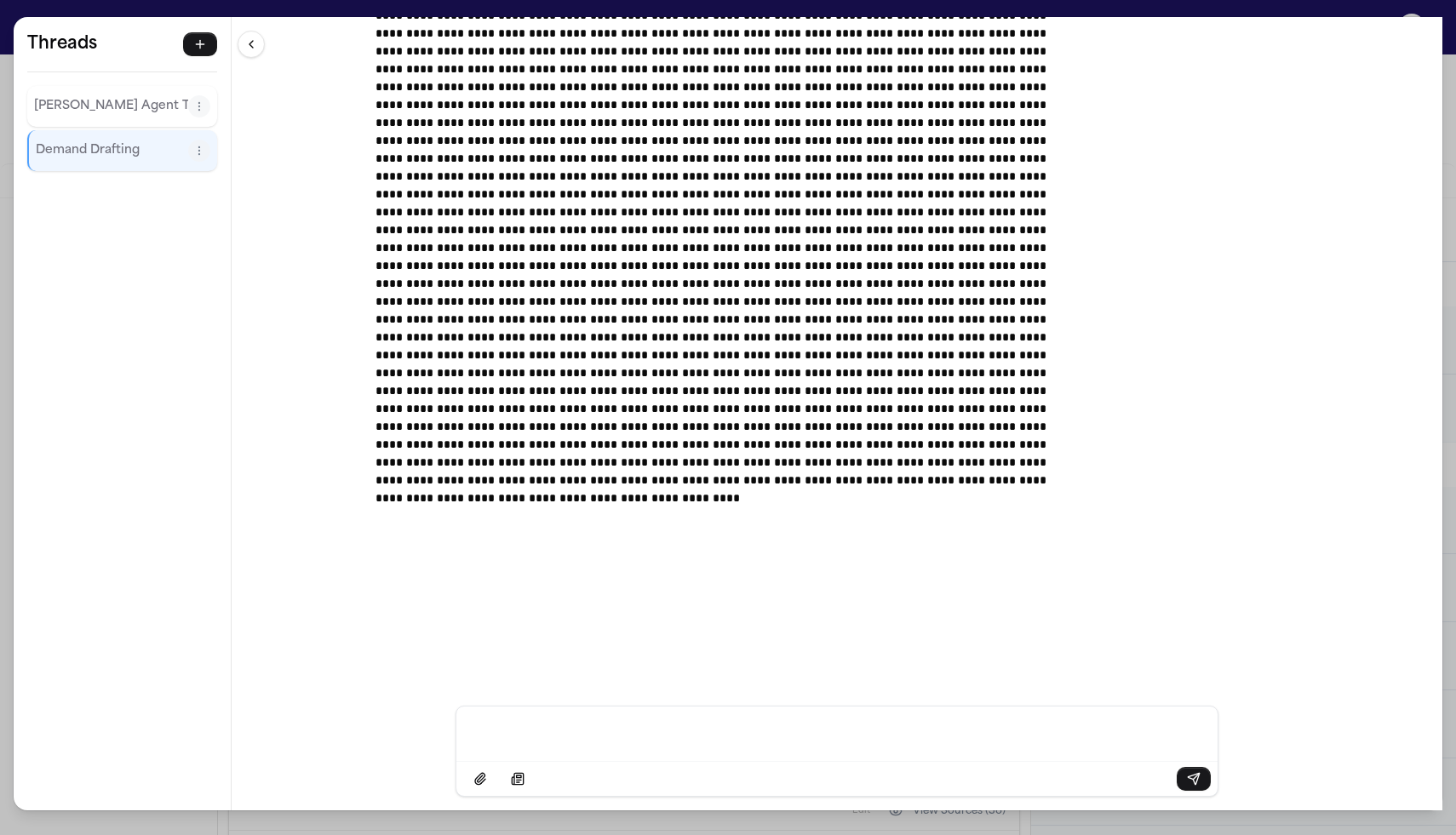 scroll, scrollTop: 20009, scrollLeft: 0, axis: vertical 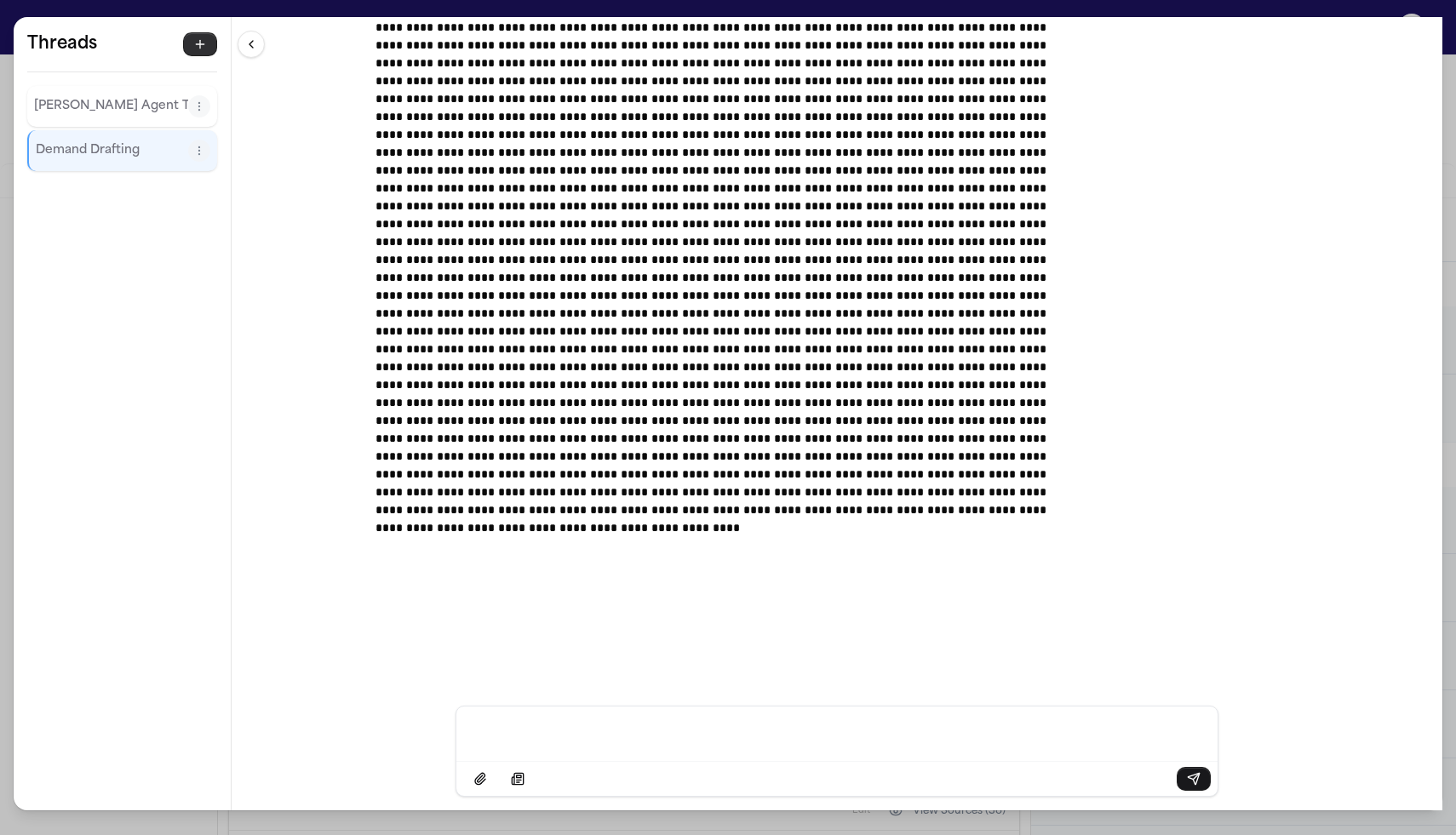 click 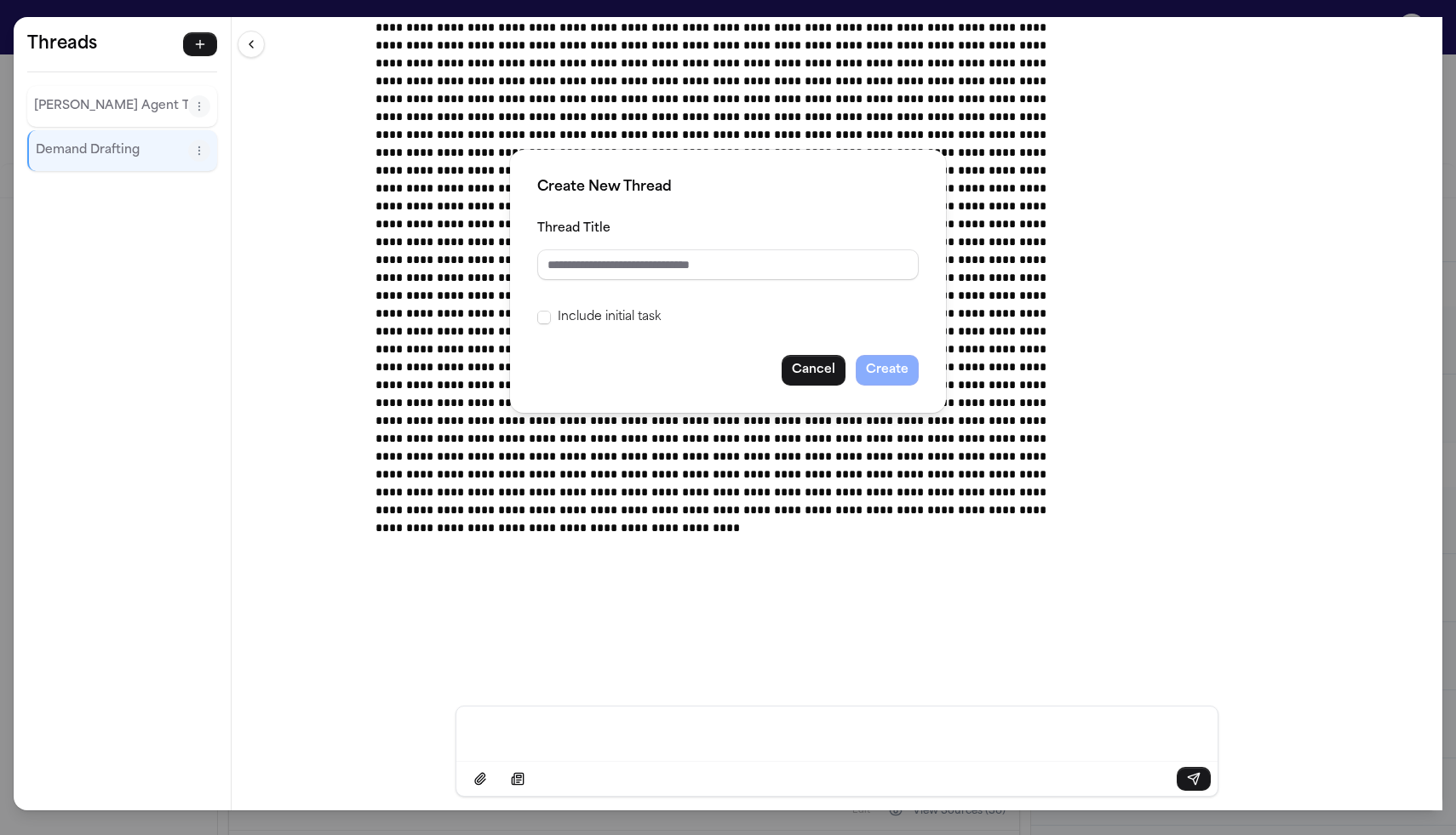 type on "**********" 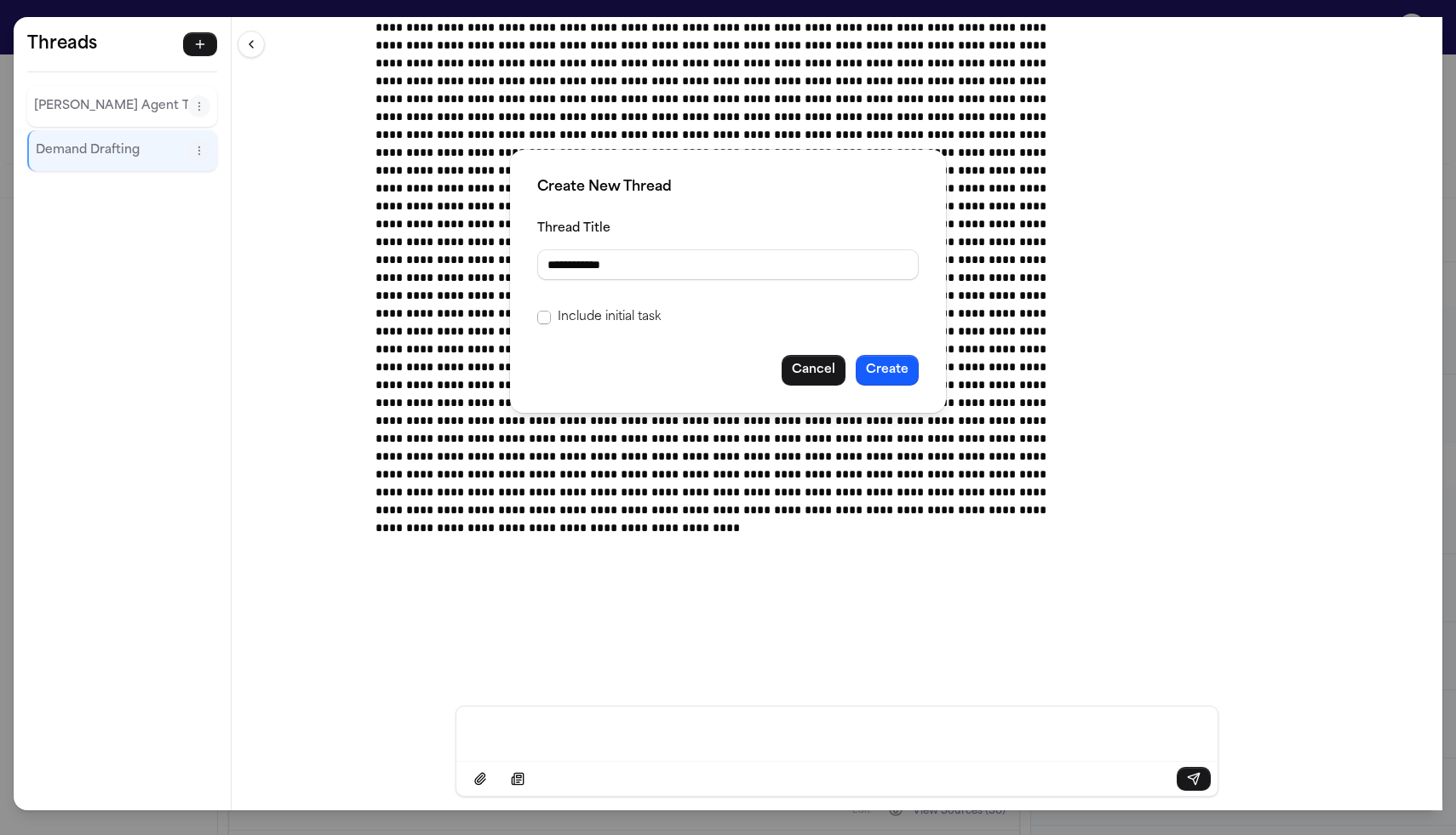 click at bounding box center [544, 317] 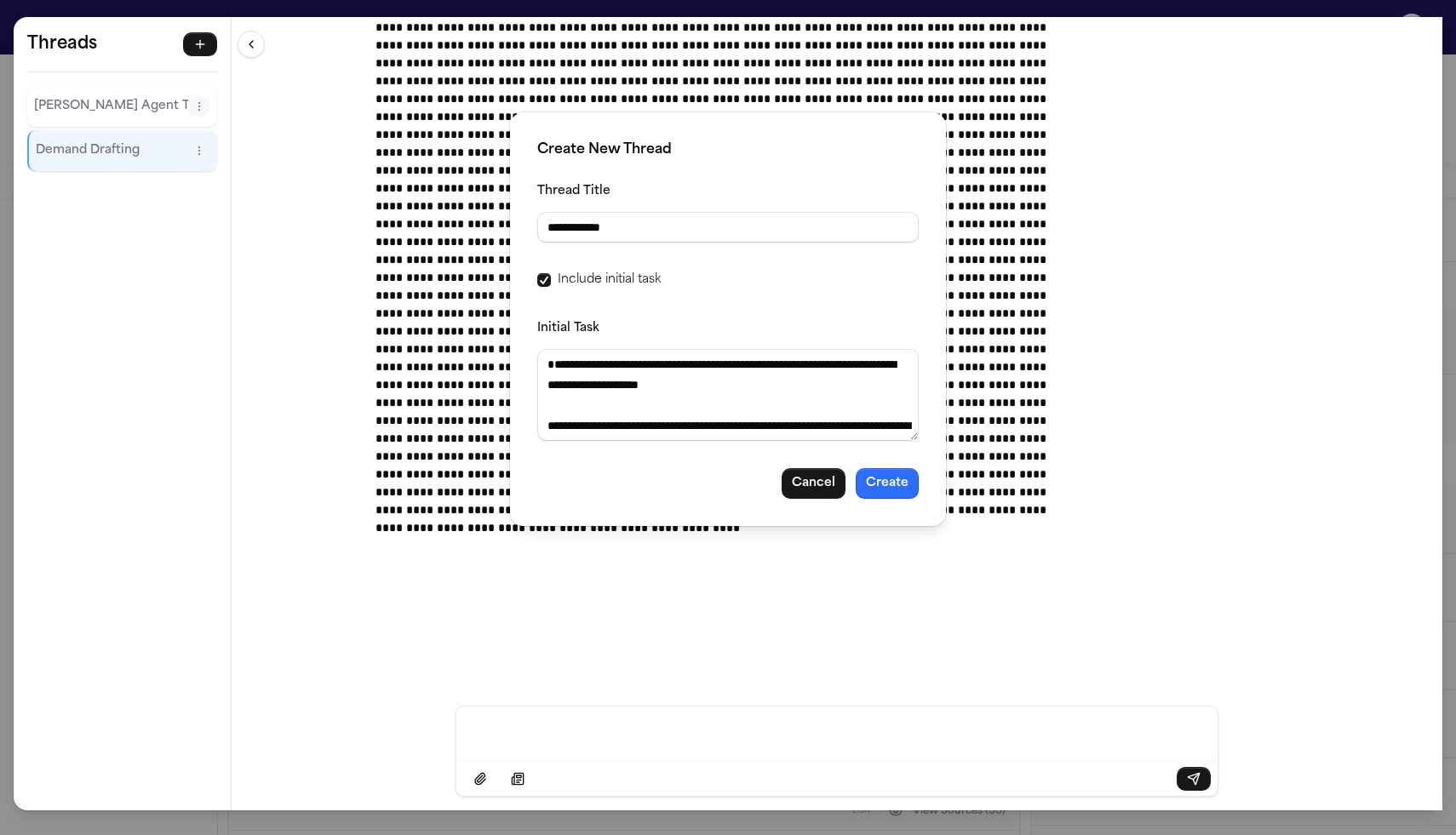 click on "Create" at bounding box center (887, 483) 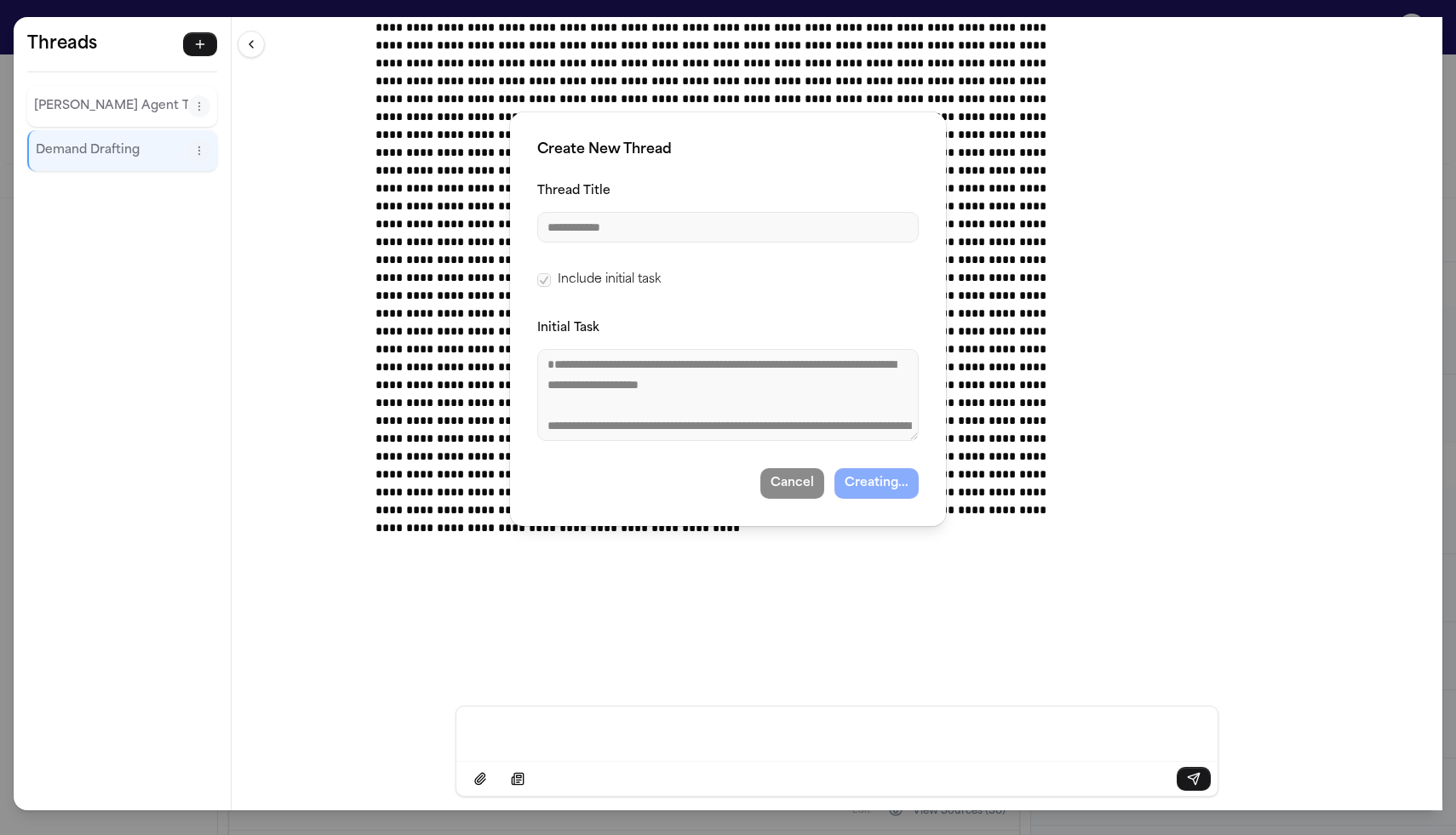 type 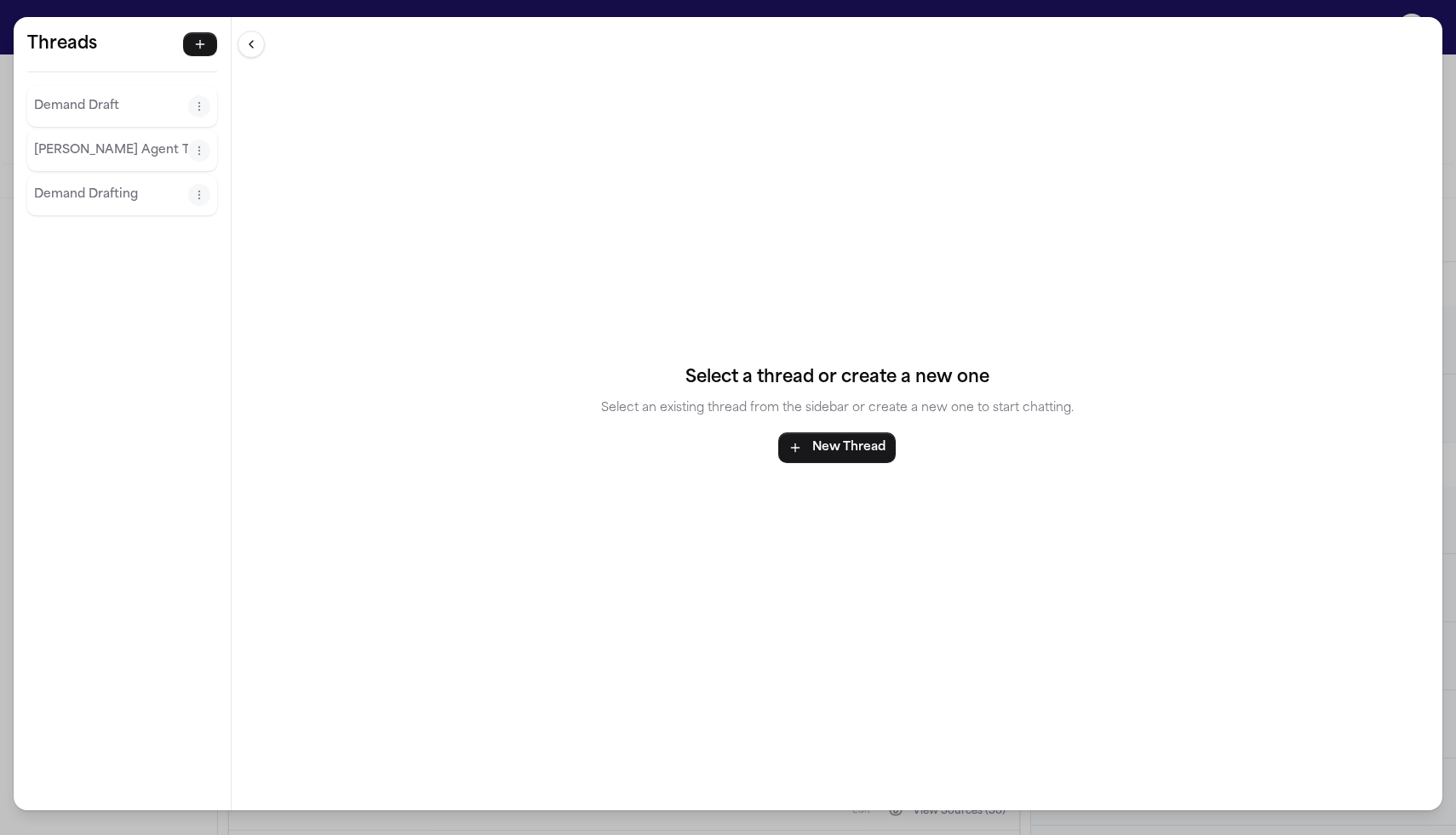 click on "Demand Drafting" at bounding box center (111, 195) 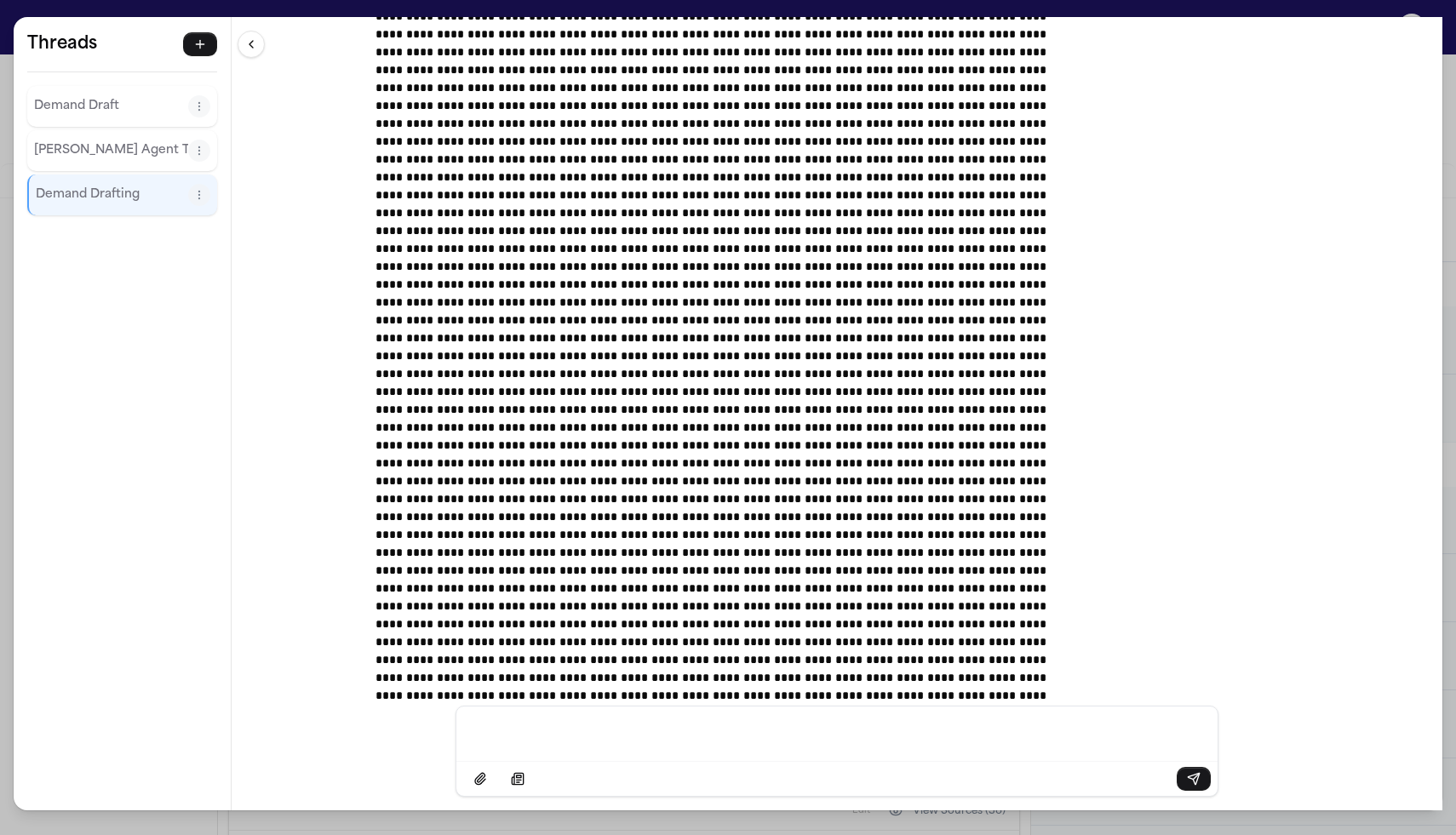 scroll, scrollTop: 19994, scrollLeft: 0, axis: vertical 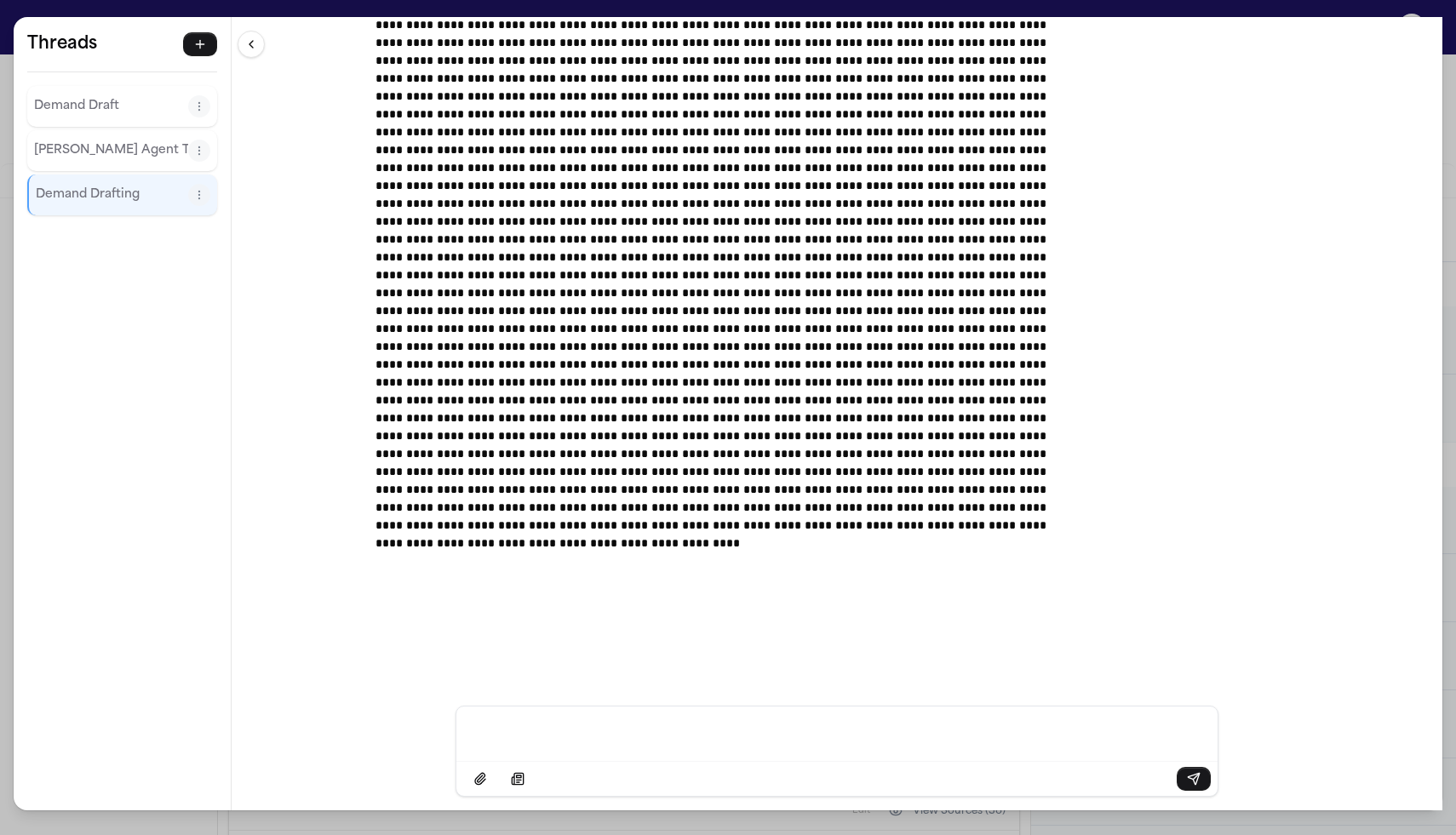 click on "Demand Draft" at bounding box center [111, 106] 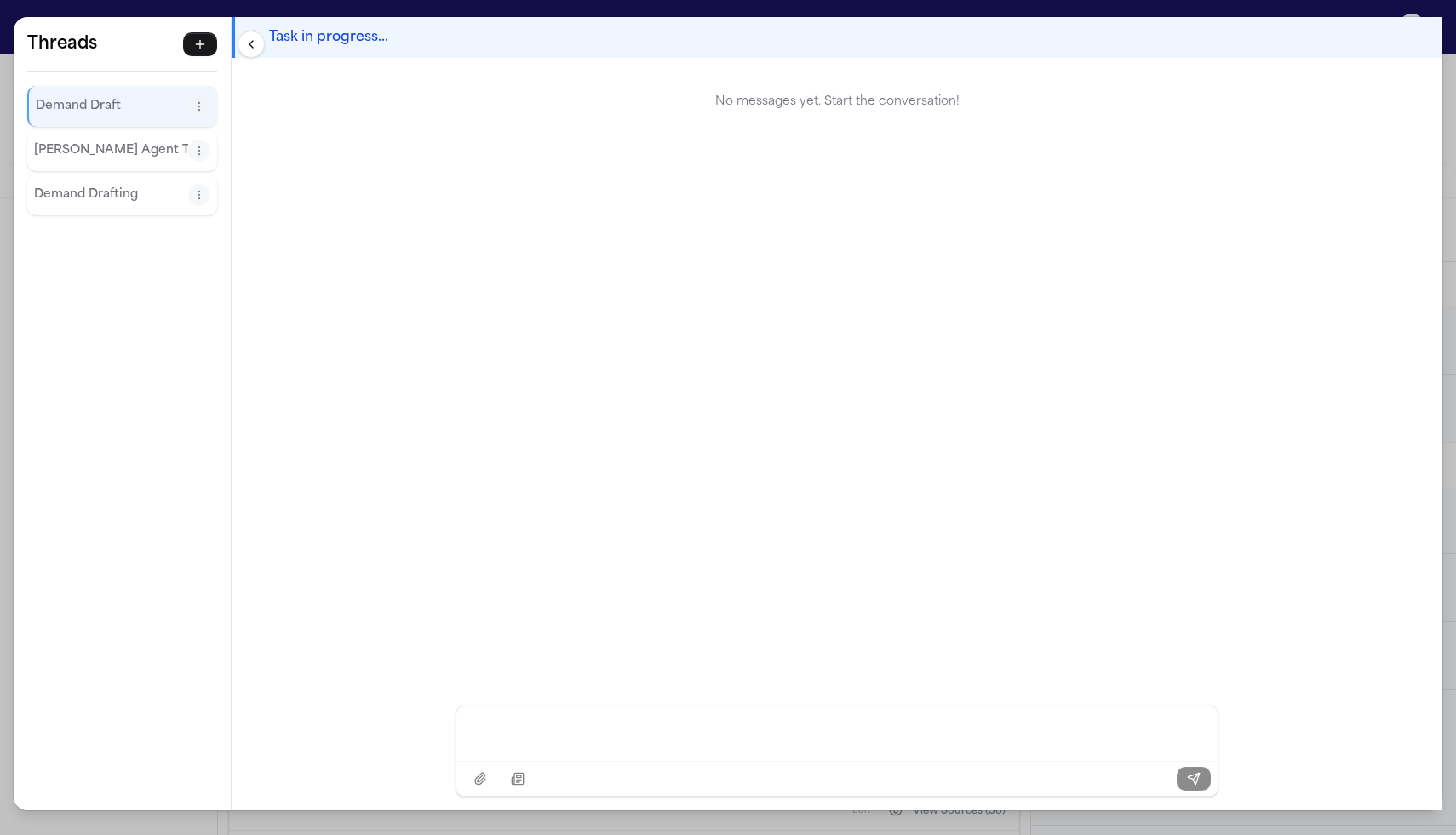 click on "Threads Demand Draft Finch Agent Thread Demand Drafting" at bounding box center [122, 124] 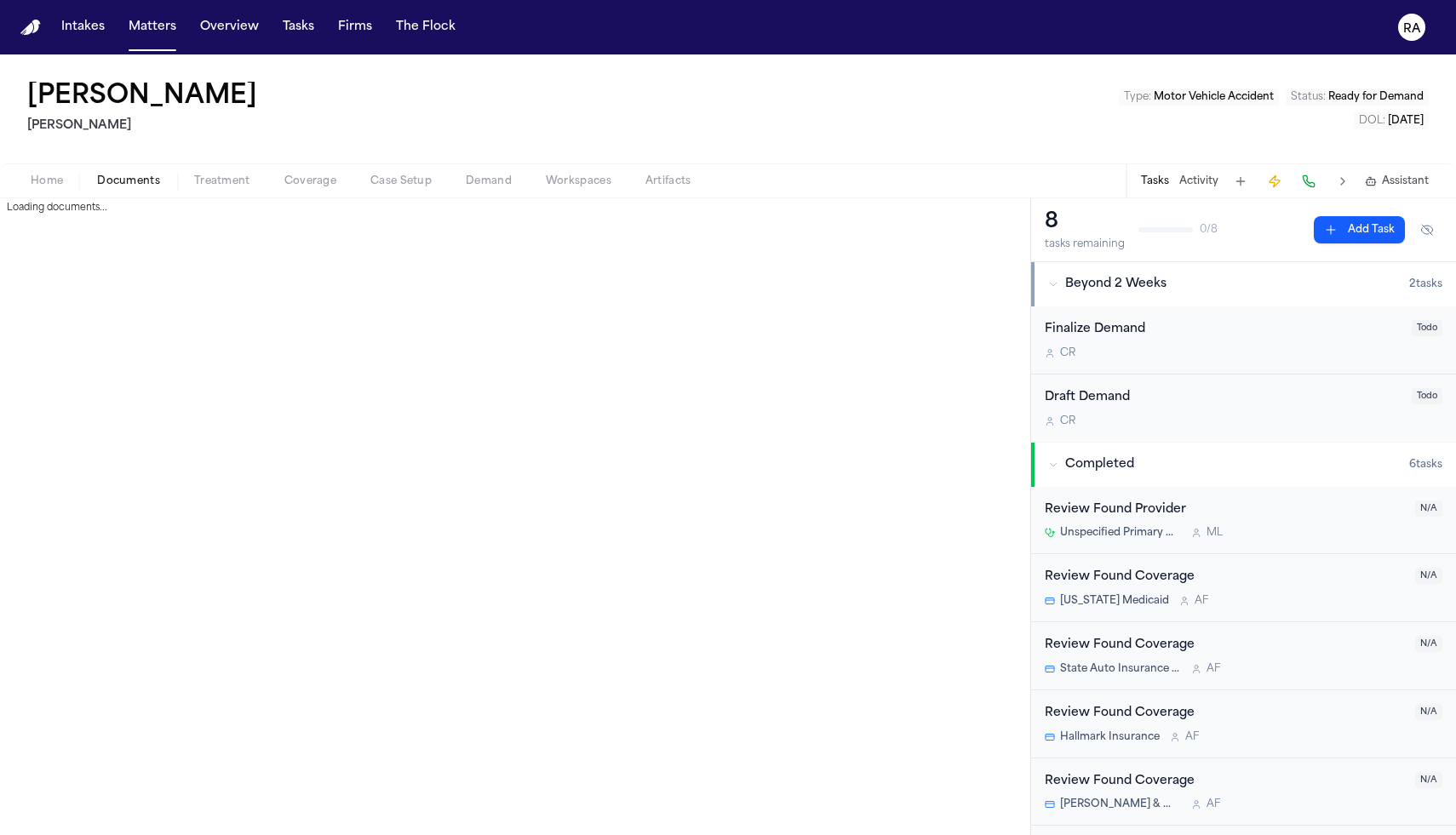 click on "Documents" at bounding box center (129, 181) 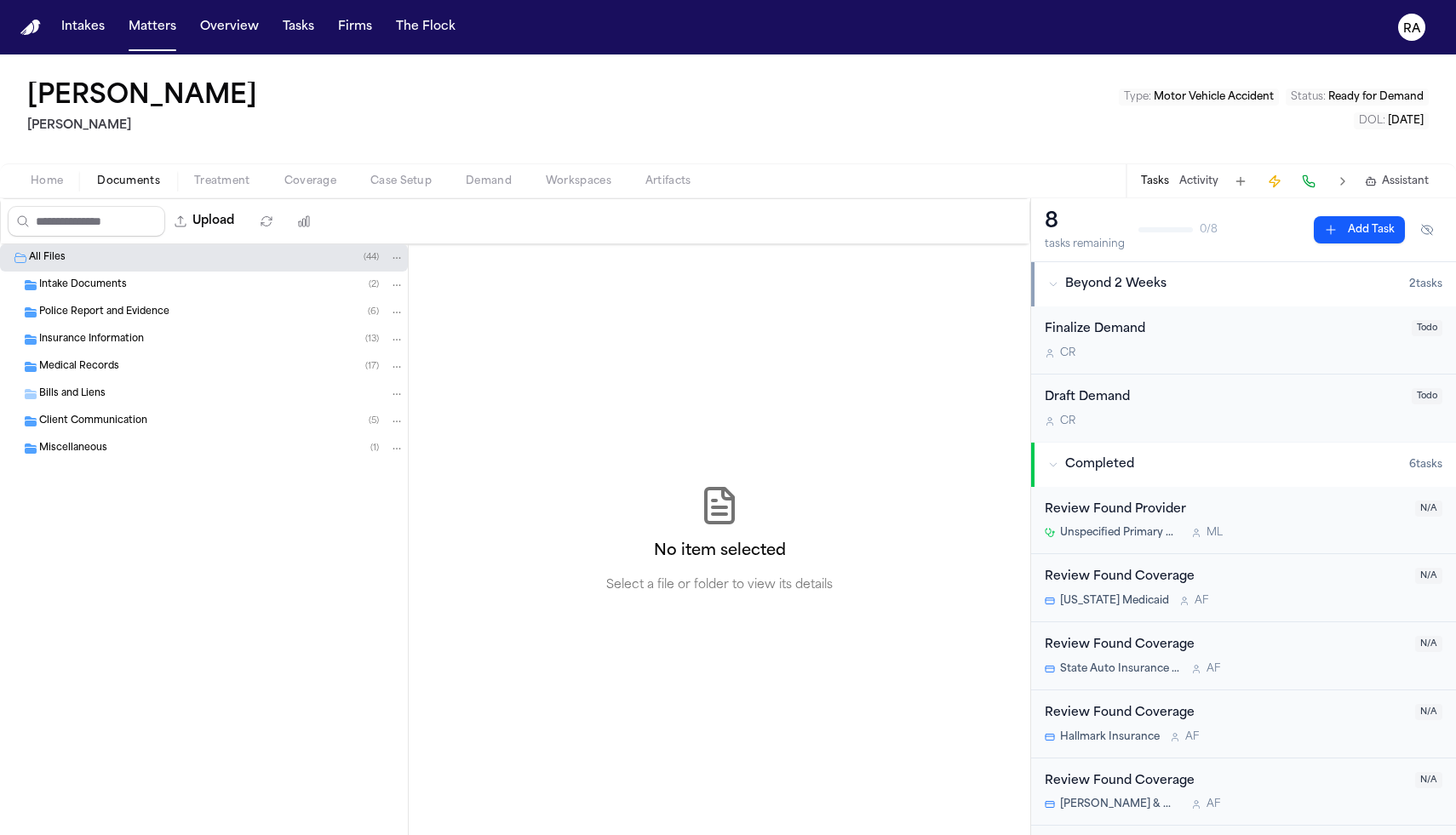 click on "Bills and Liens" at bounding box center (221, 394) 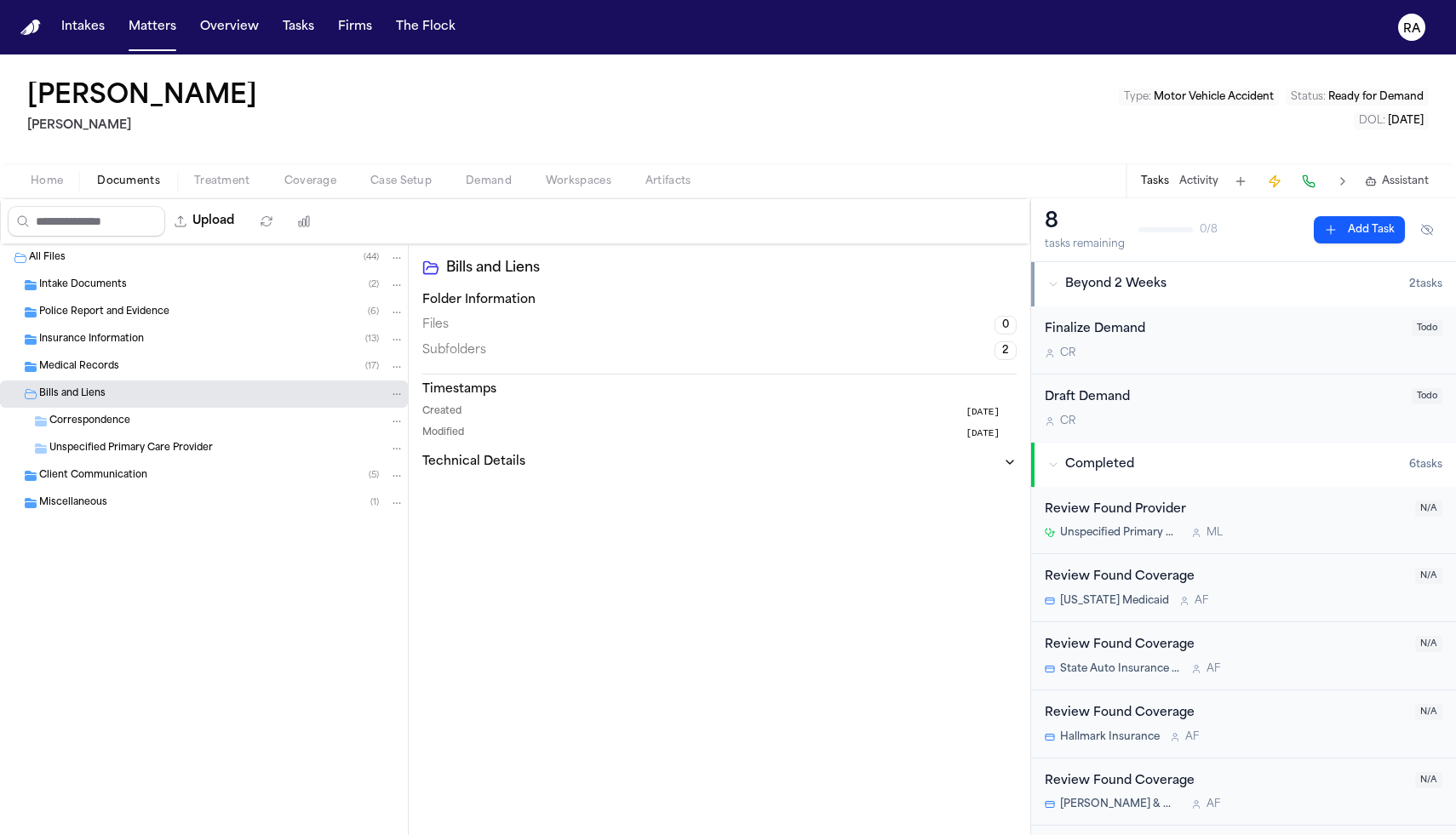 click on "Medical Records ( 17 )" at bounding box center (203, 367) 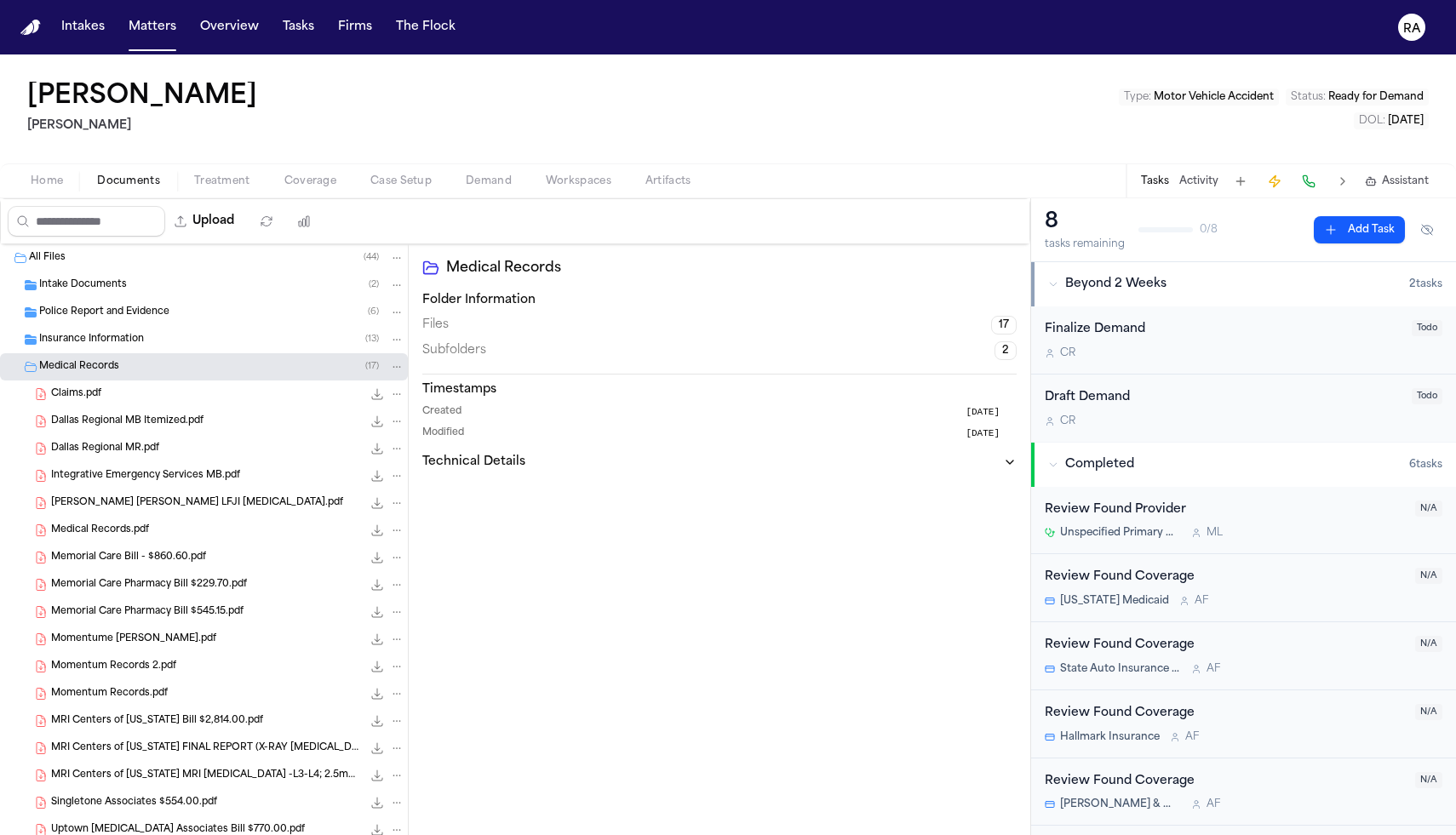 click on "Insurance Information ( 13 )" at bounding box center [221, 340] 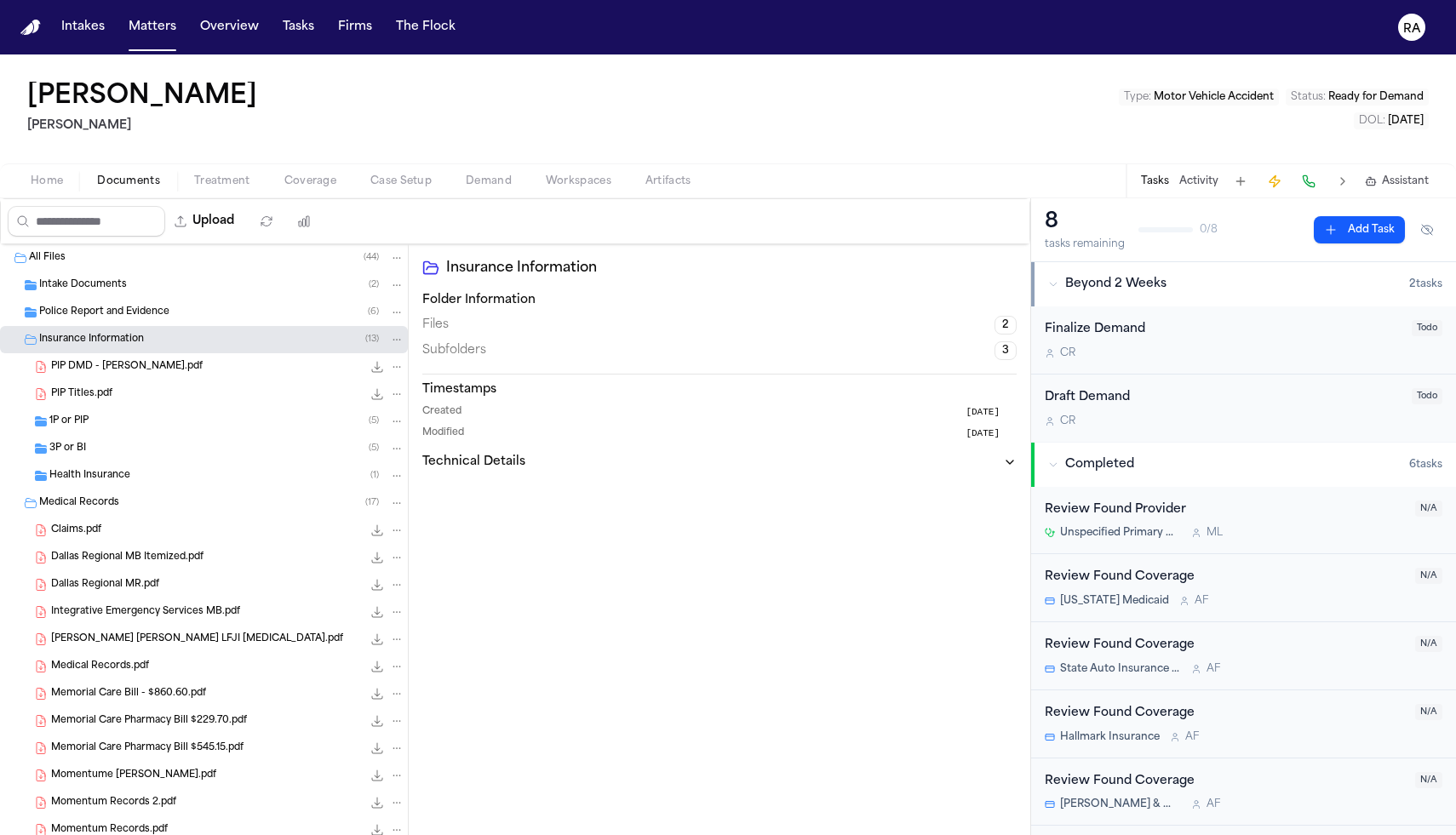 click on "3P or BI ( 5 )" at bounding box center [226, 449] 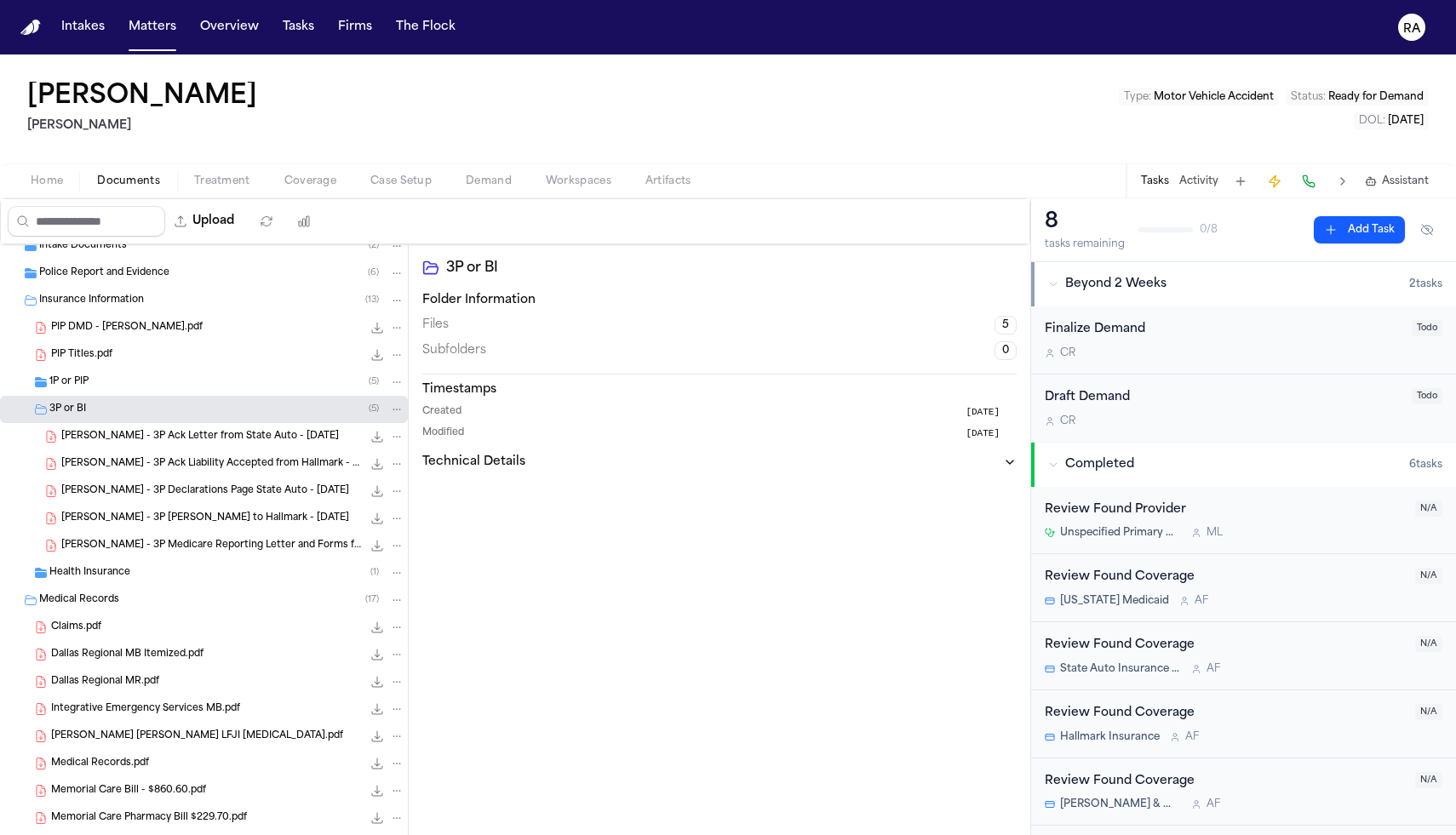 scroll, scrollTop: 43, scrollLeft: 0, axis: vertical 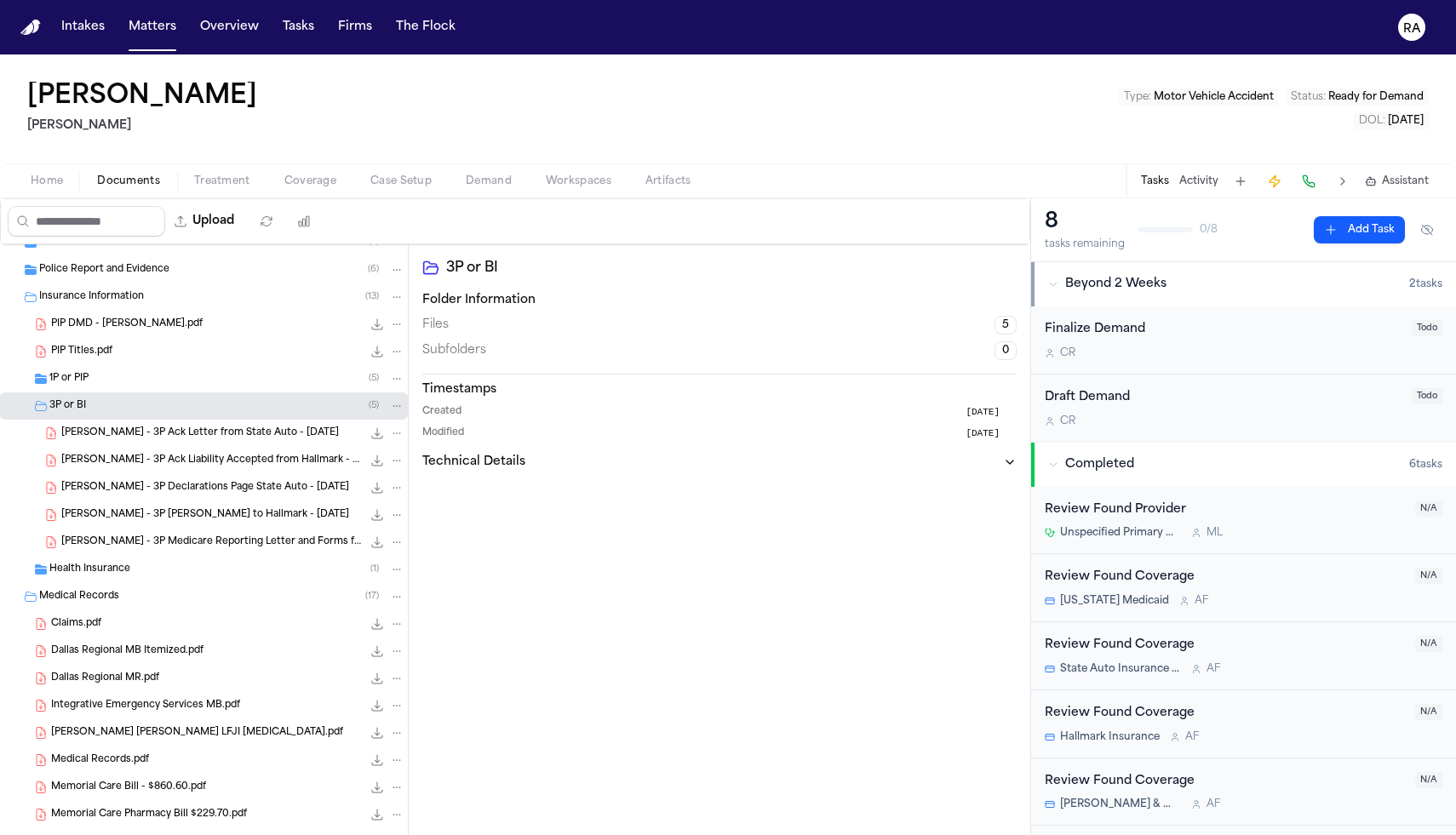 click on "Assistant" at bounding box center (1396, 181) 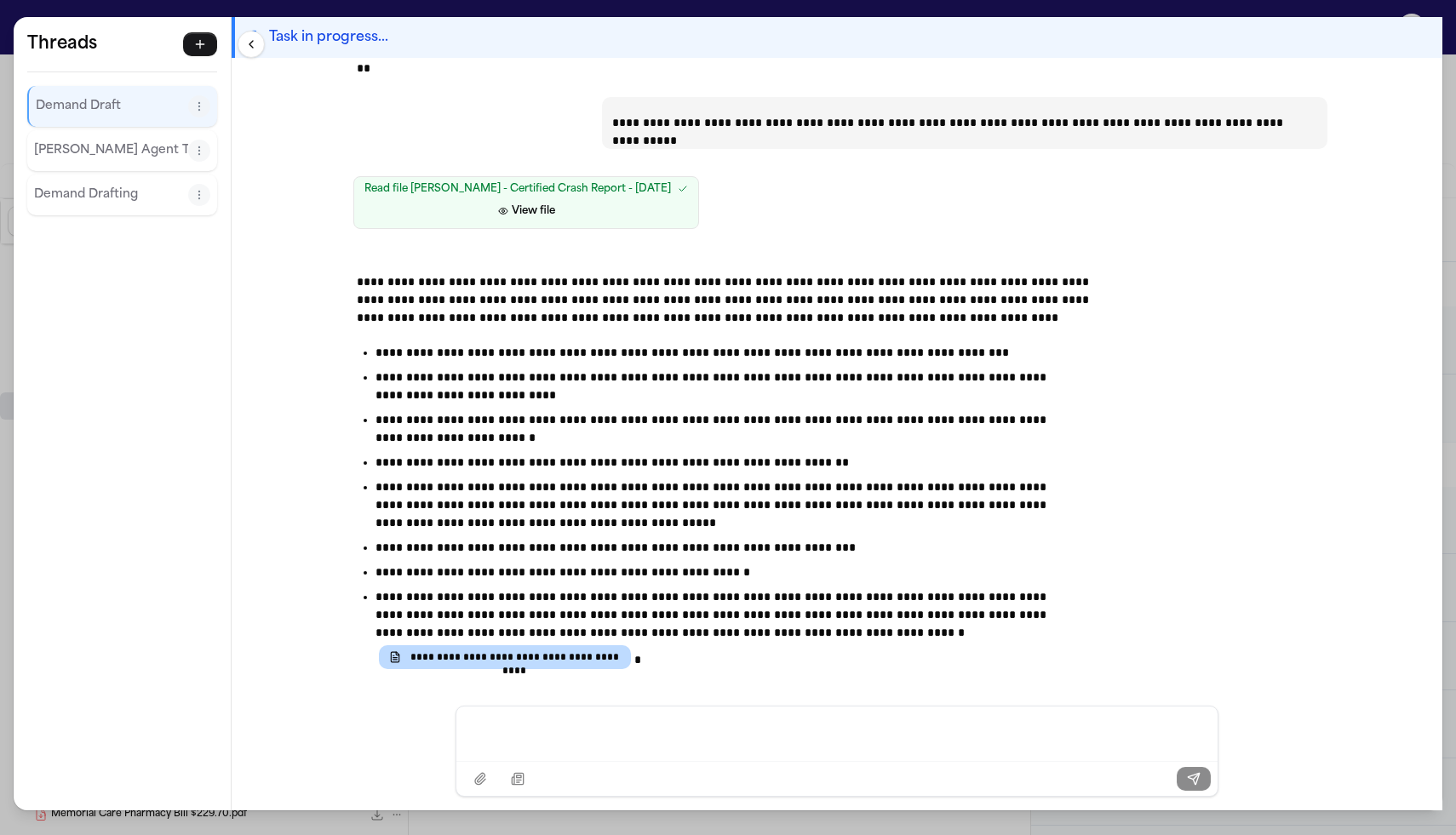scroll, scrollTop: 1478, scrollLeft: 0, axis: vertical 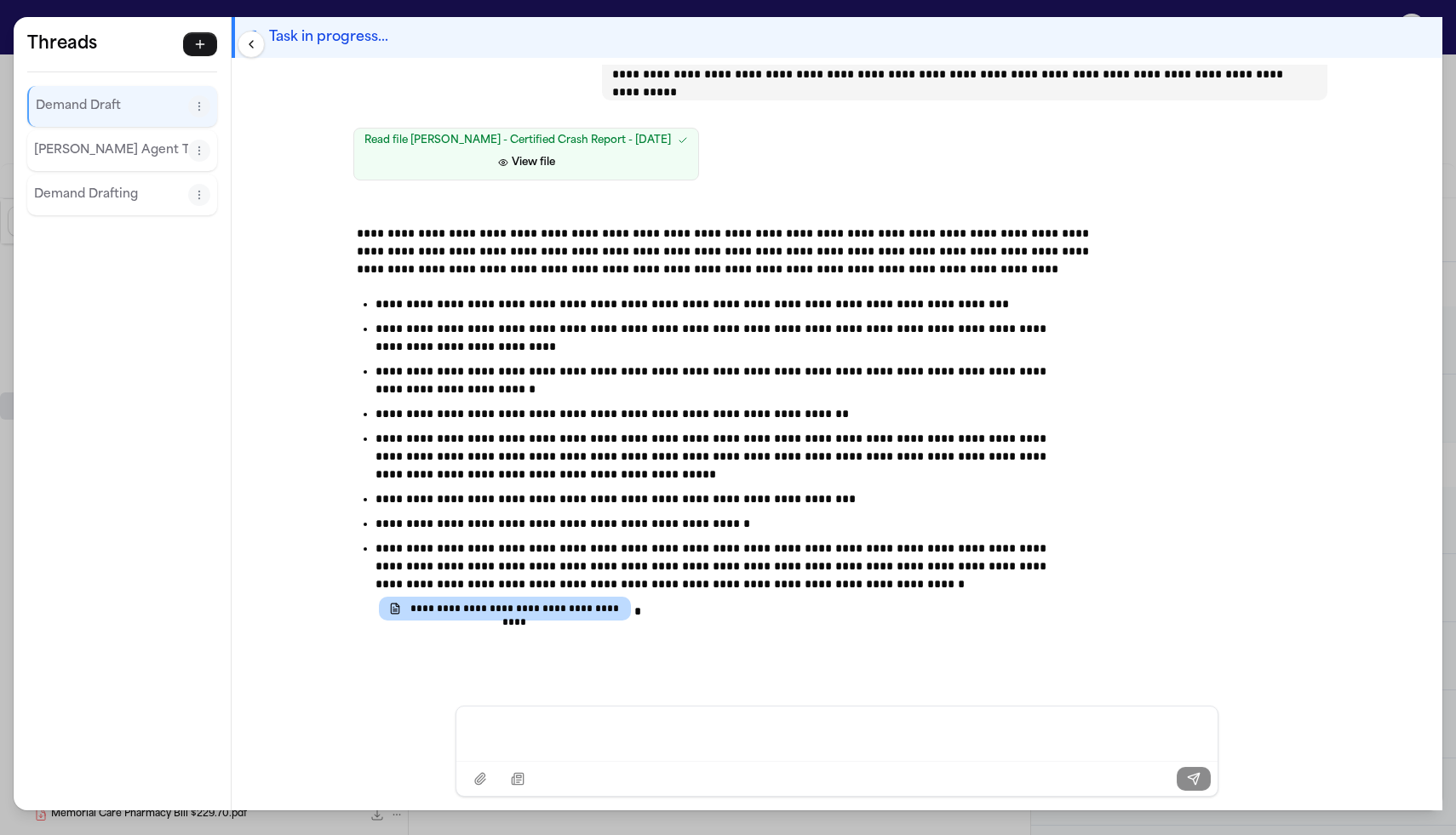 type 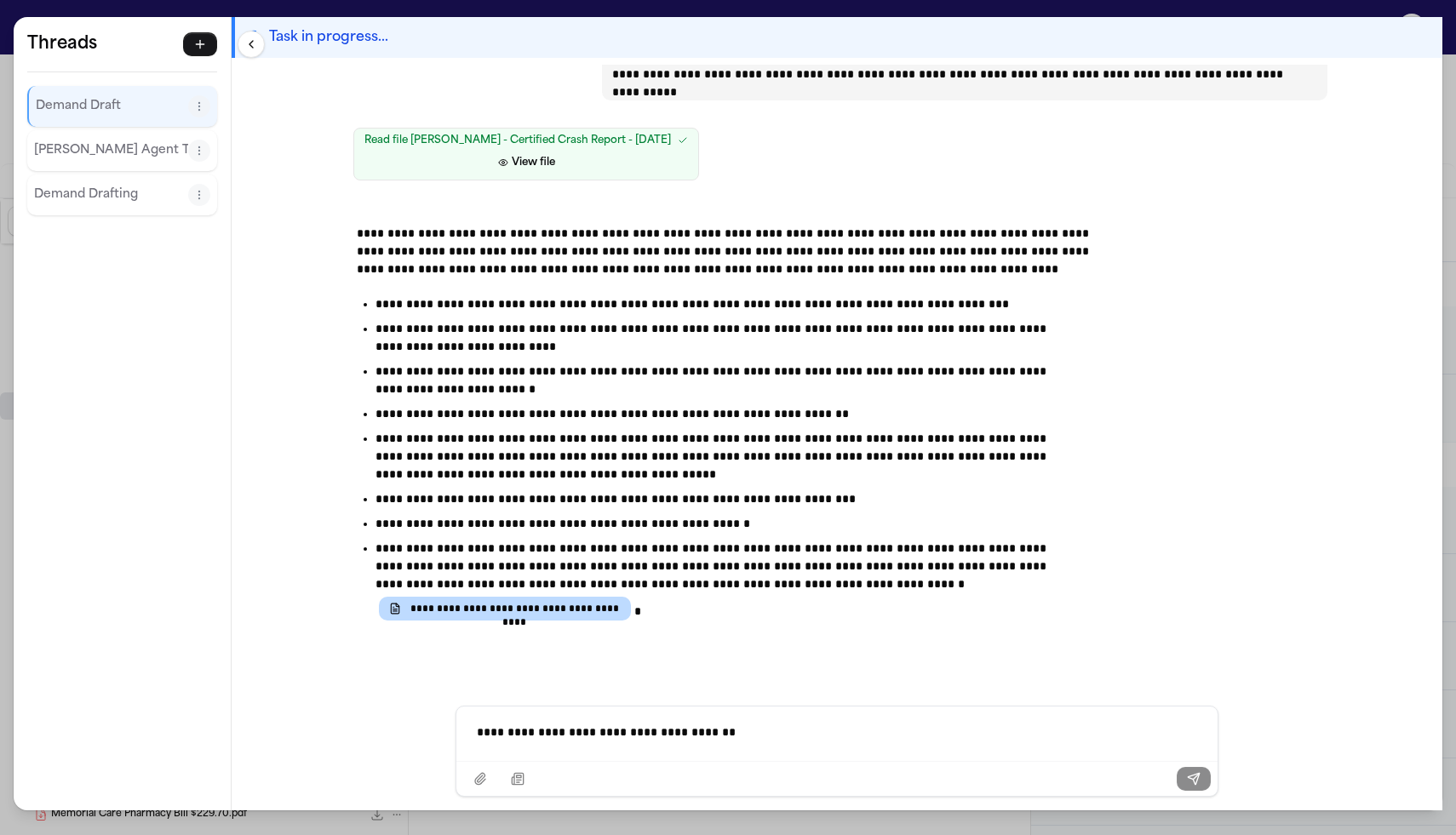 click on "**********" at bounding box center [837, 732] 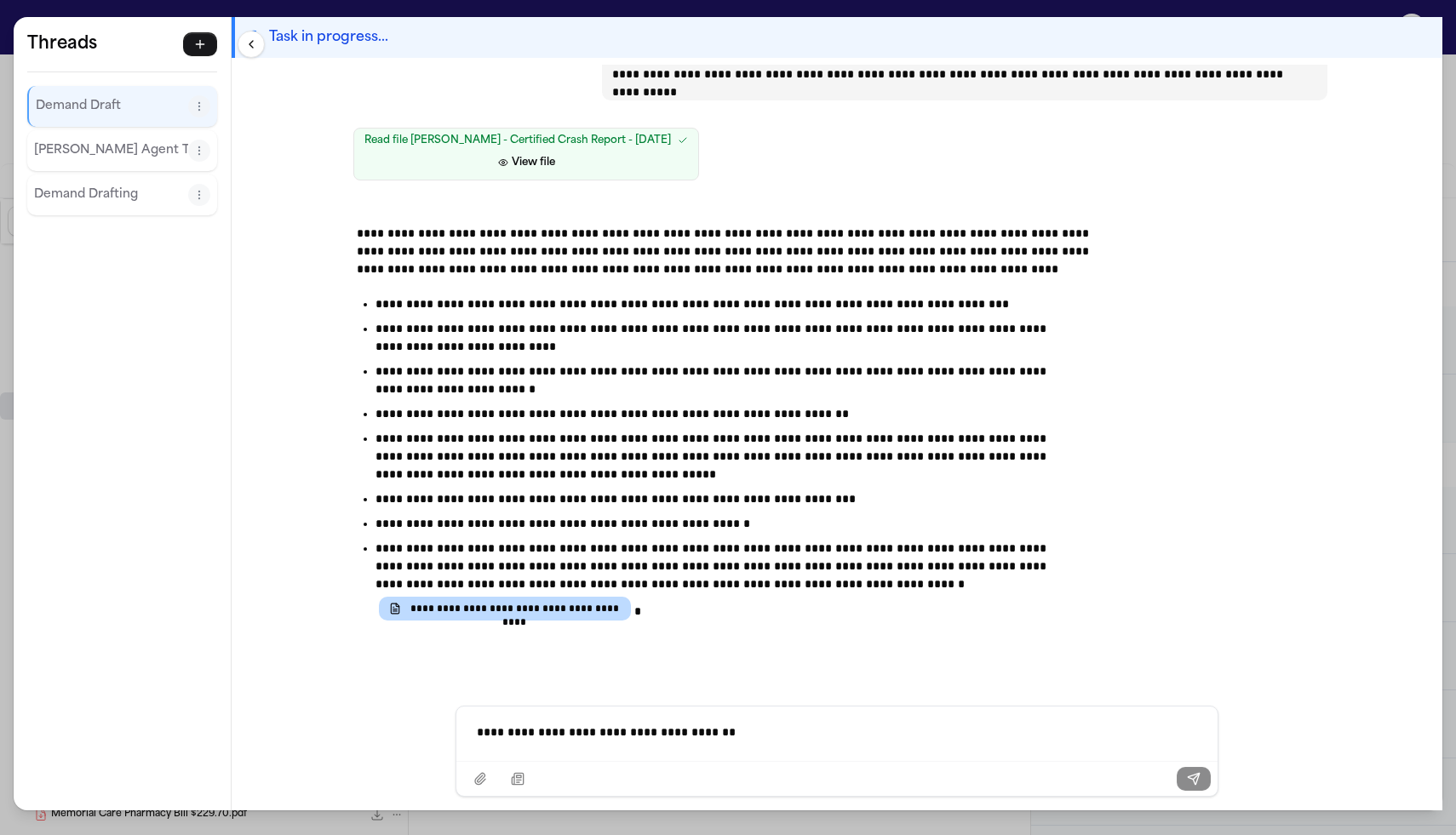 click on "**********" 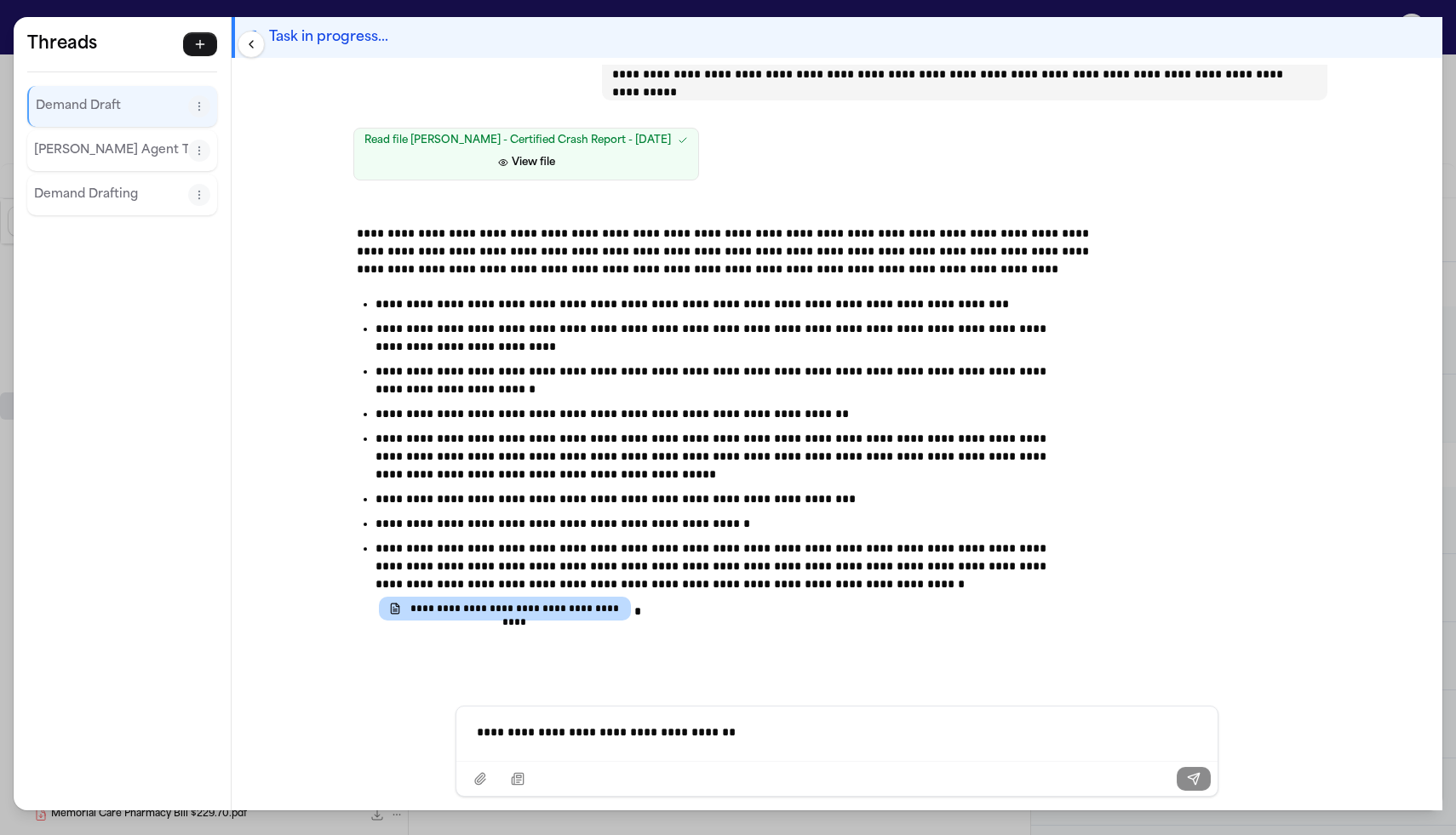 click on "**********" at bounding box center (837, 732) 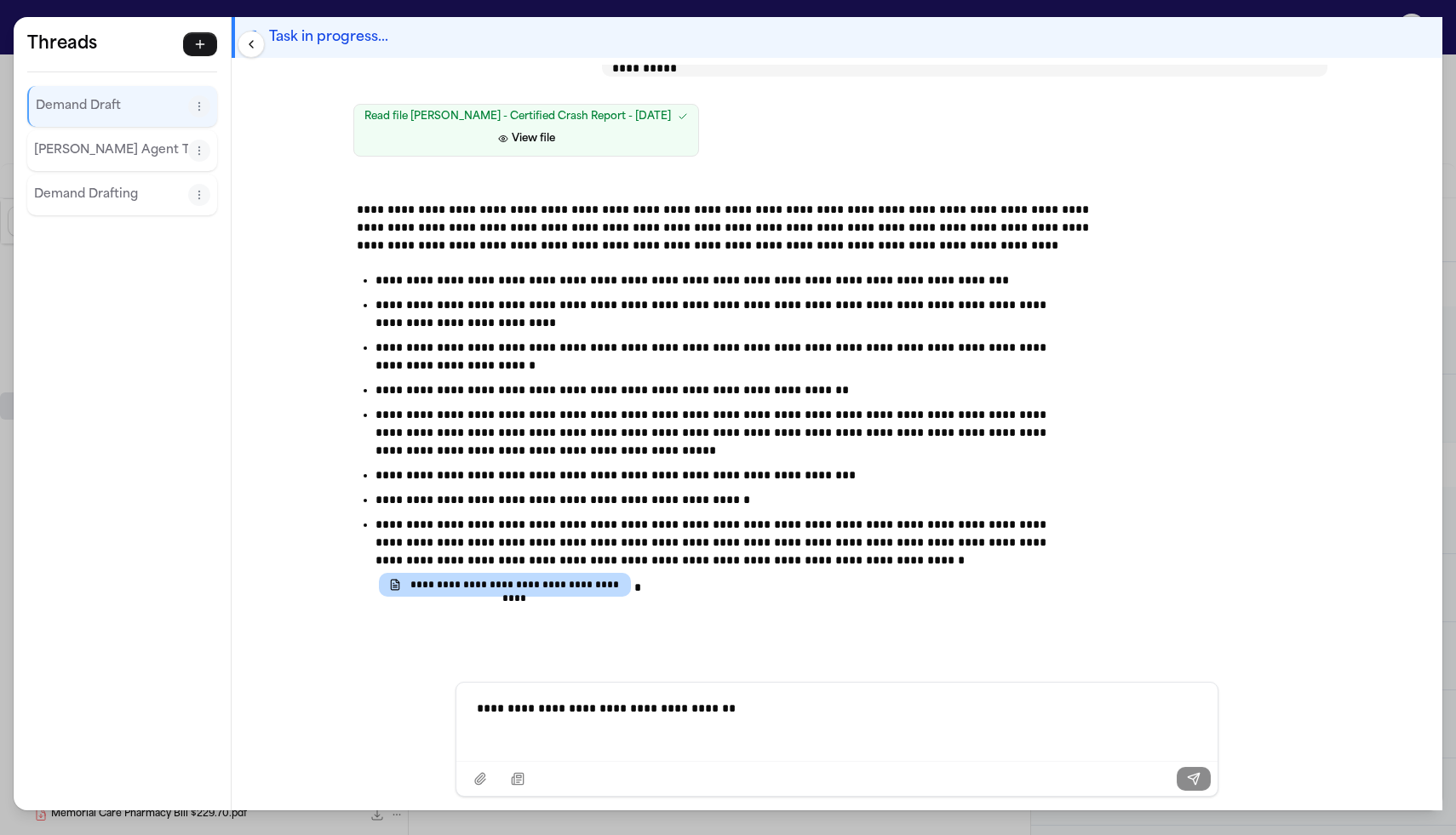 scroll, scrollTop: 1478, scrollLeft: 0, axis: vertical 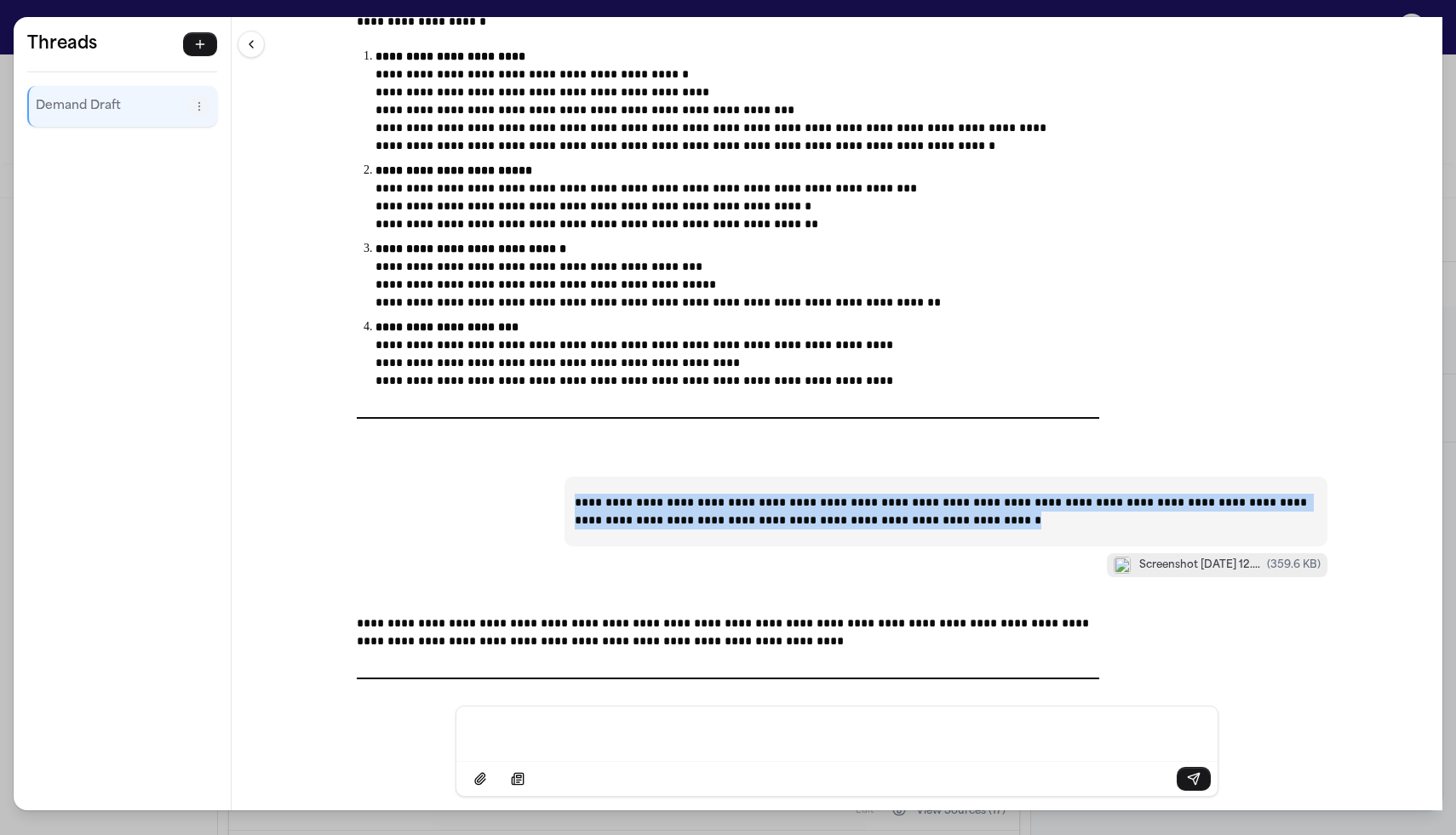 drag, startPoint x: 575, startPoint y: 498, endPoint x: 987, endPoint y: 523, distance: 412.758 